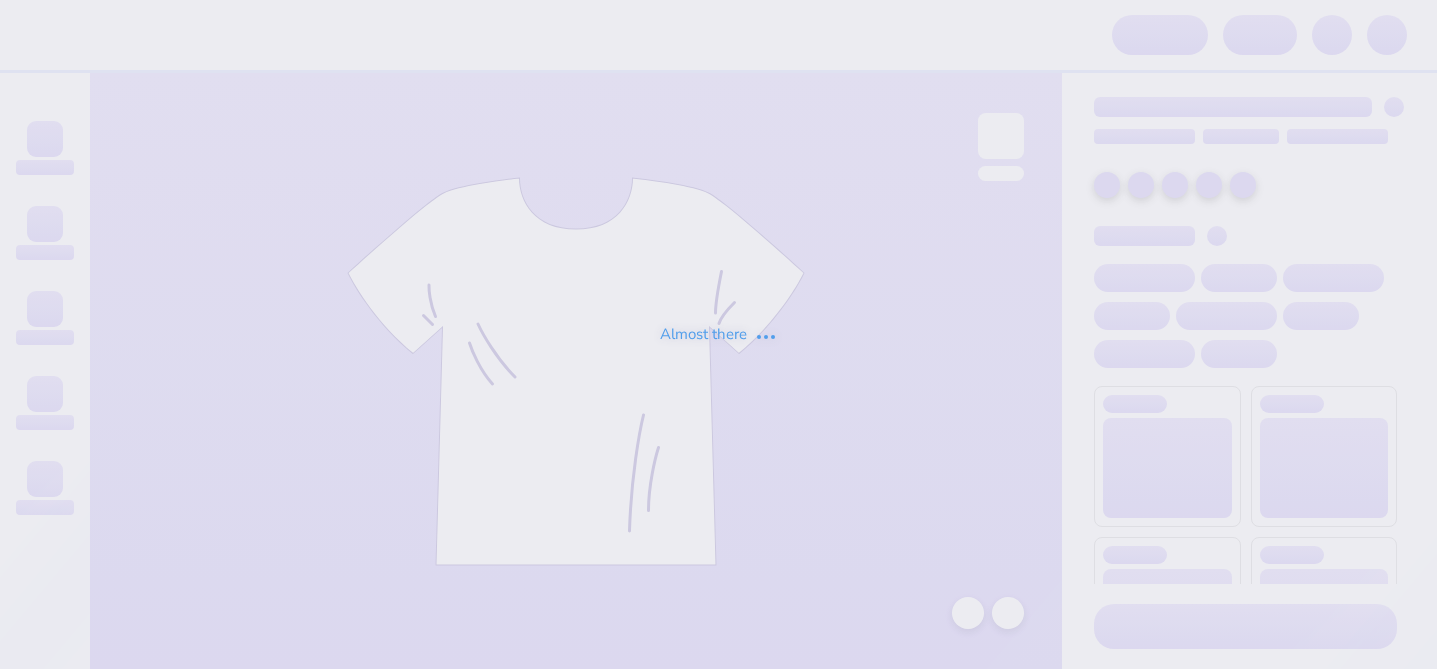 scroll, scrollTop: 0, scrollLeft: 0, axis: both 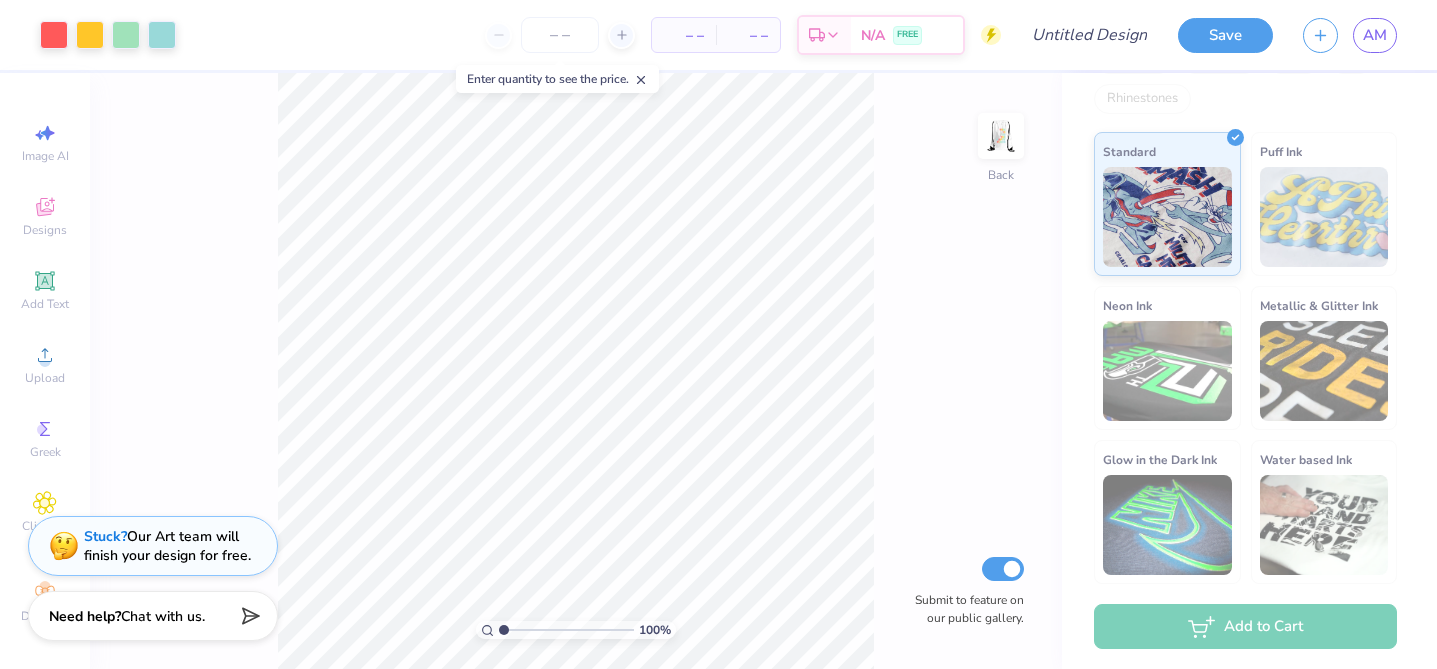 click on "Stuck?  Our Art team will finish your design for free." at bounding box center [167, 546] 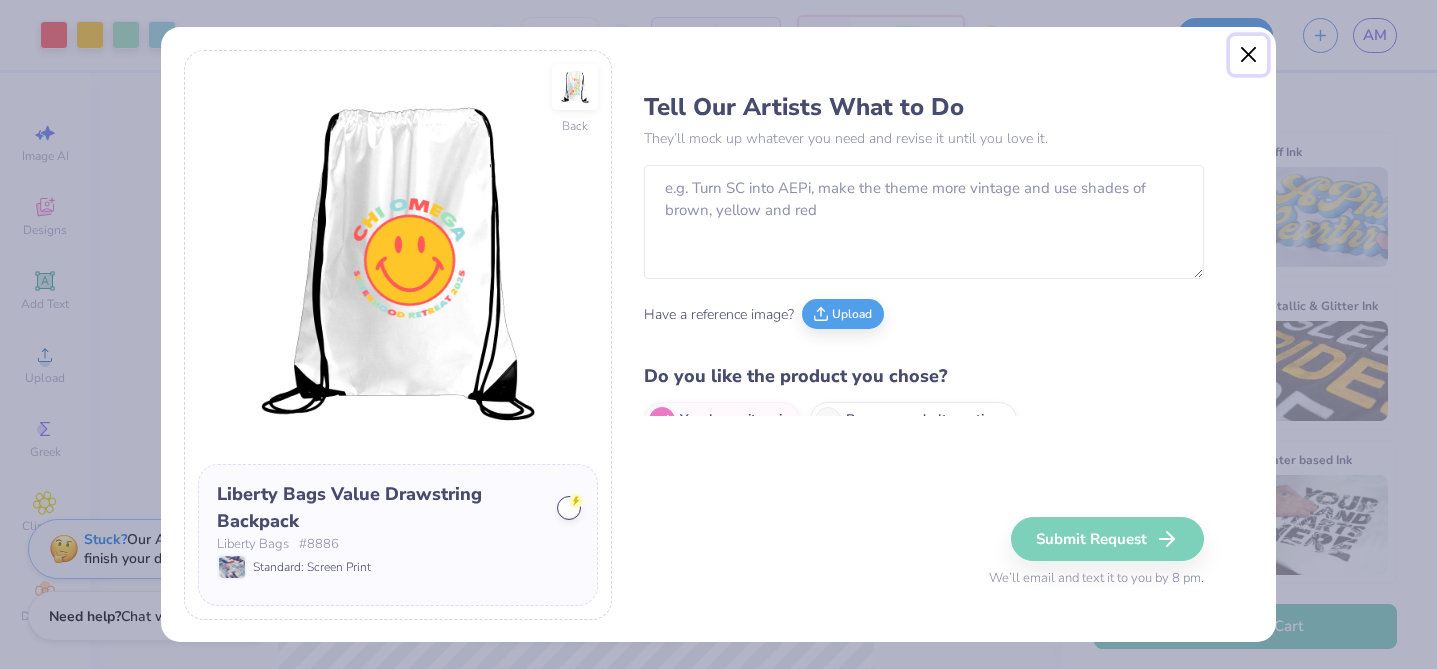 click at bounding box center (1249, 55) 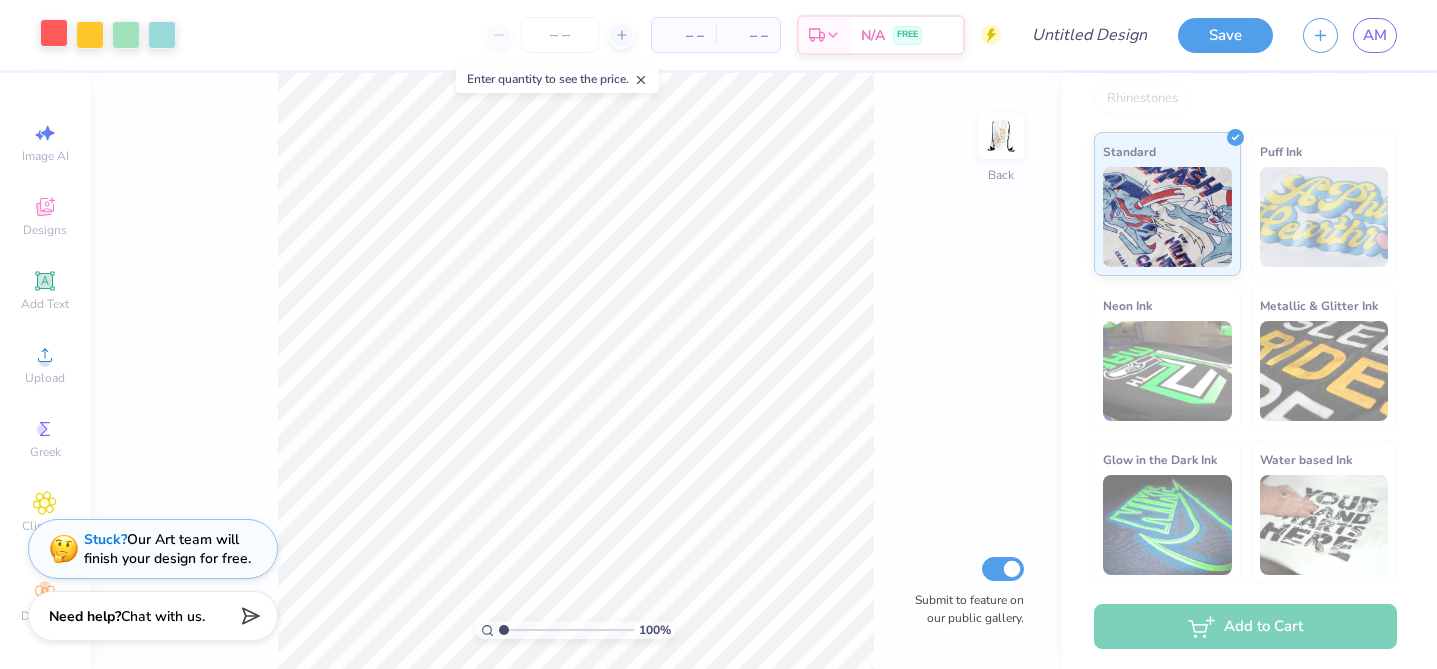 click at bounding box center (54, 33) 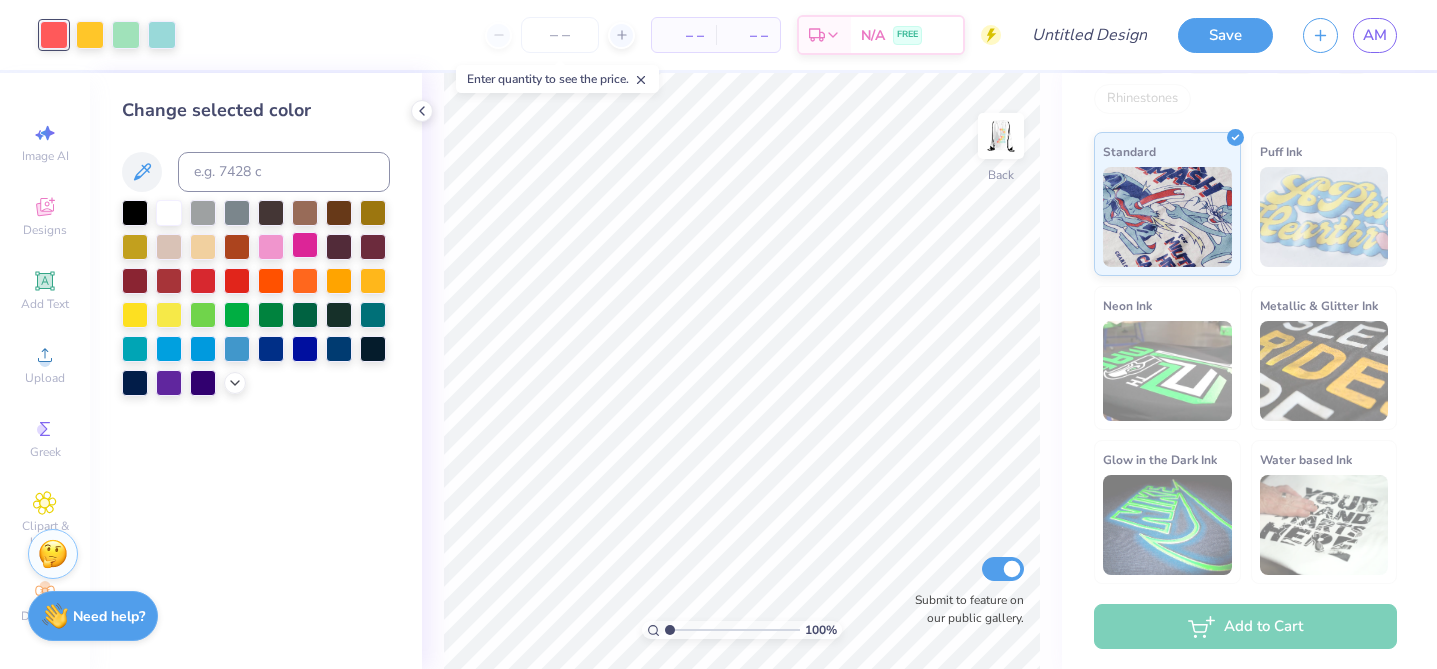 click at bounding box center (305, 245) 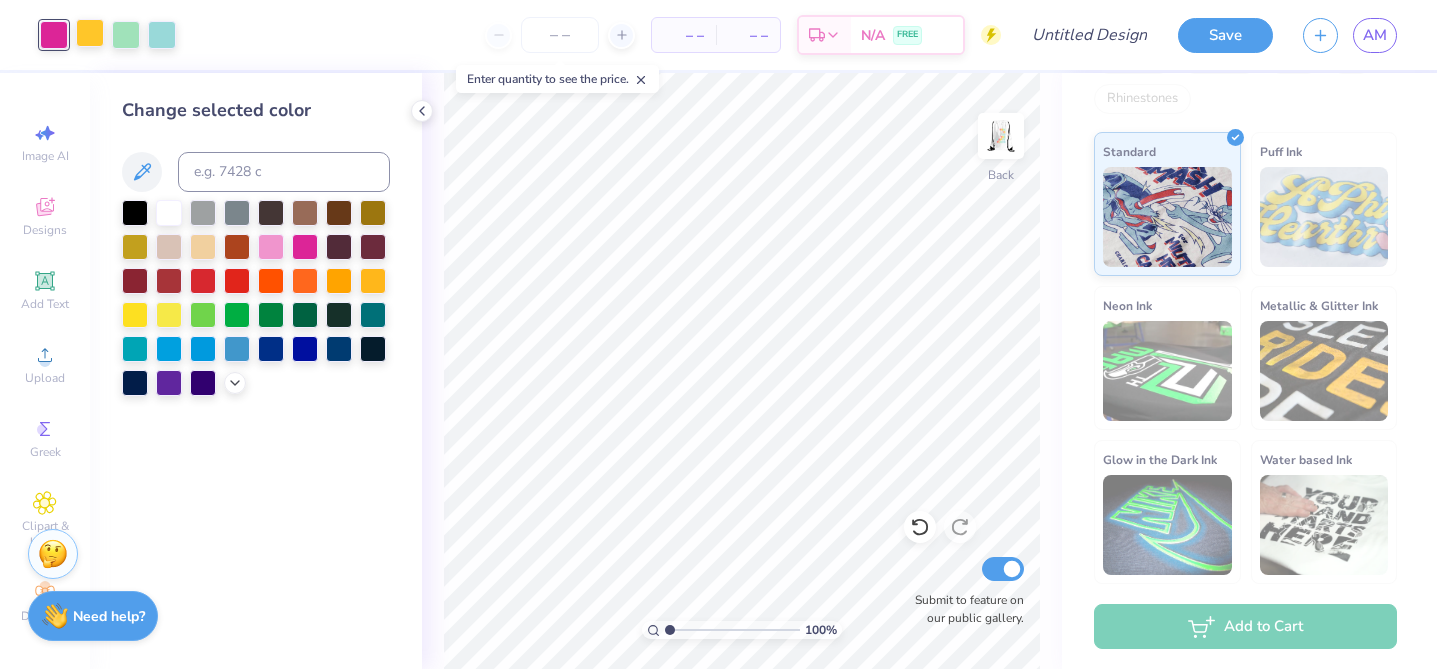click at bounding box center (90, 33) 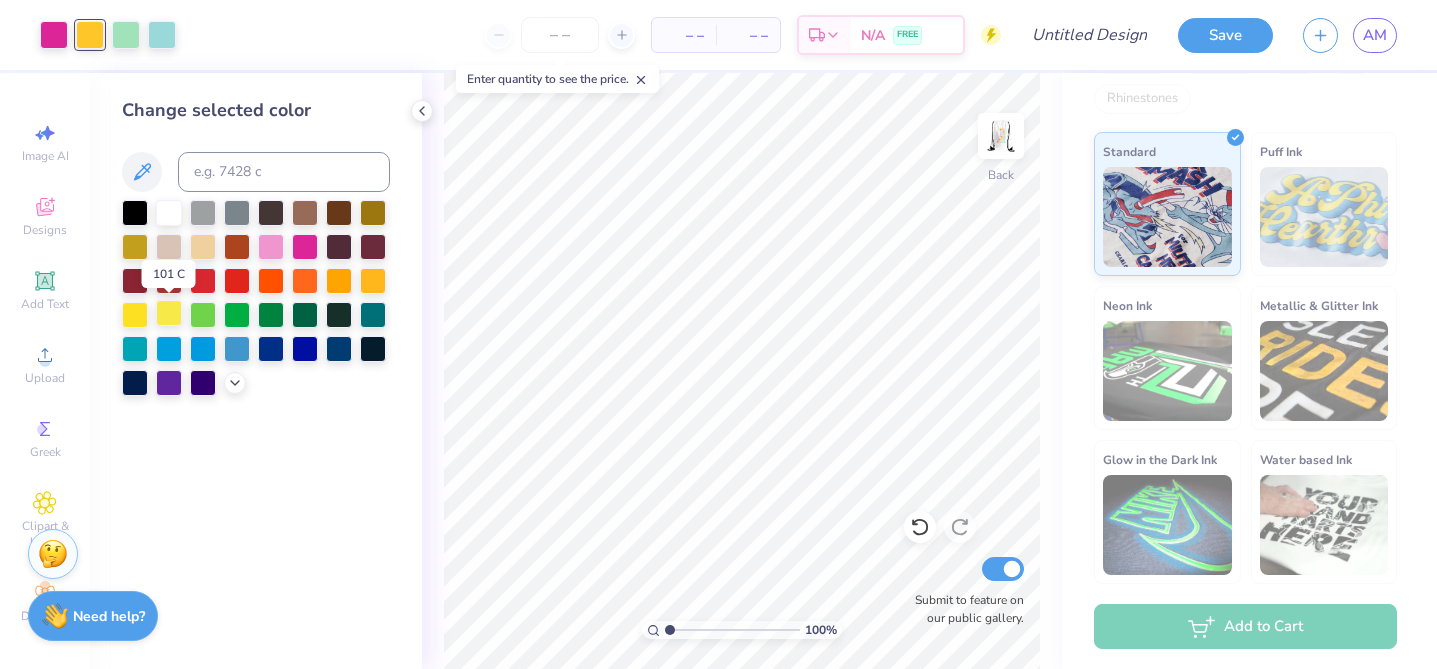 click at bounding box center (169, 313) 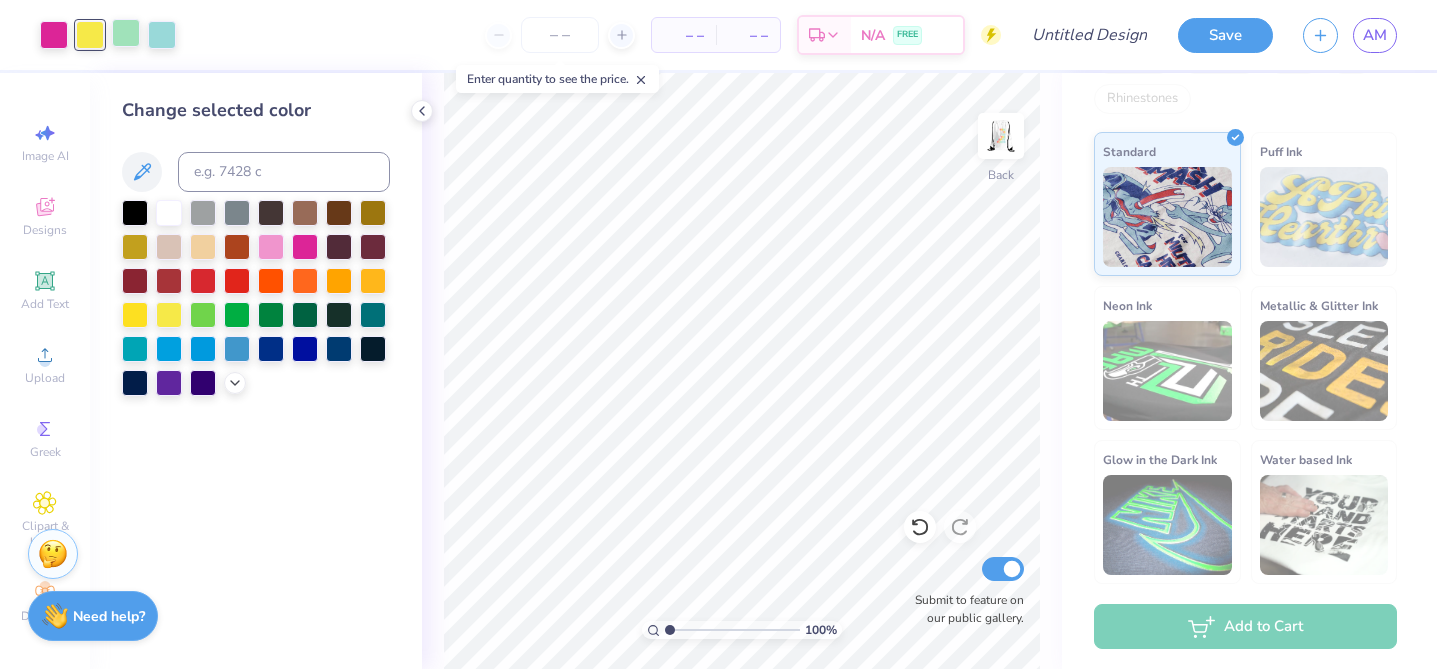 click at bounding box center [126, 33] 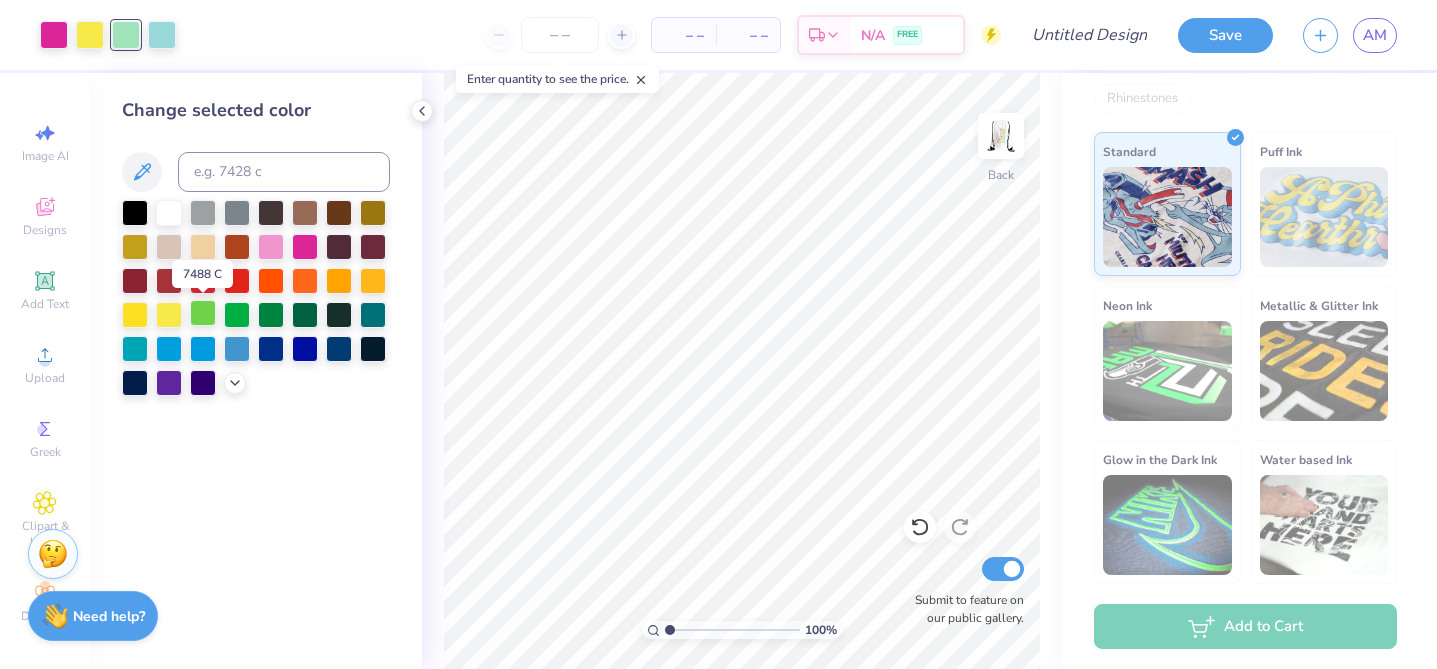 click at bounding box center [203, 313] 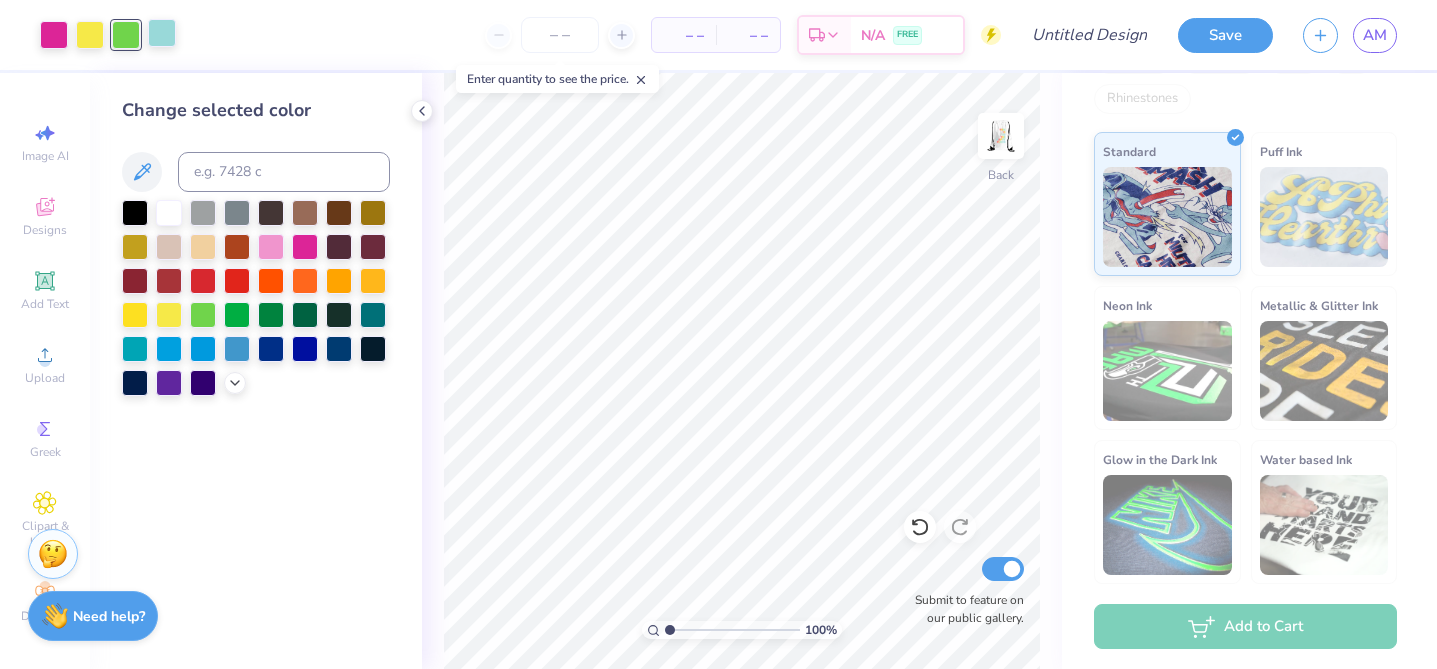 click at bounding box center [162, 33] 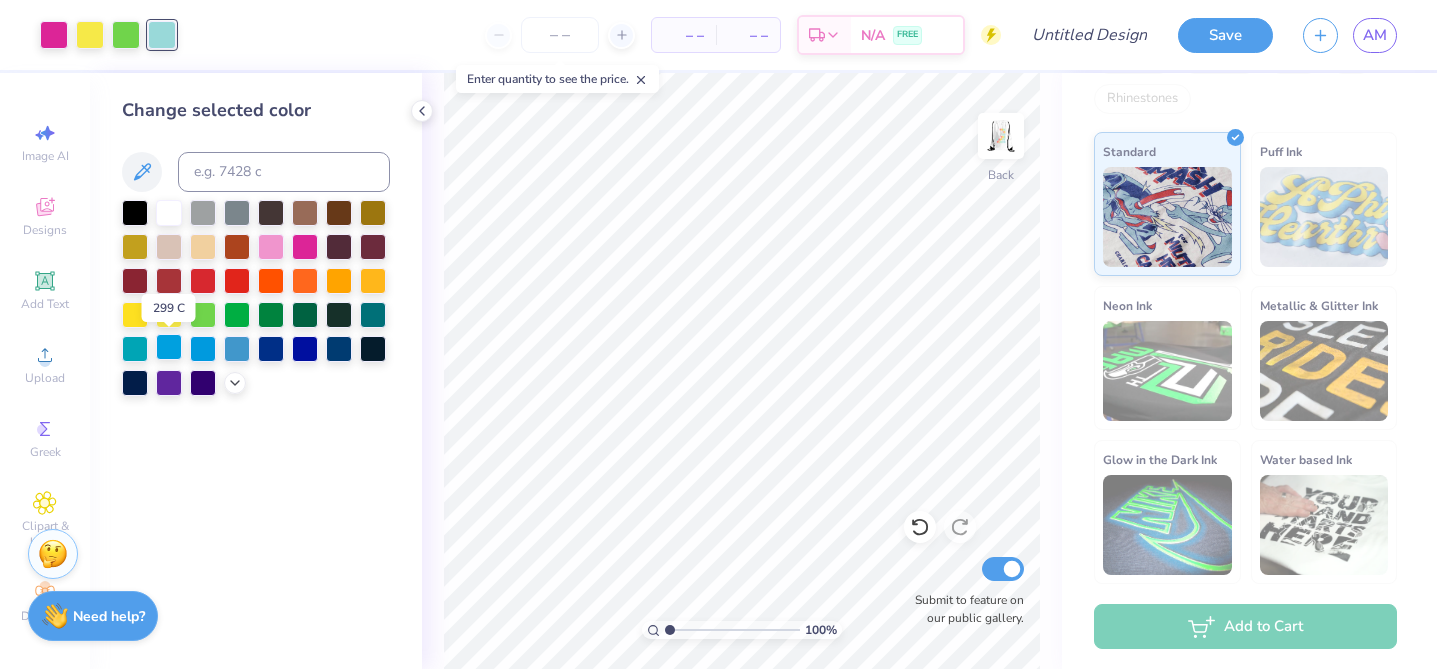 click at bounding box center (169, 347) 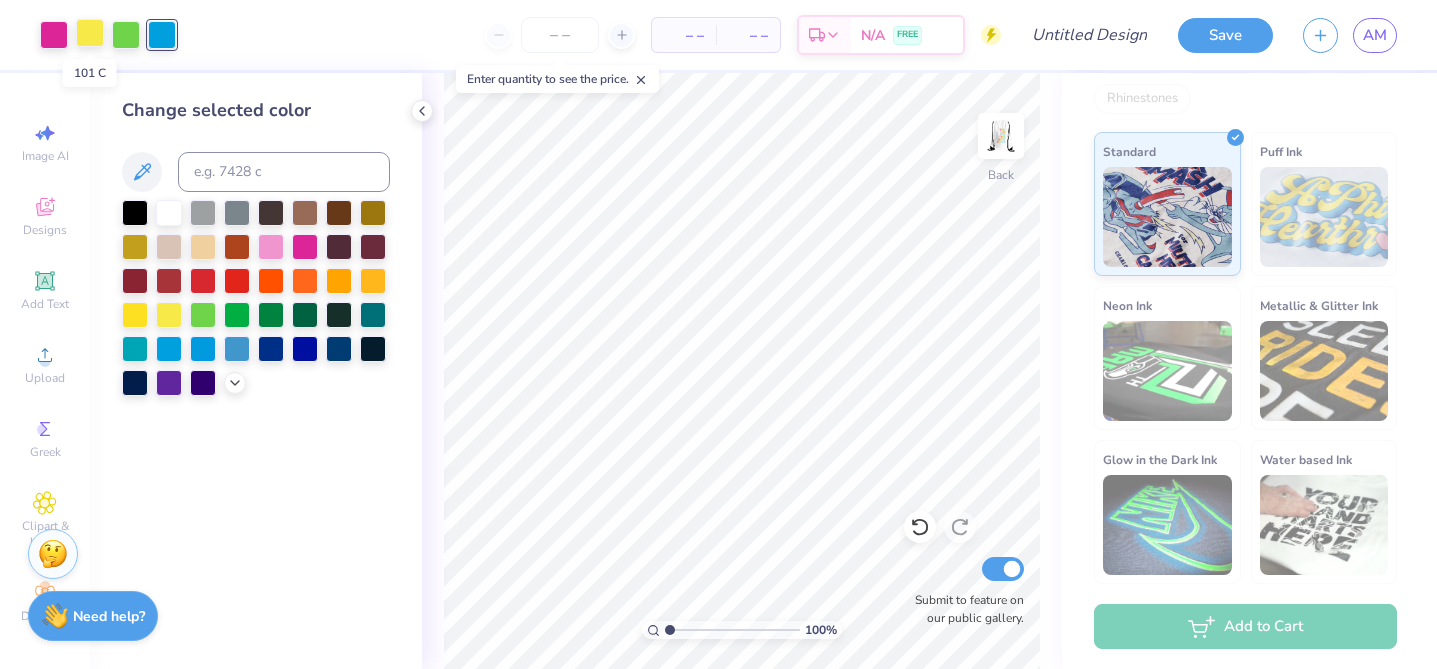 click at bounding box center (90, 33) 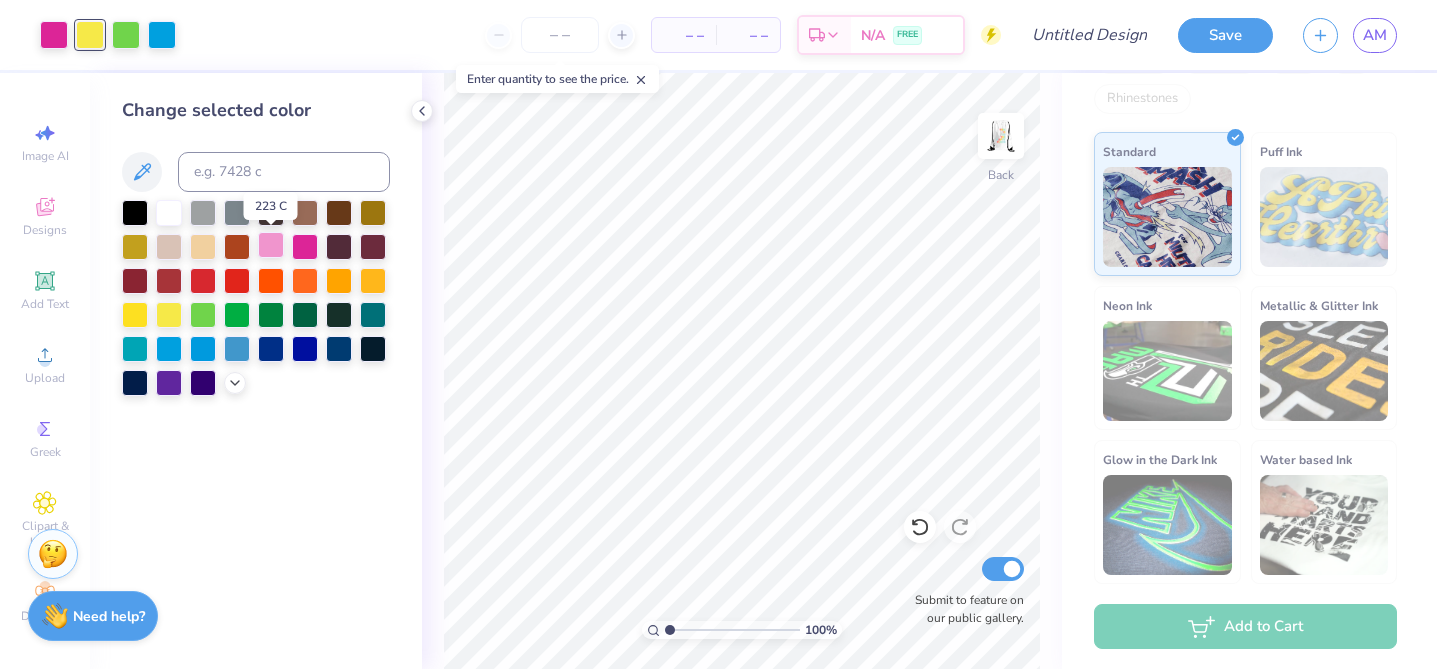 click at bounding box center [271, 245] 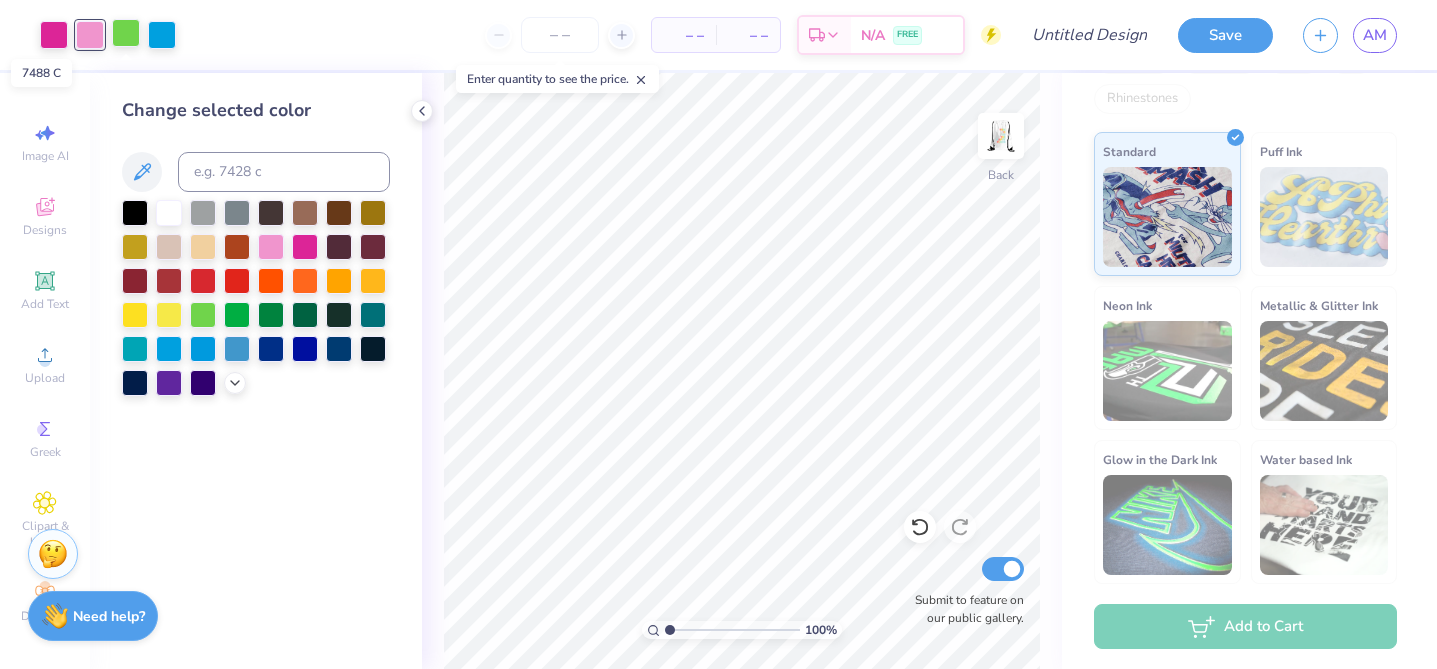 click at bounding box center [126, 33] 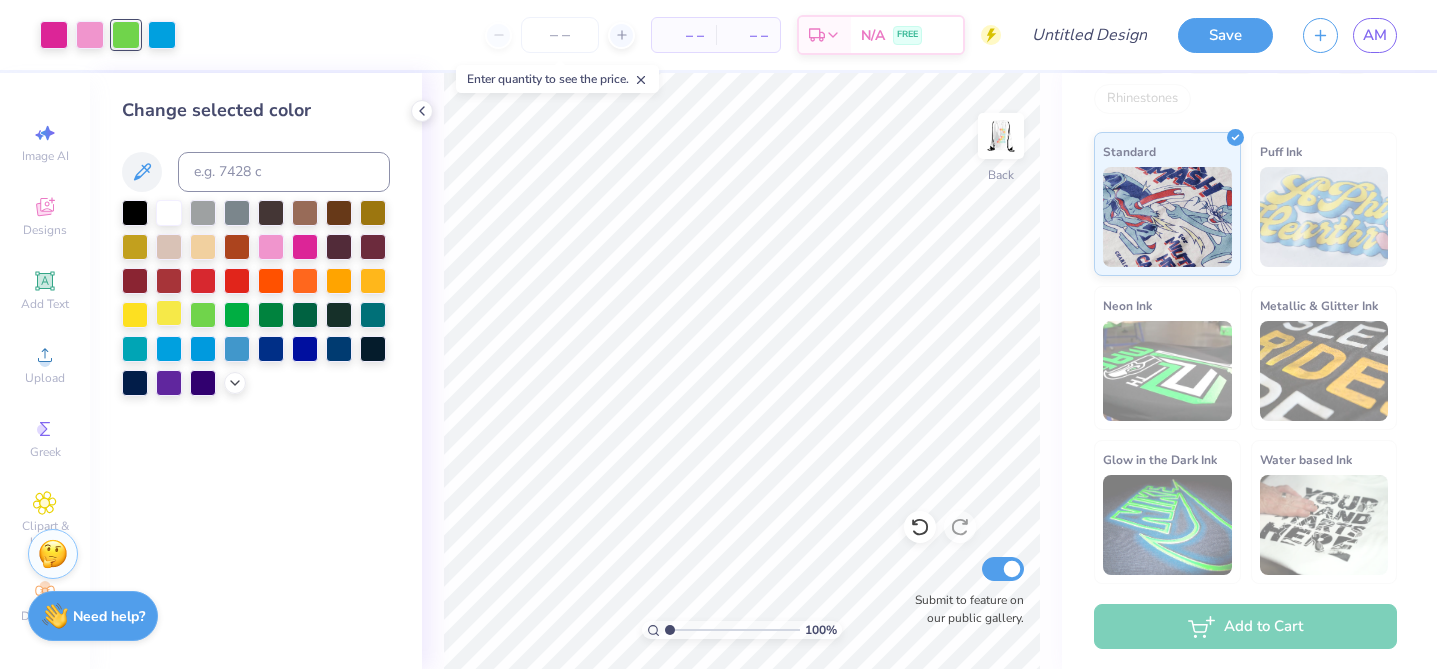 click at bounding box center [169, 313] 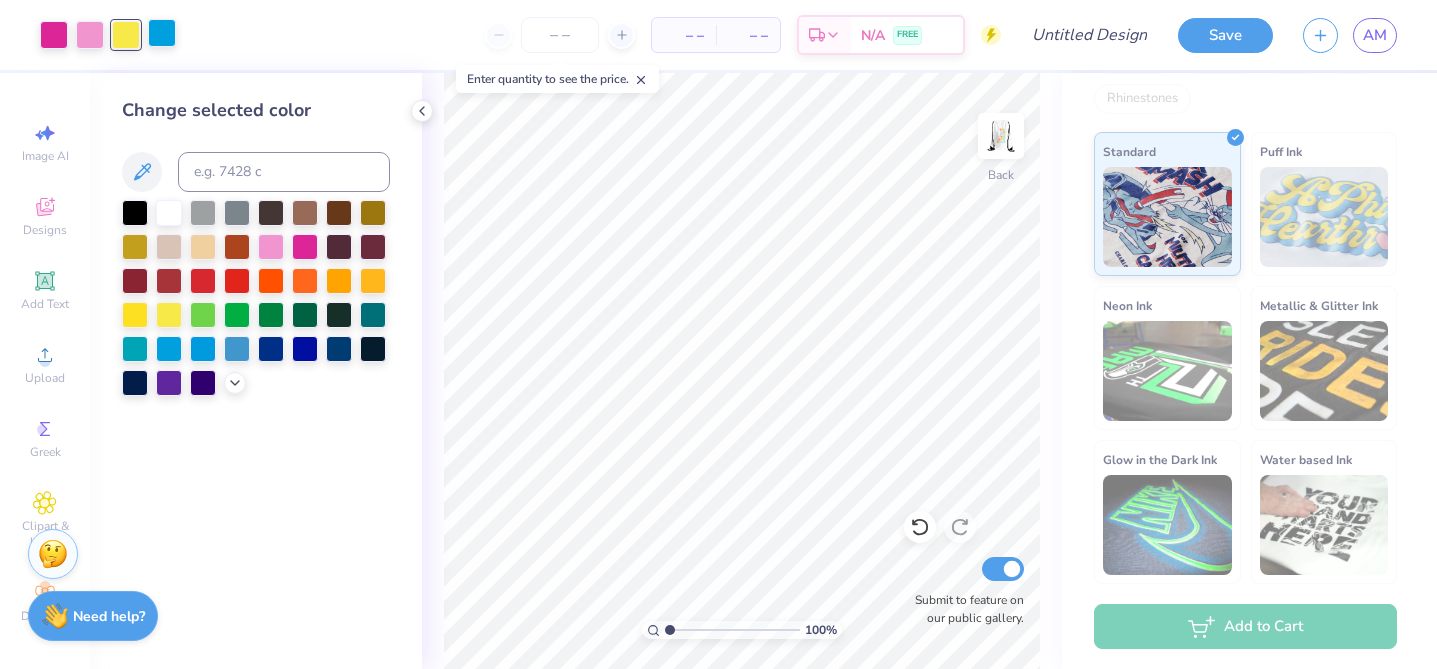 click at bounding box center [162, 33] 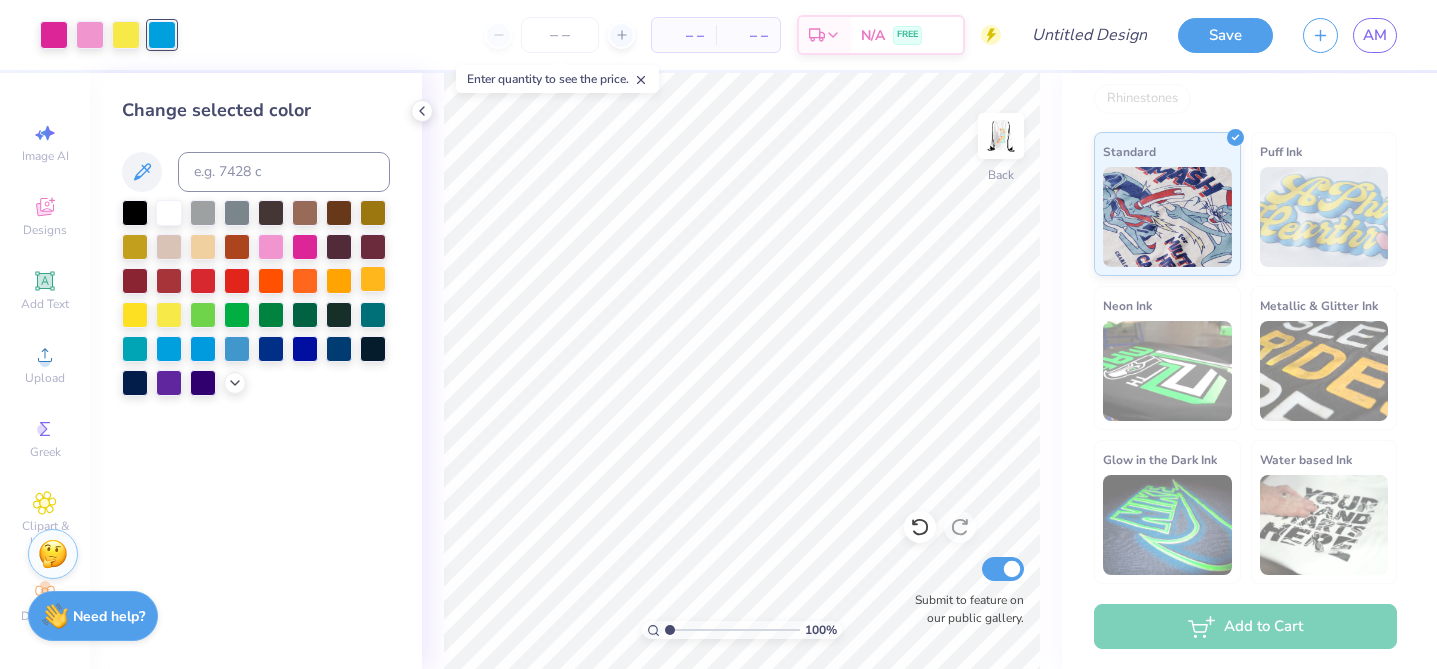click at bounding box center (373, 279) 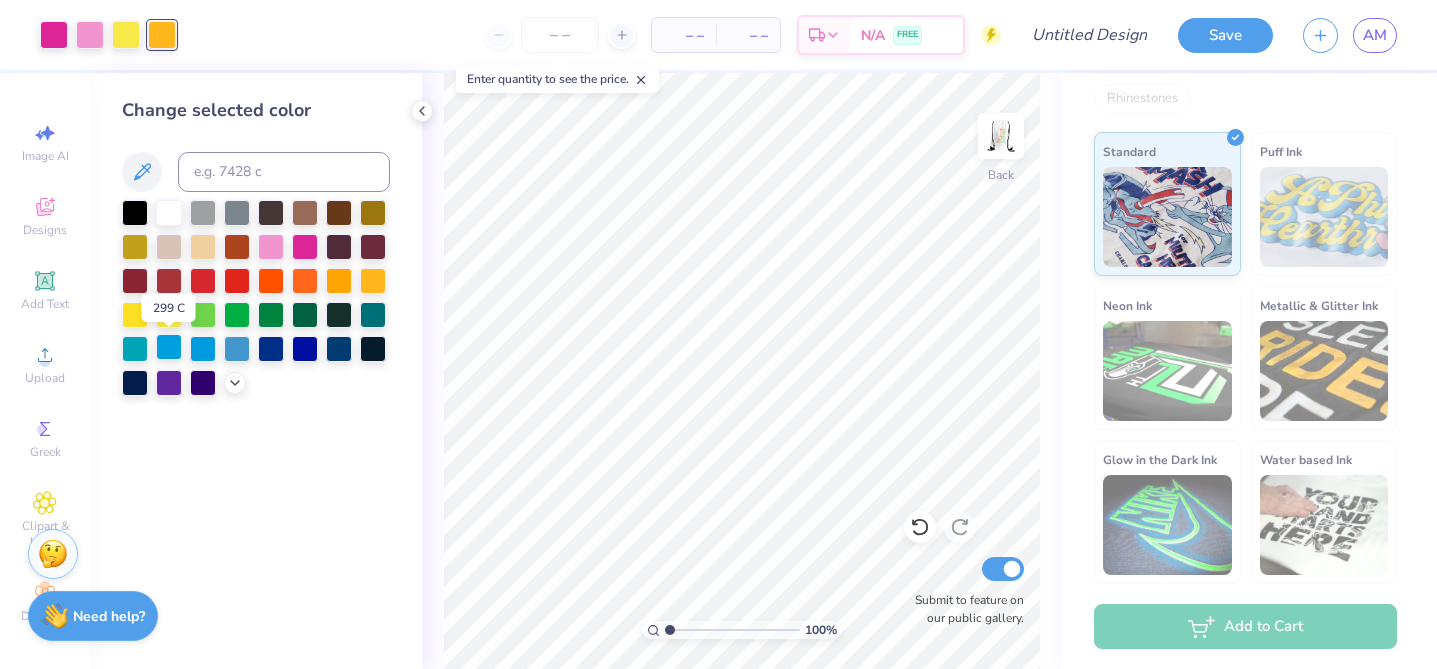 click at bounding box center (169, 347) 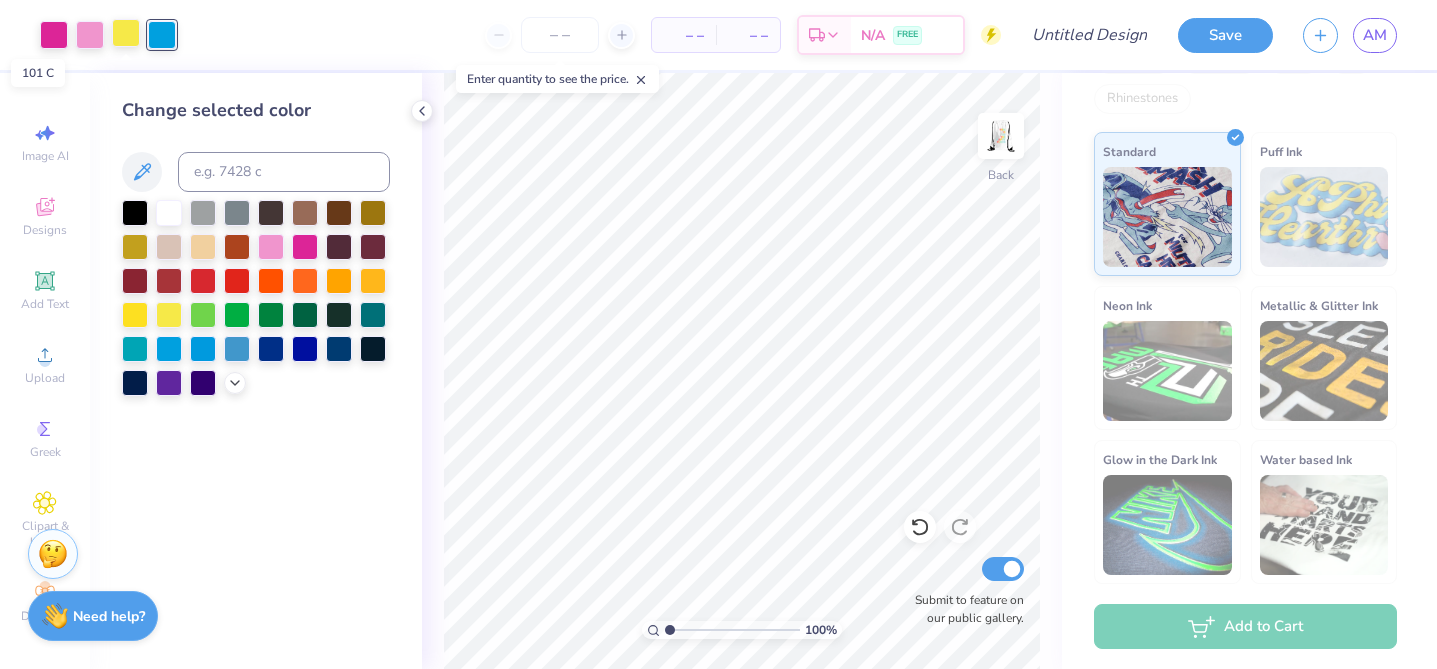 click at bounding box center [126, 33] 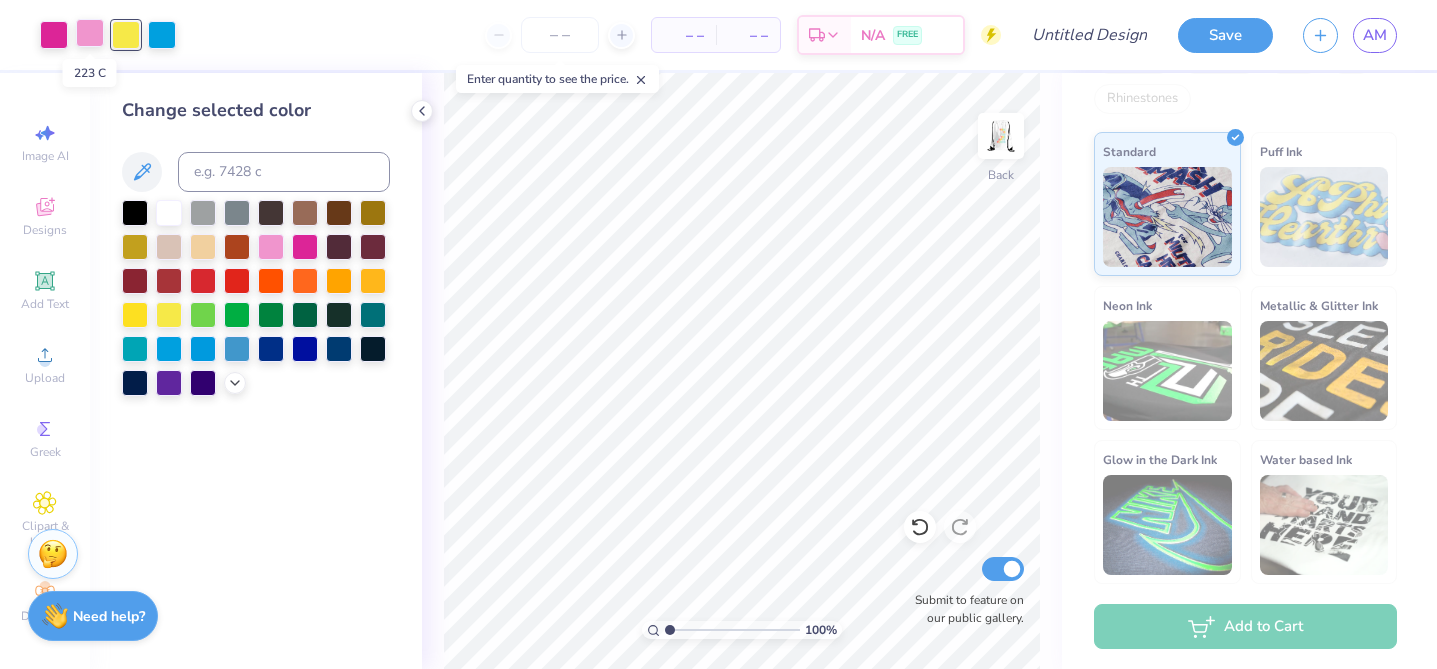 click at bounding box center (90, 33) 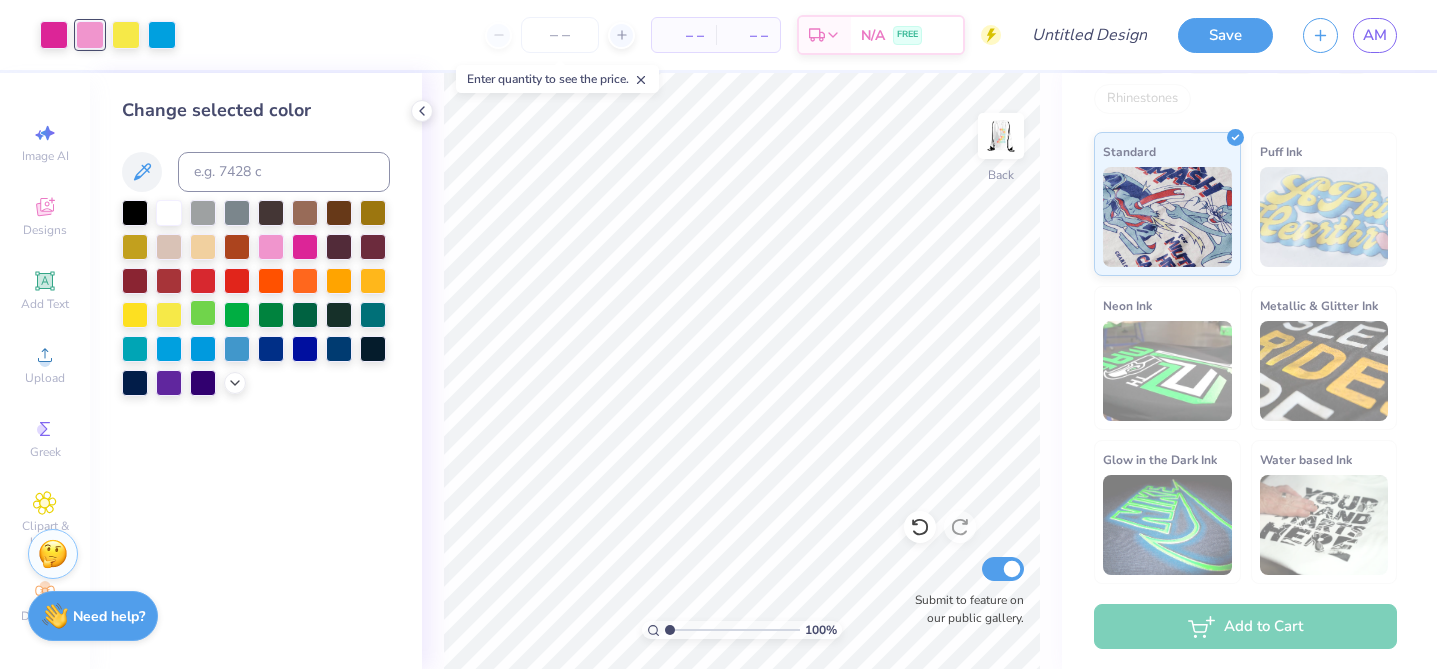 click at bounding box center (203, 313) 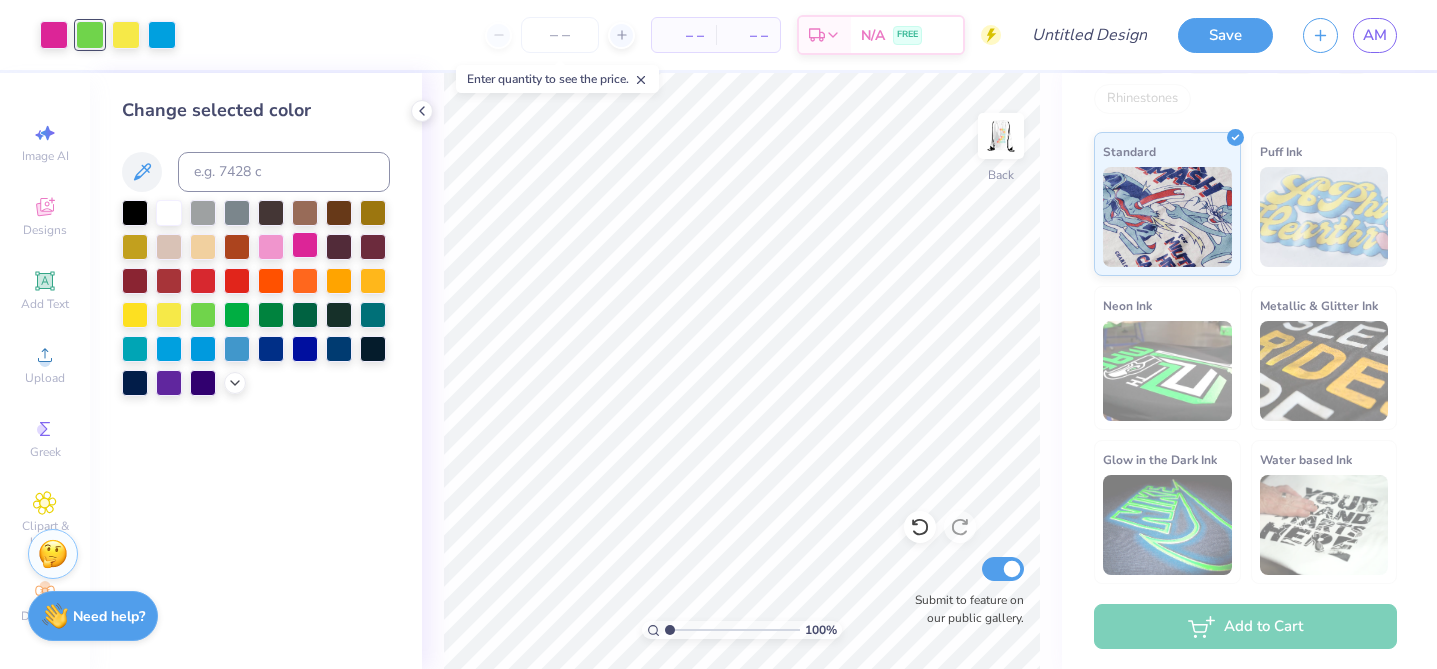 click at bounding box center [305, 245] 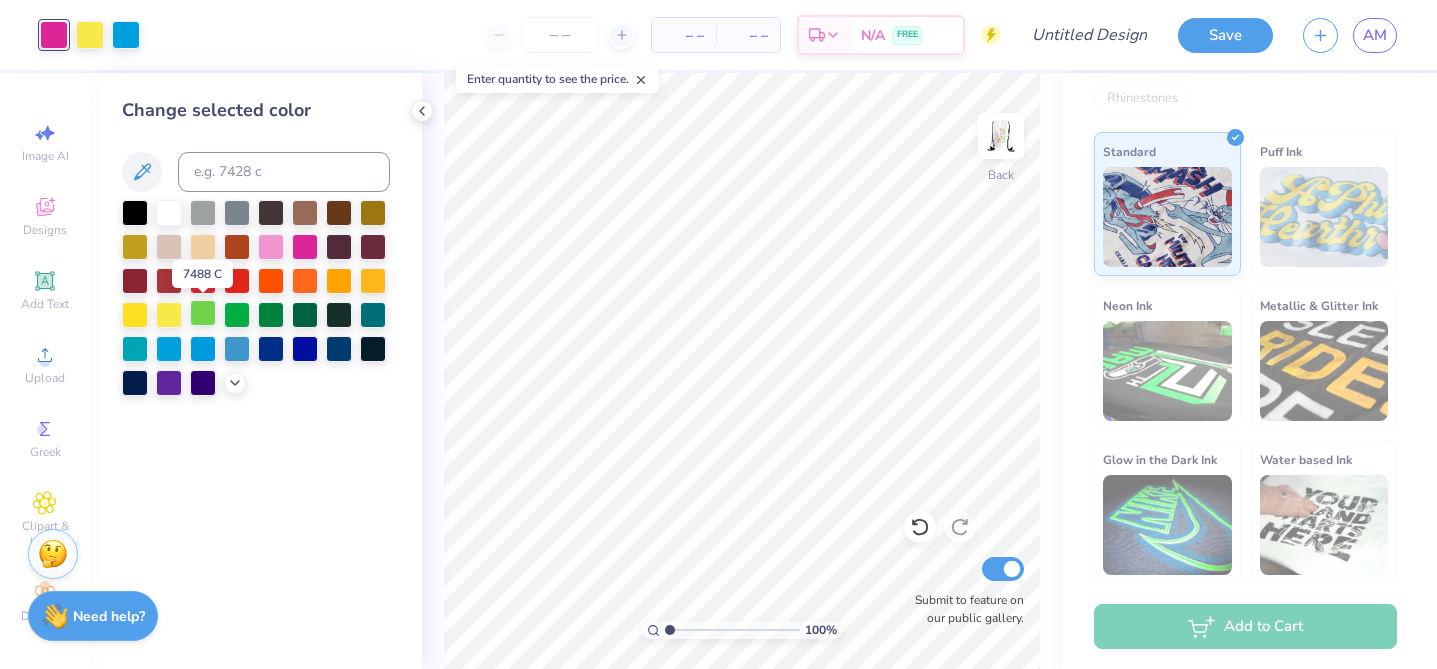 click at bounding box center (203, 313) 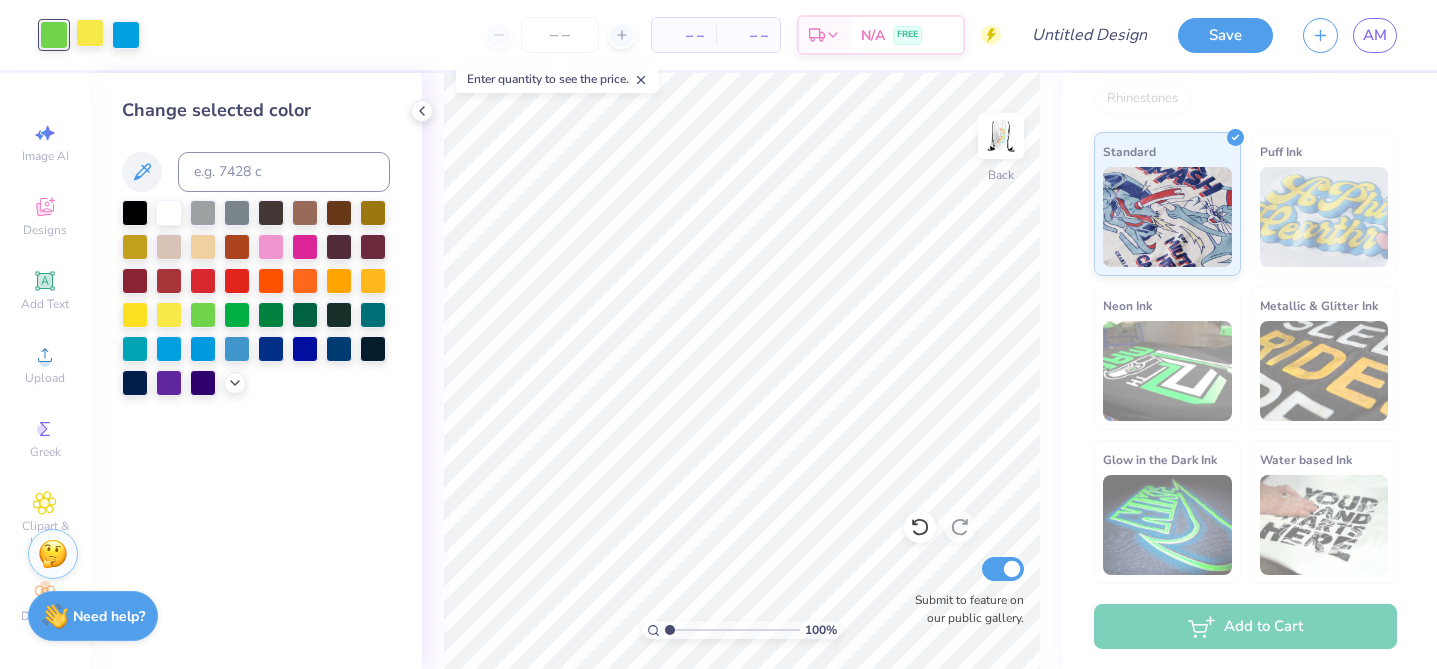 click on "Art colors" at bounding box center [70, 35] 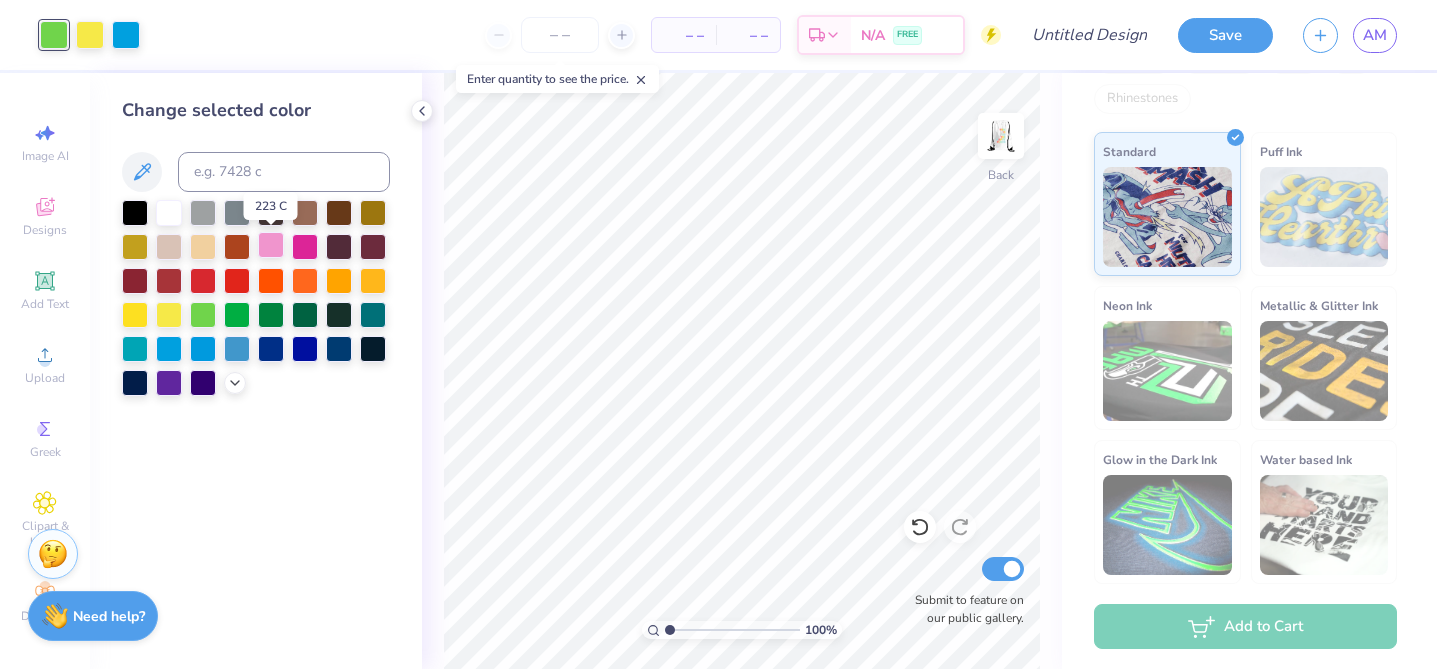 click at bounding box center (271, 245) 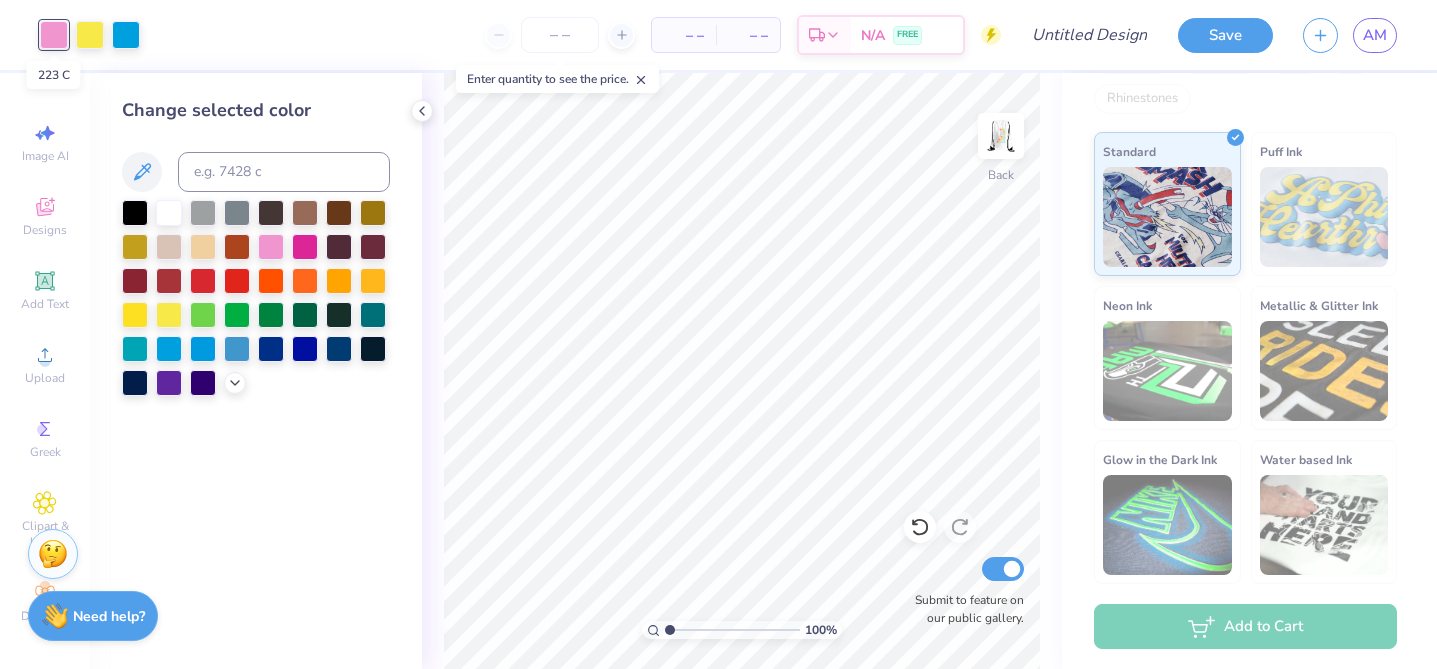 click at bounding box center [54, 35] 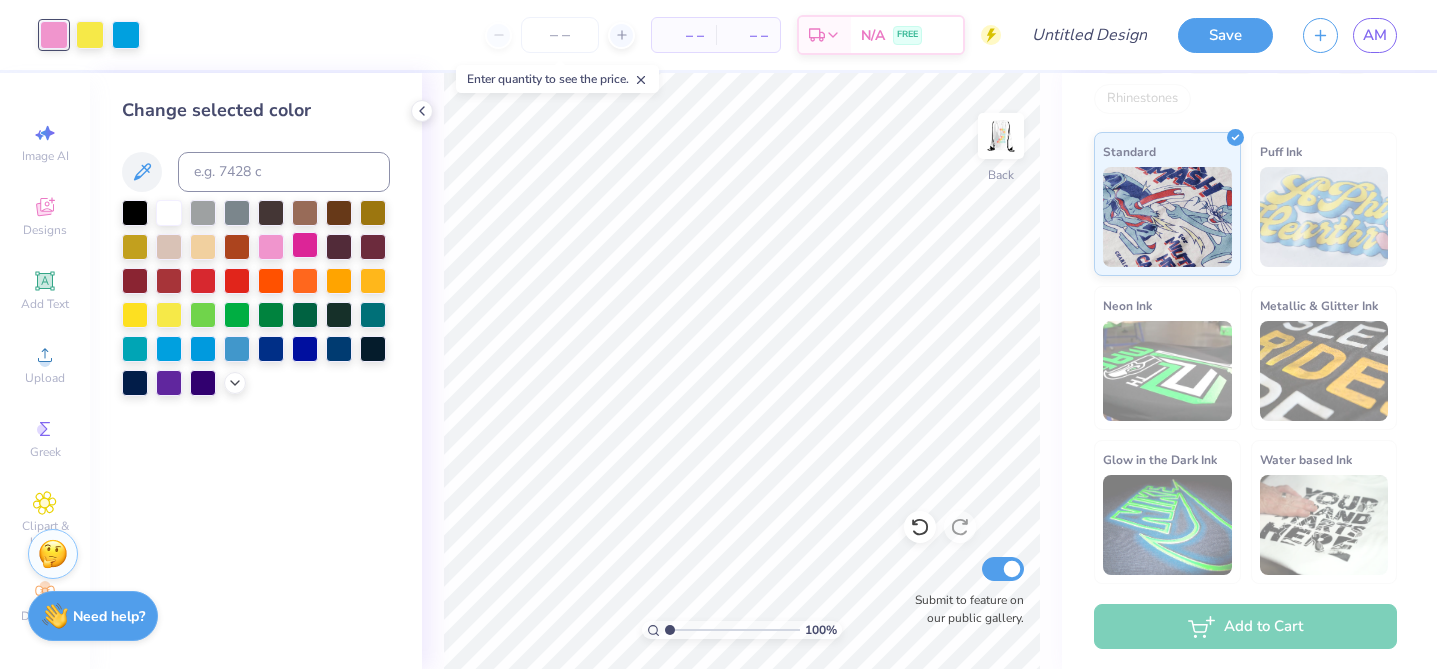 click at bounding box center [305, 245] 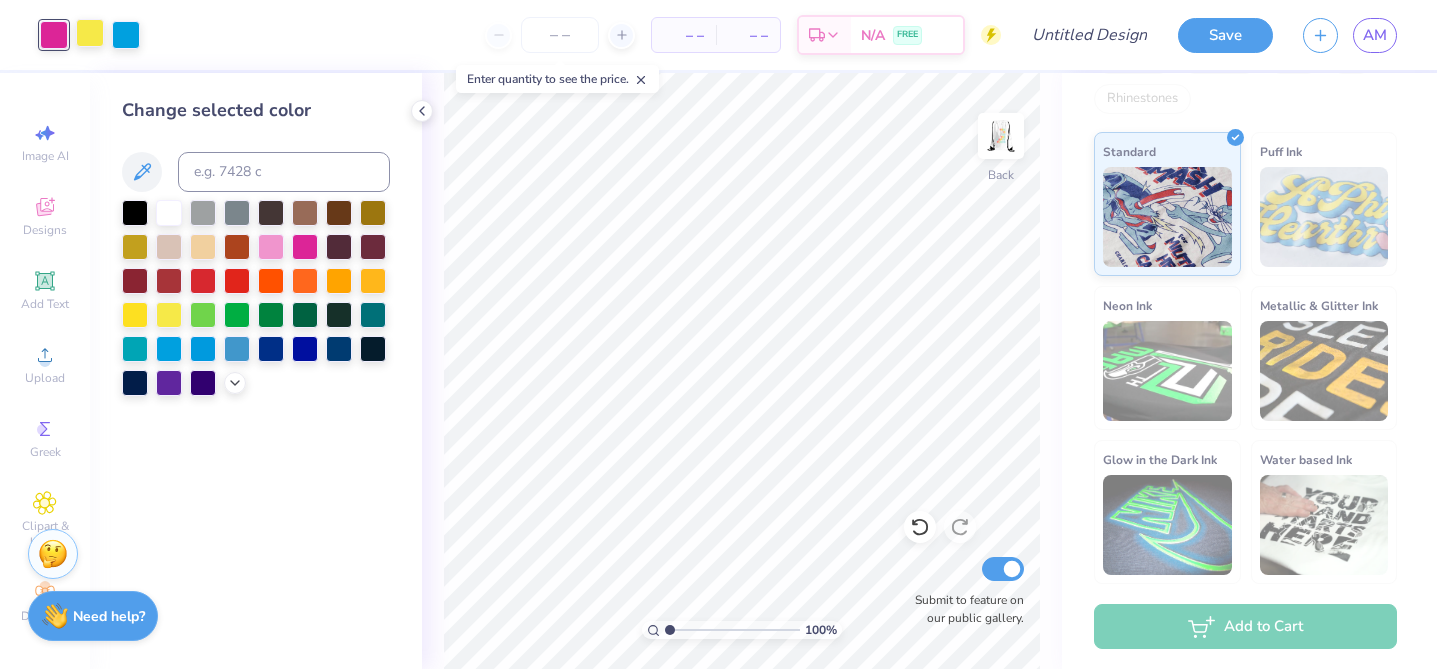 click at bounding box center (90, 33) 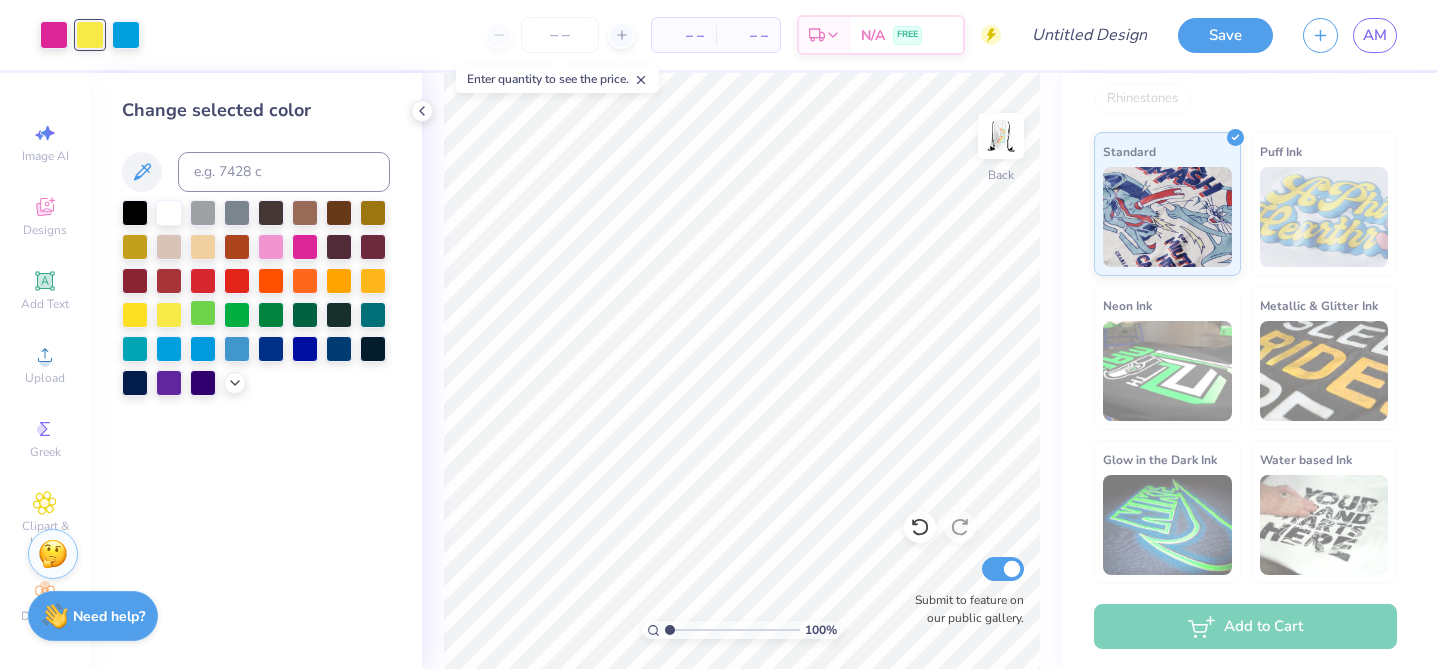 click at bounding box center (203, 313) 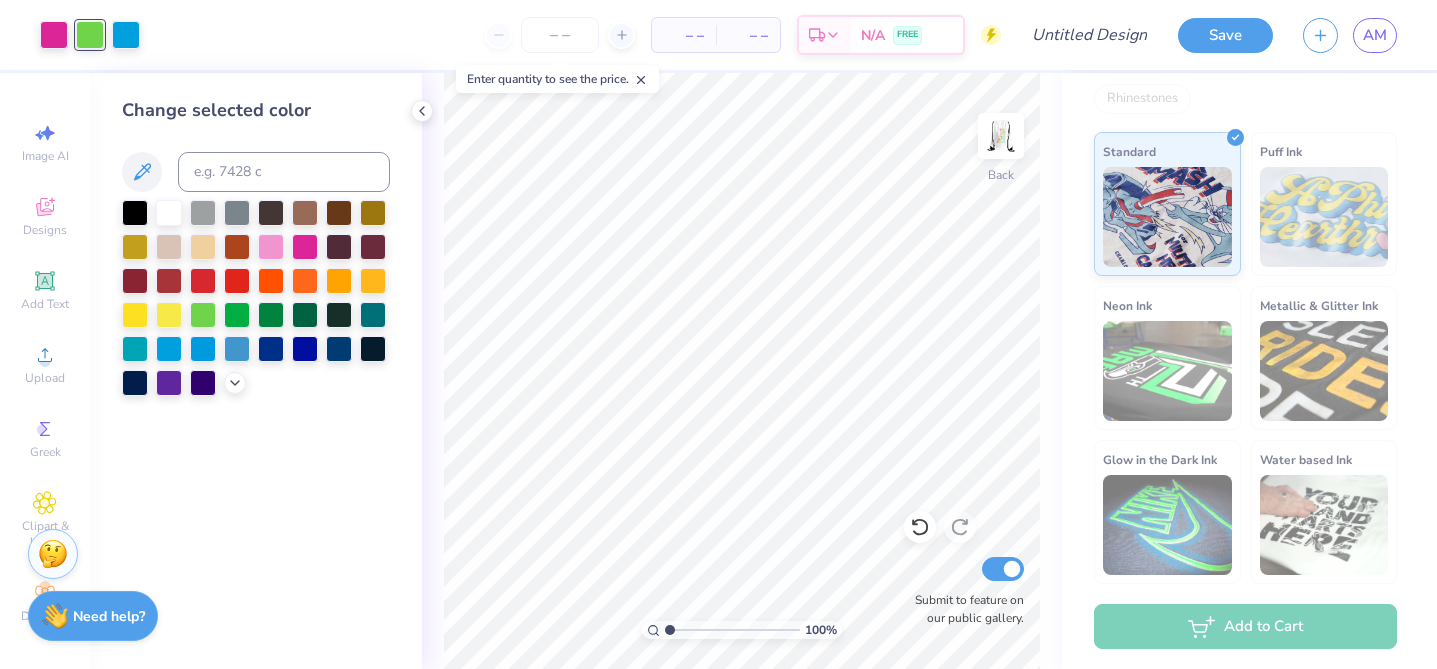 click on "– – Per Item – – Total Est.  Delivery N/A FREE" at bounding box center (578, 35) 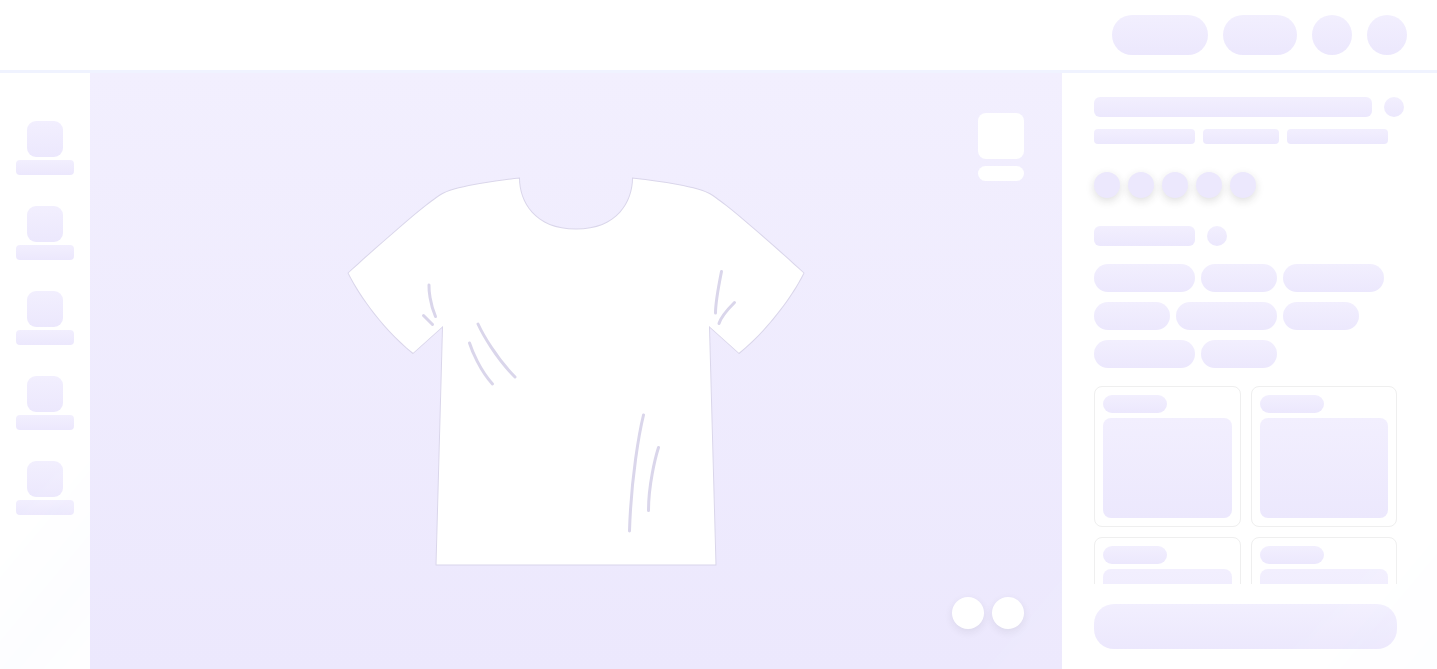 scroll, scrollTop: 0, scrollLeft: 0, axis: both 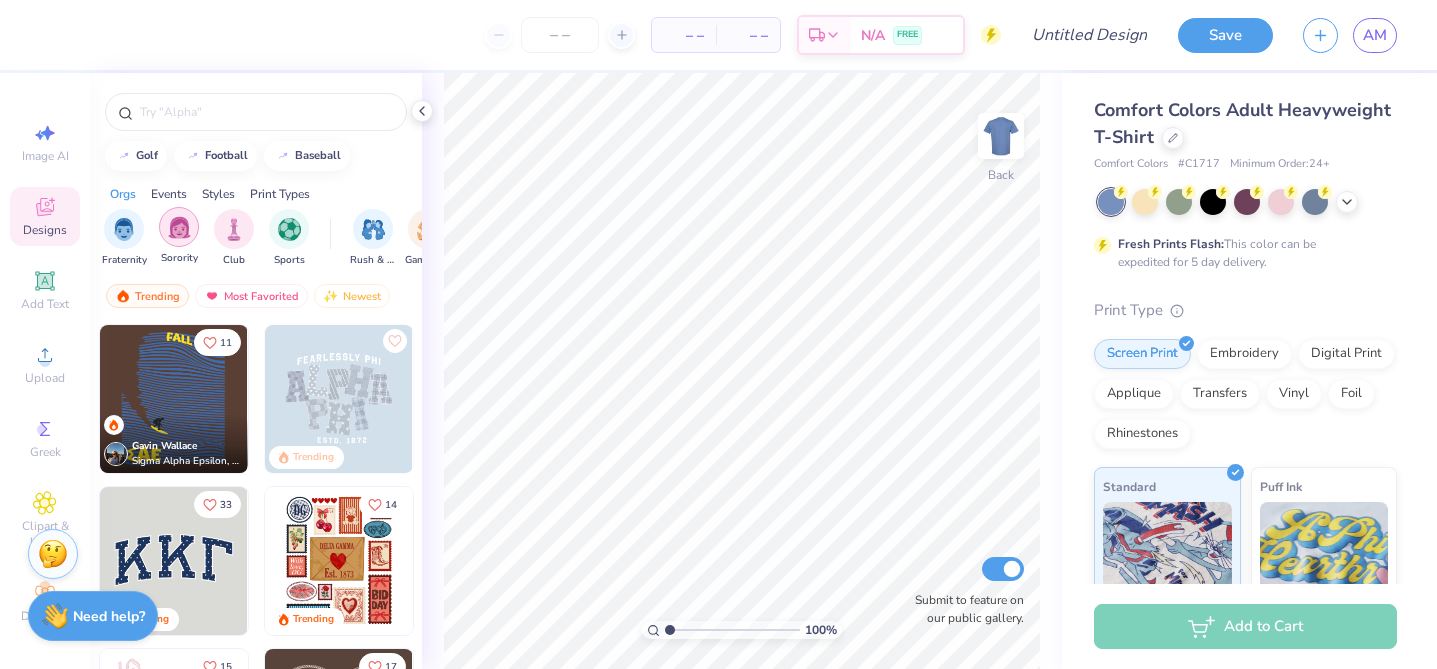 click at bounding box center [179, 227] 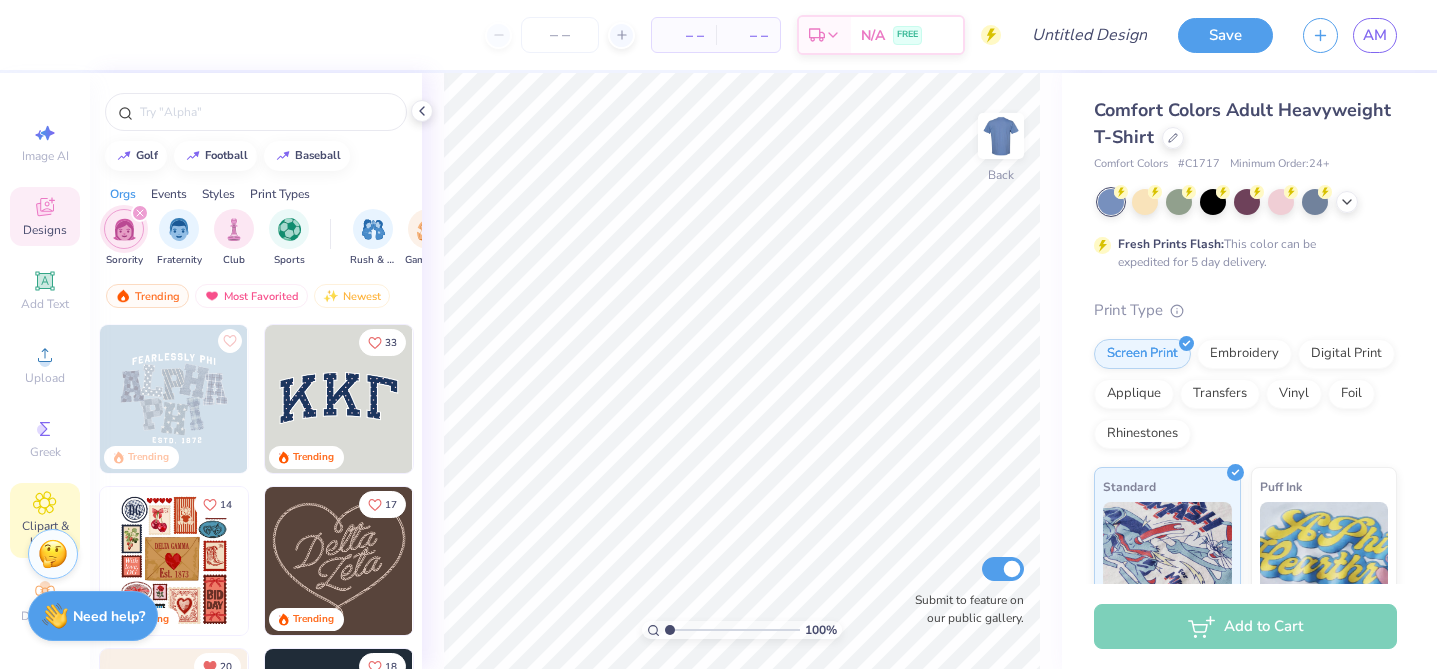 scroll, scrollTop: 3, scrollLeft: 0, axis: vertical 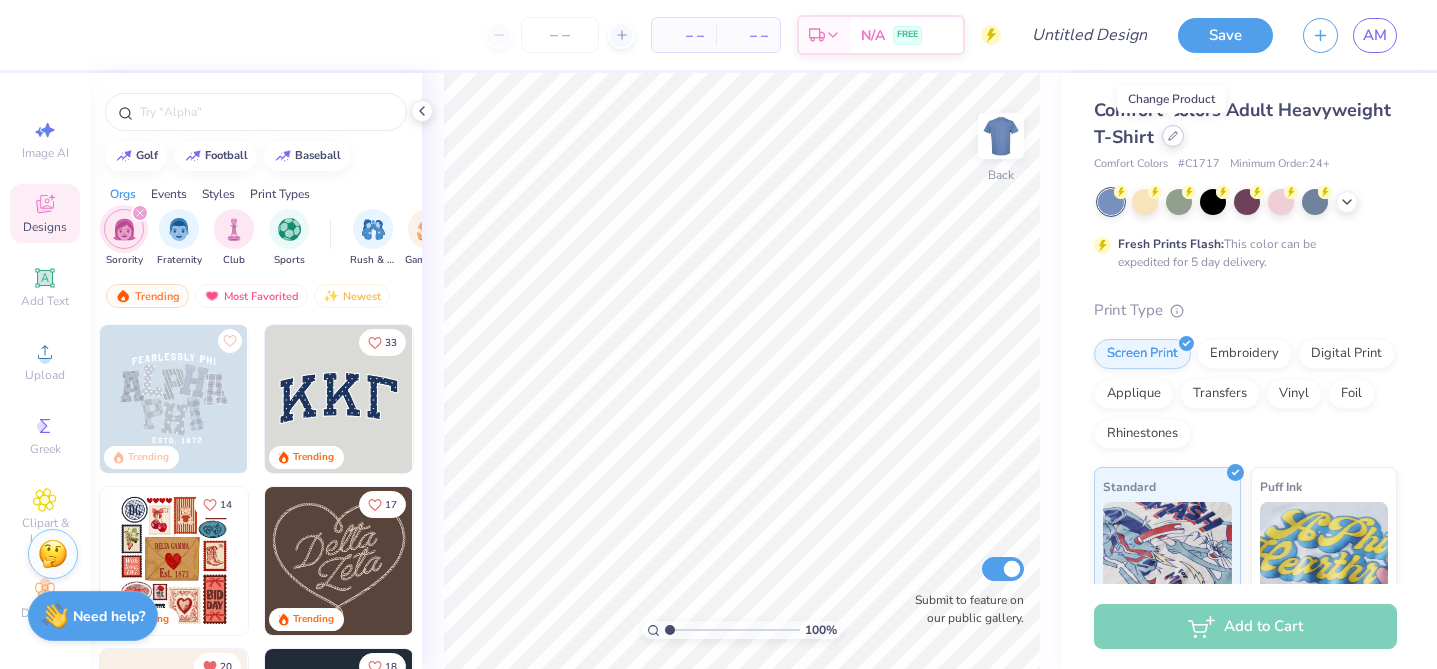 click 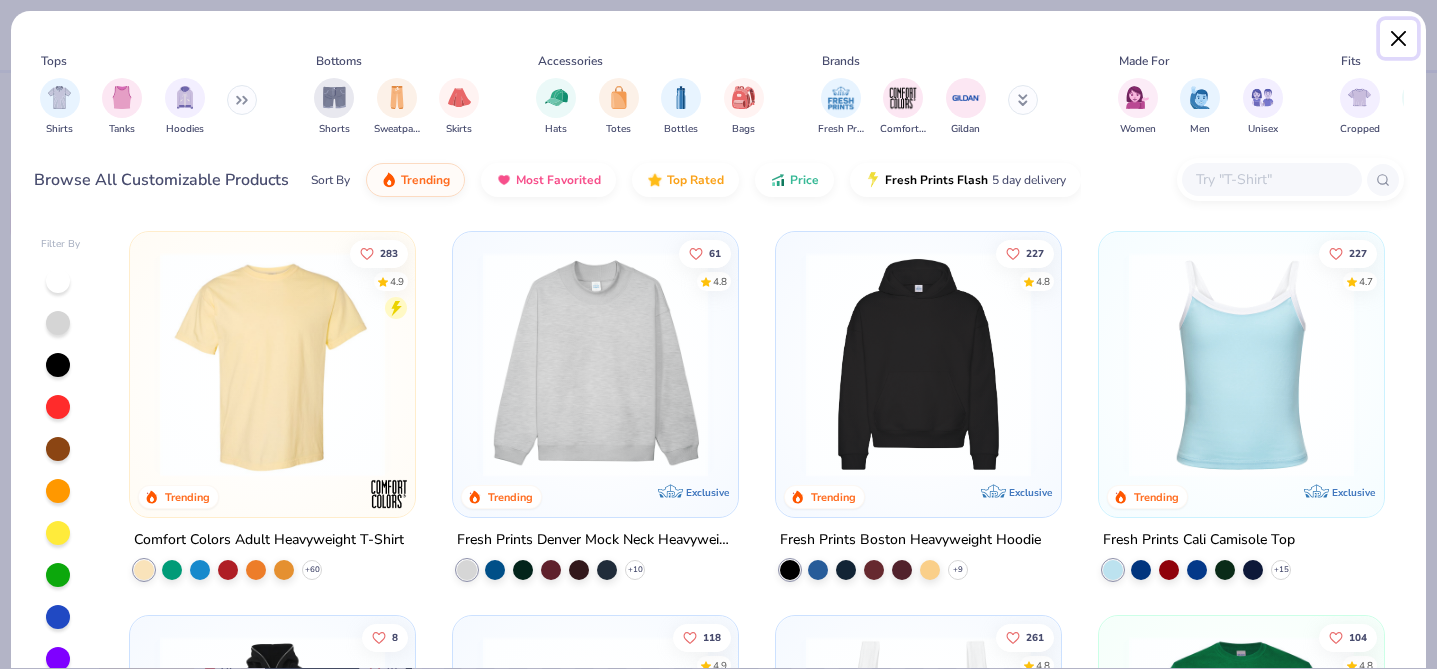 click at bounding box center (1399, 39) 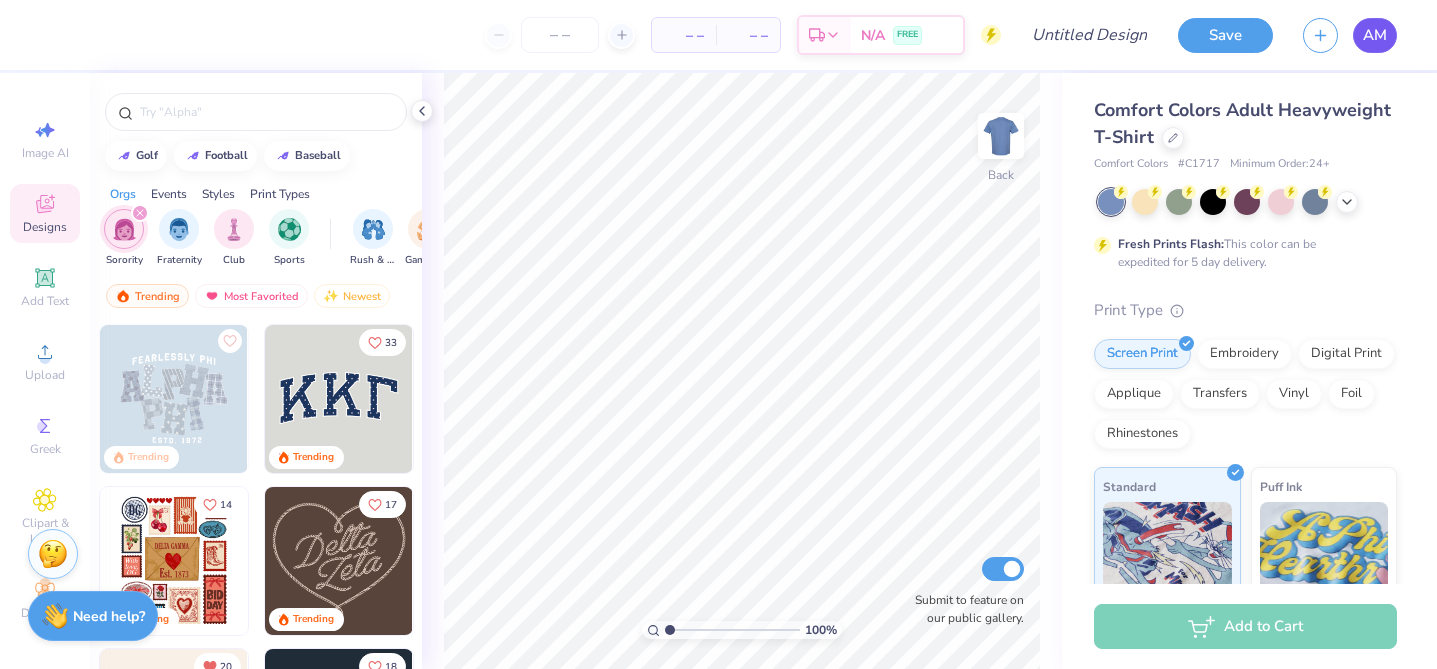 click on "AM" at bounding box center [1375, 35] 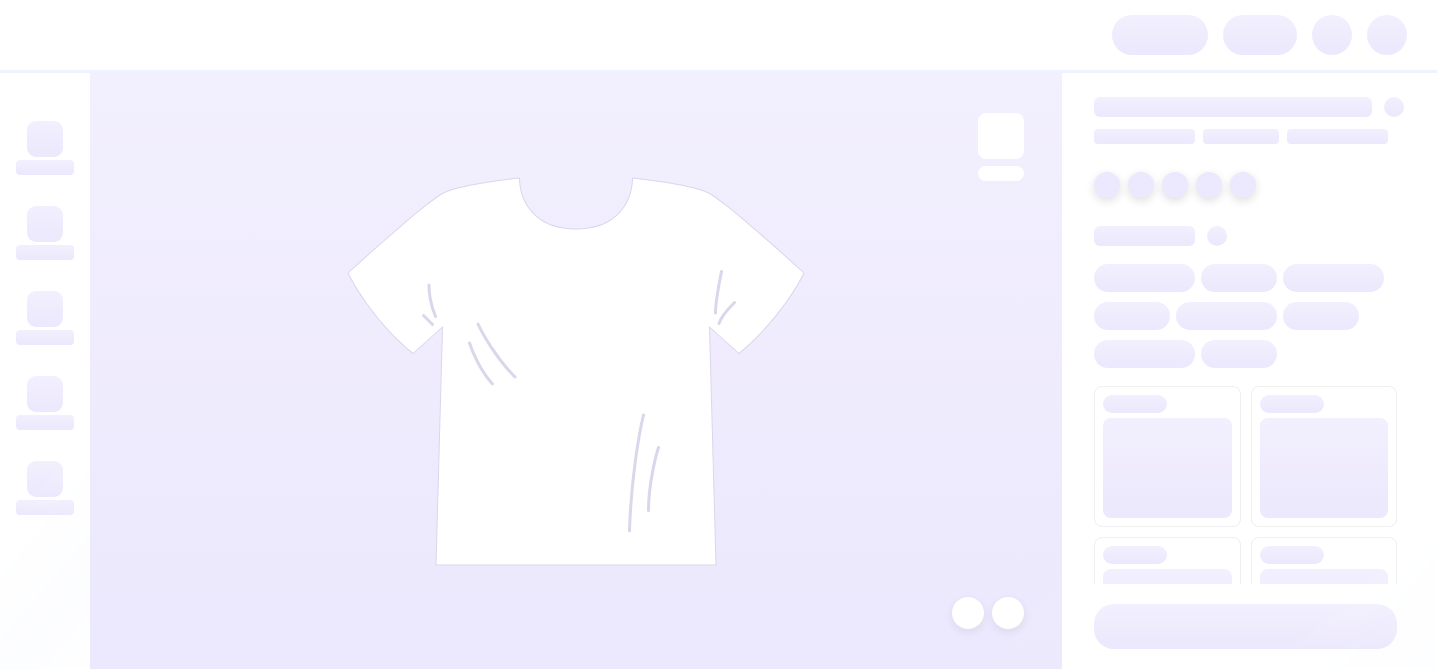 scroll, scrollTop: 0, scrollLeft: 0, axis: both 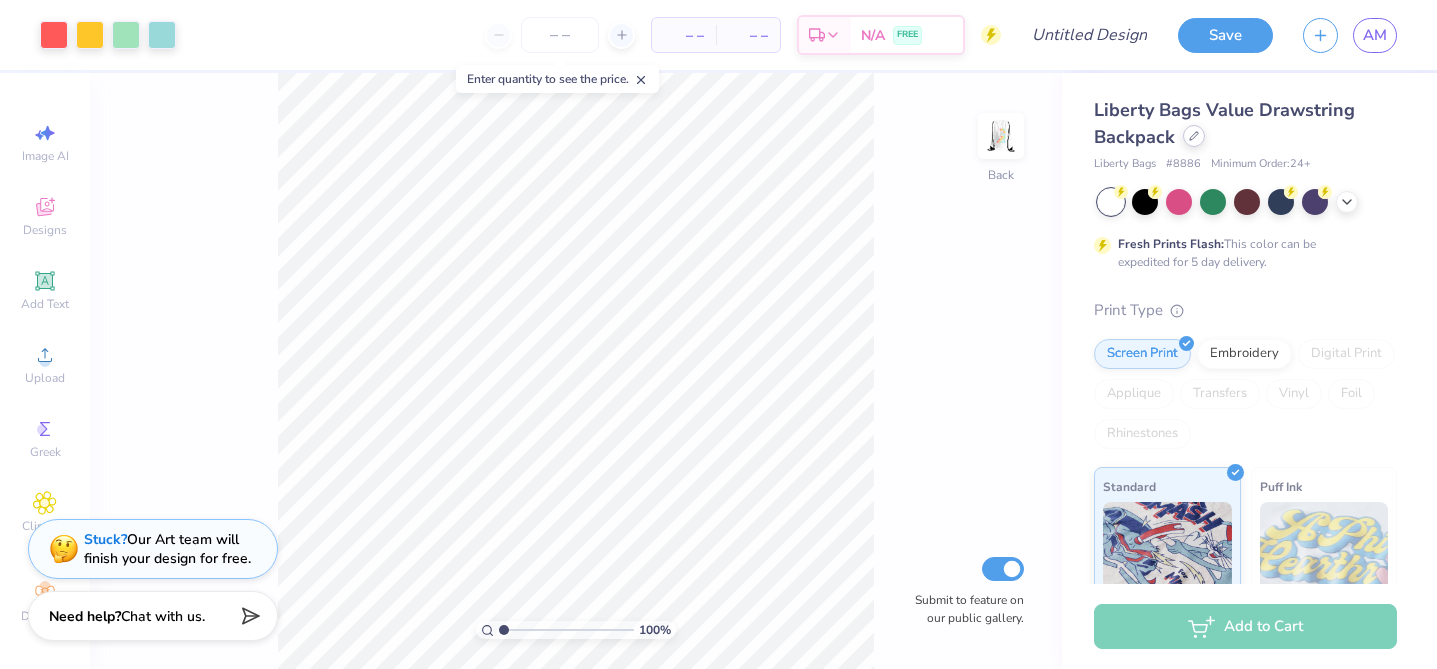 click at bounding box center [1194, 136] 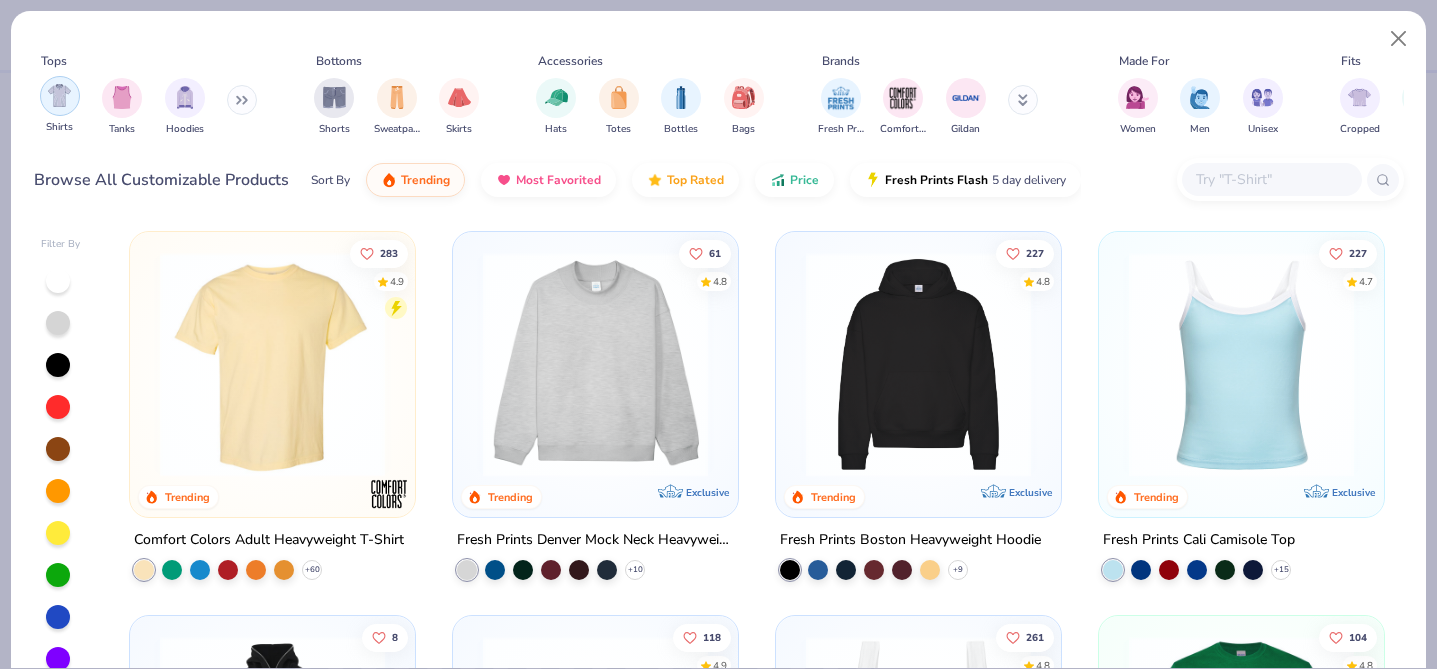 click at bounding box center [60, 96] 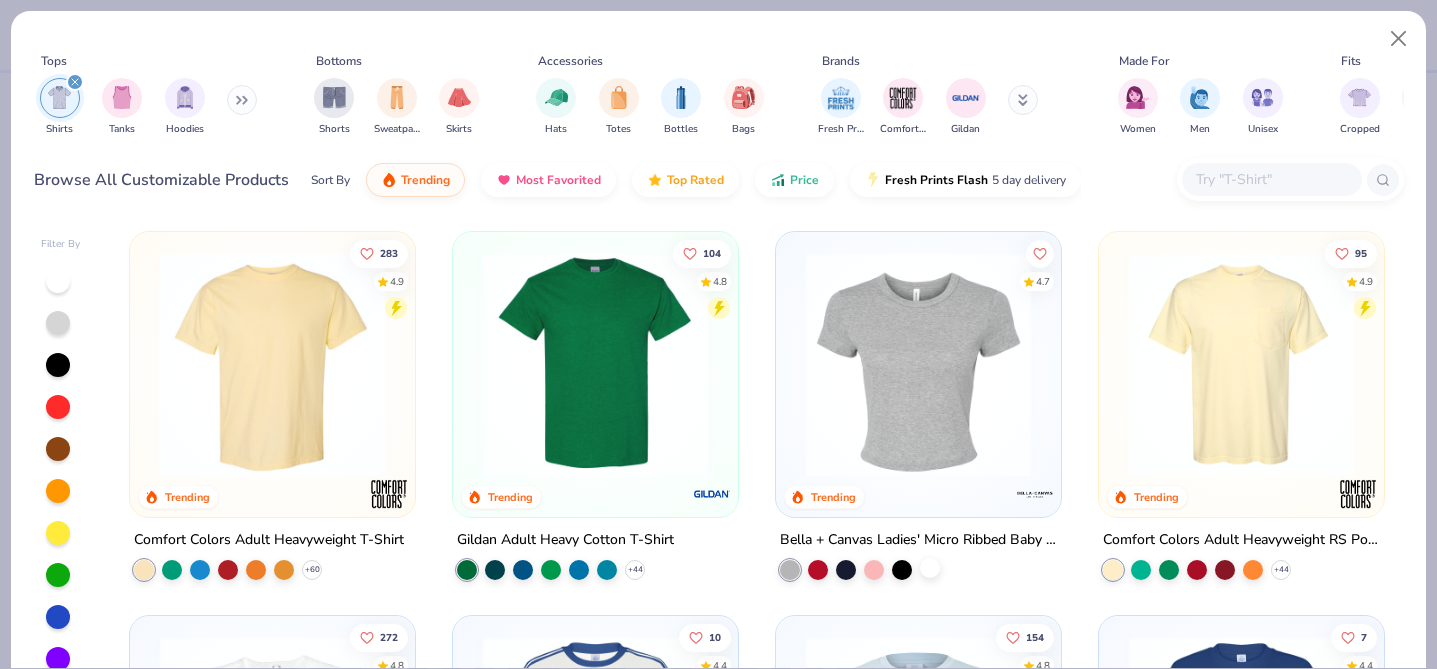click at bounding box center (930, 568) 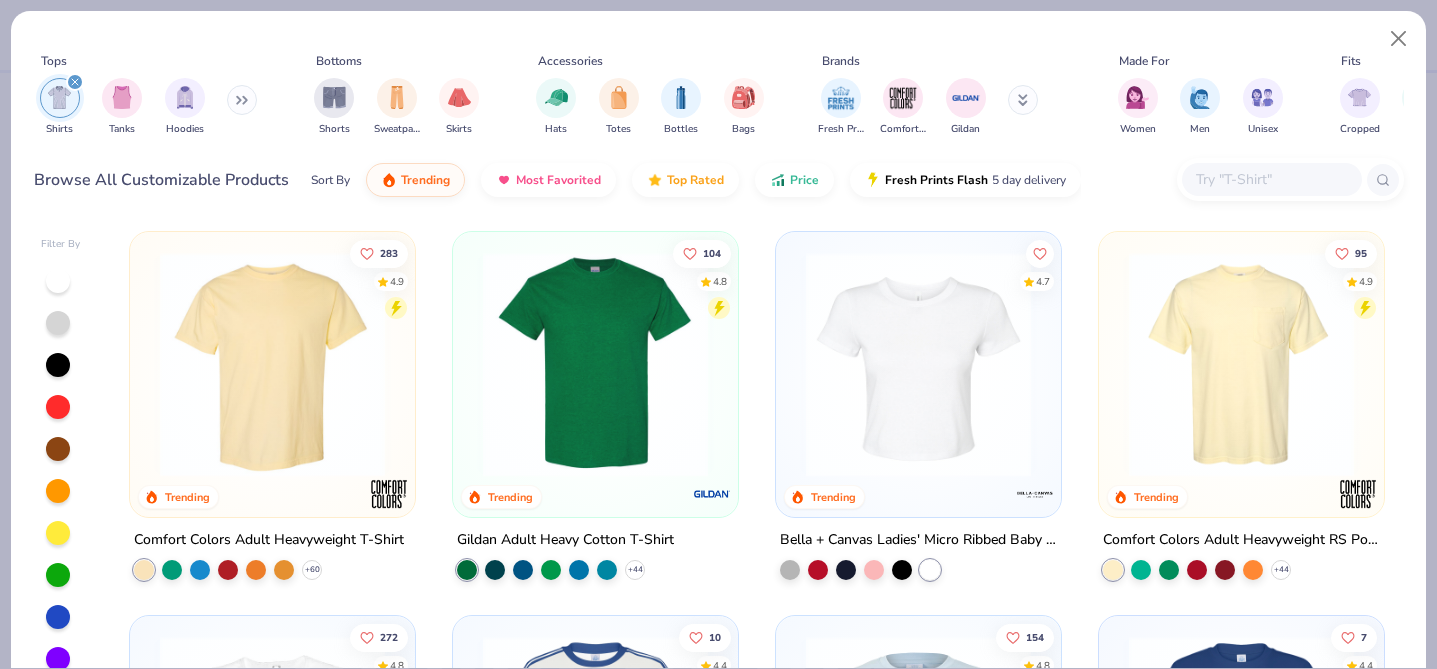 click at bounding box center (918, 364) 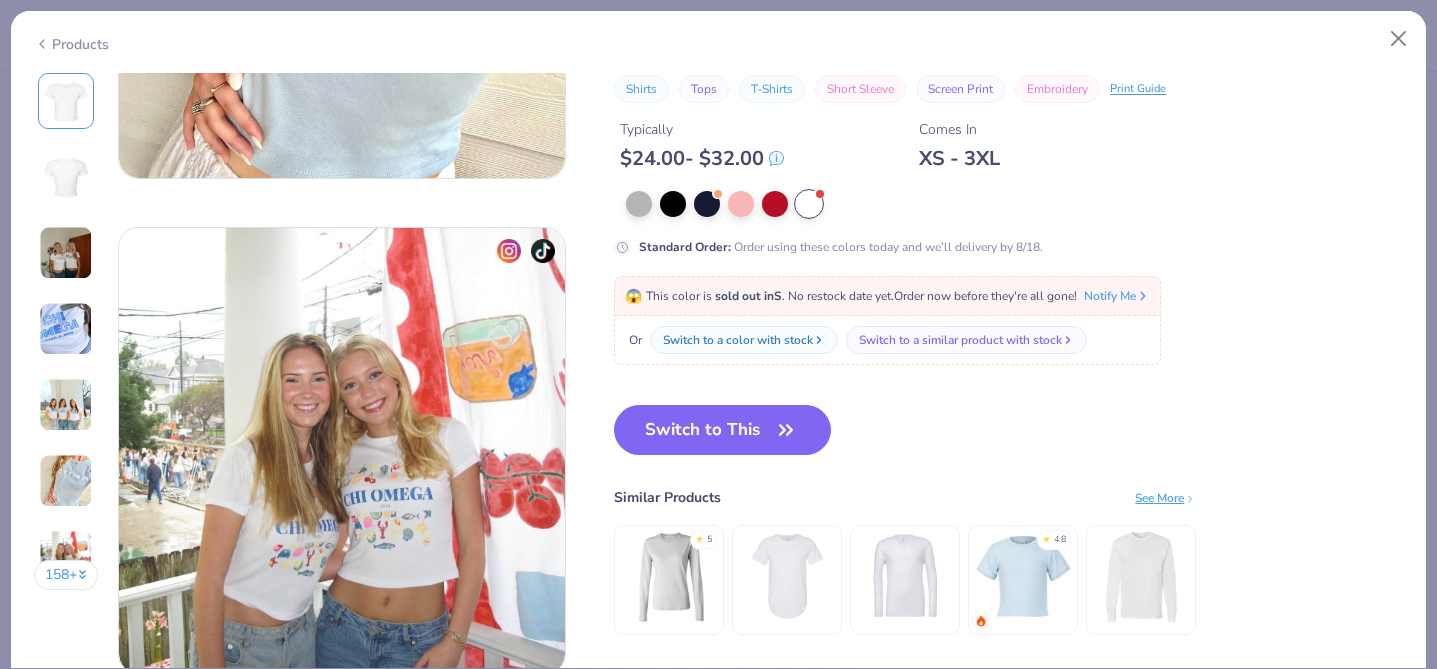 scroll, scrollTop: 2825, scrollLeft: 0, axis: vertical 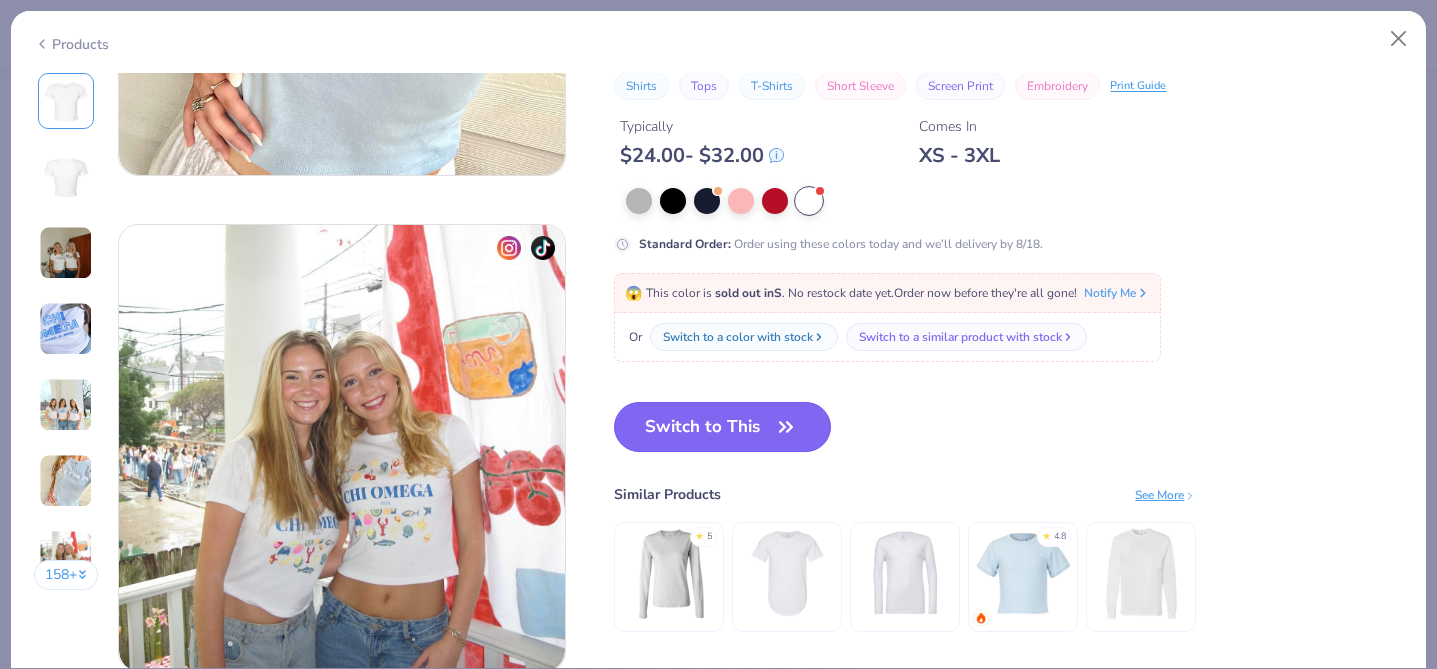 click on "Switch to This" at bounding box center (722, 427) 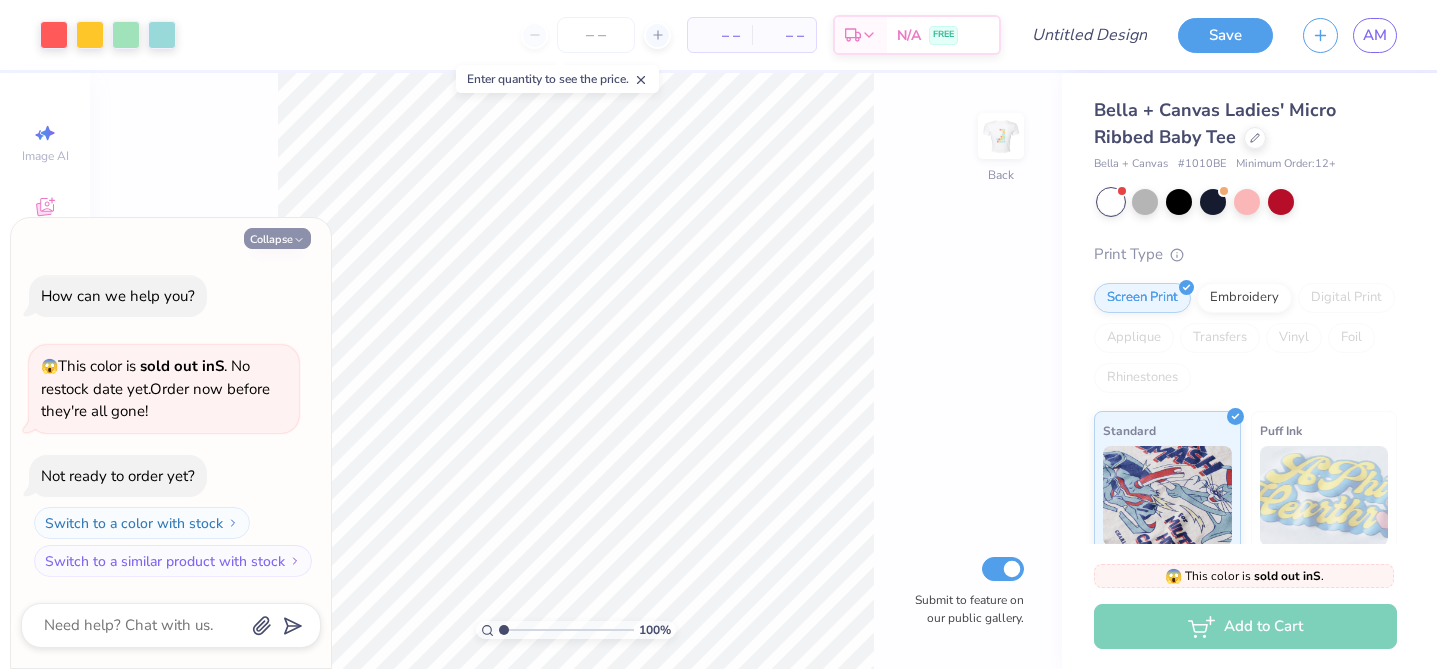 click on "Collapse" at bounding box center (277, 238) 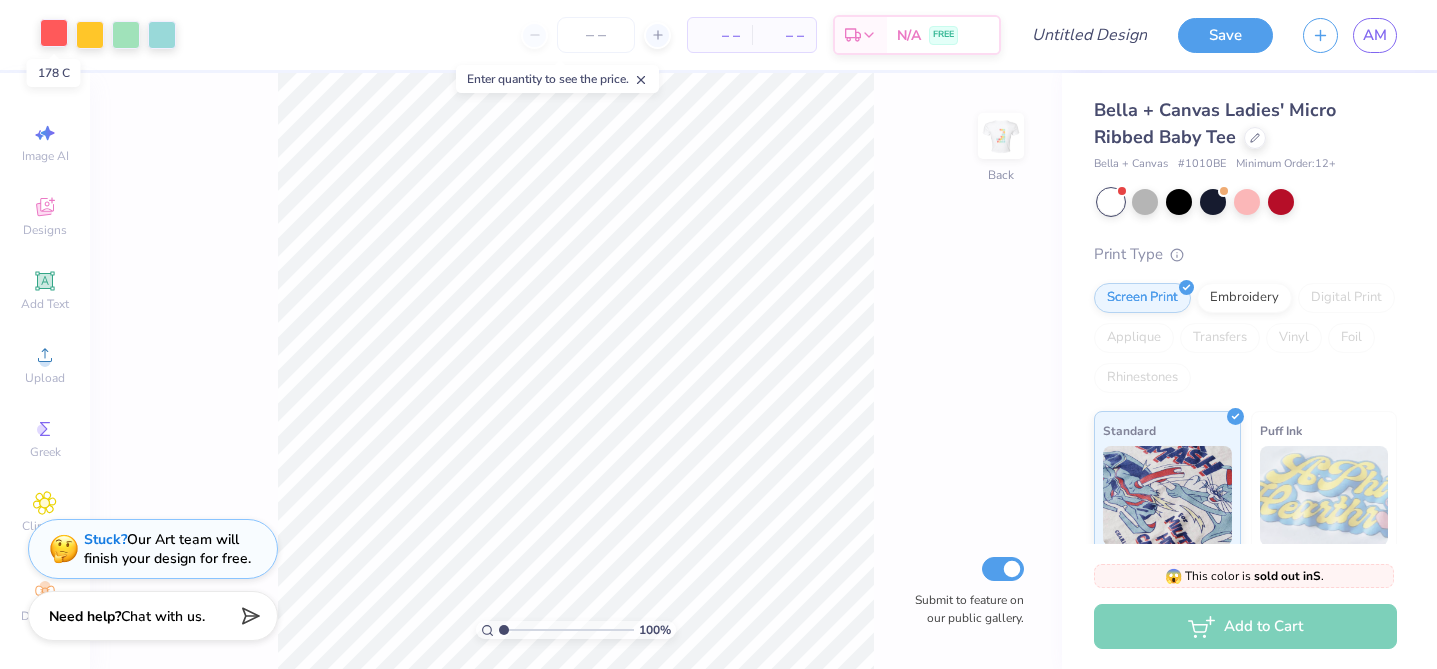 click at bounding box center [54, 33] 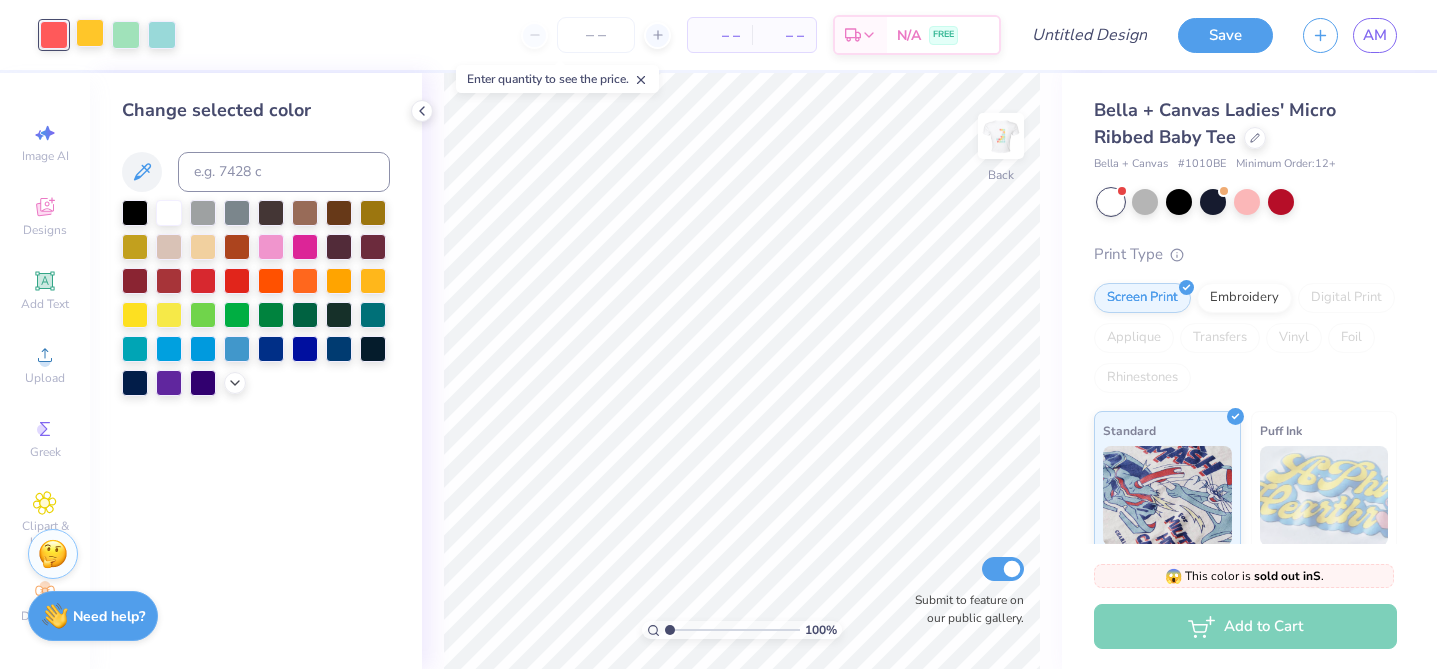 click at bounding box center (90, 33) 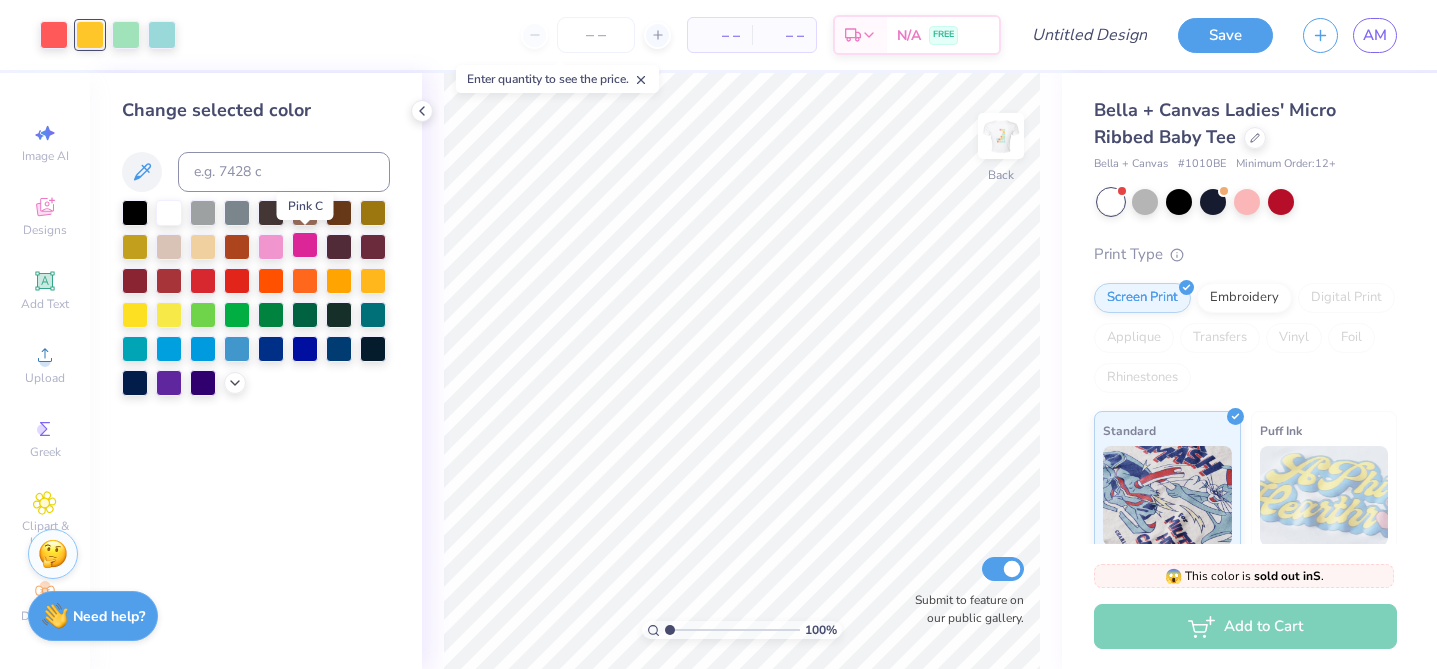 click at bounding box center [305, 245] 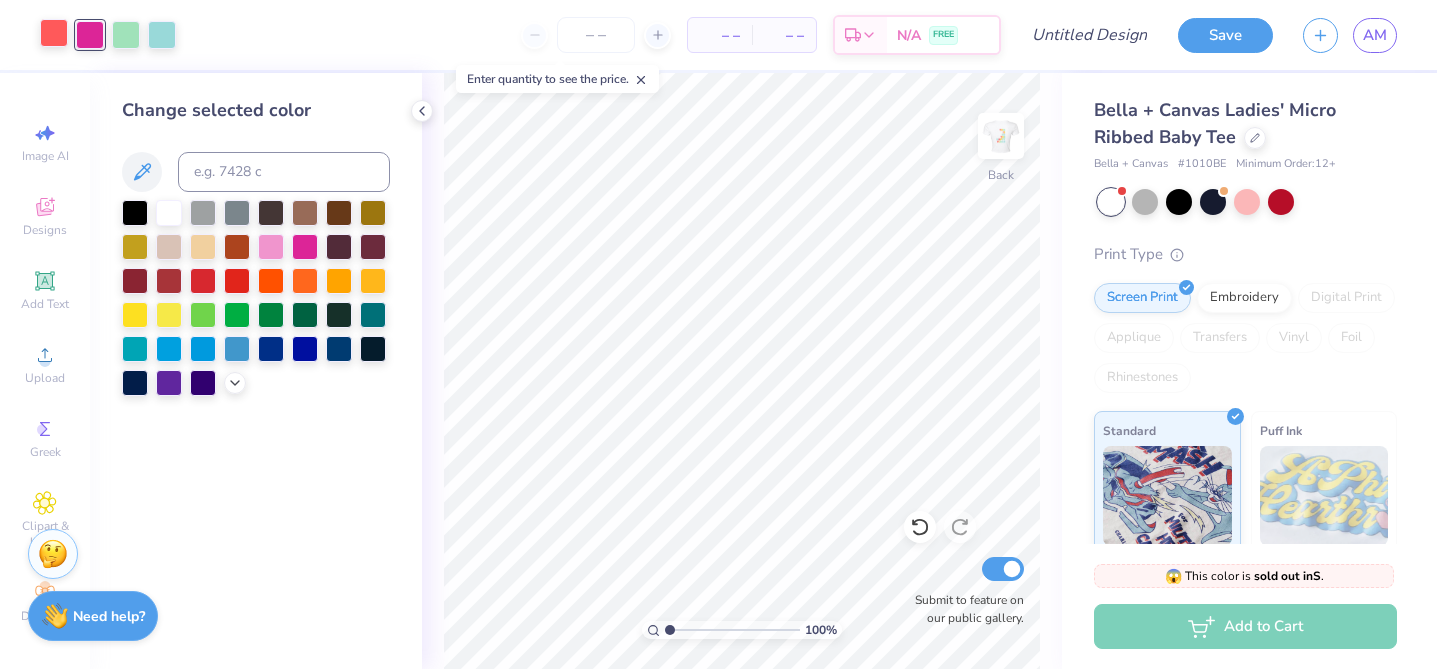 click at bounding box center (54, 33) 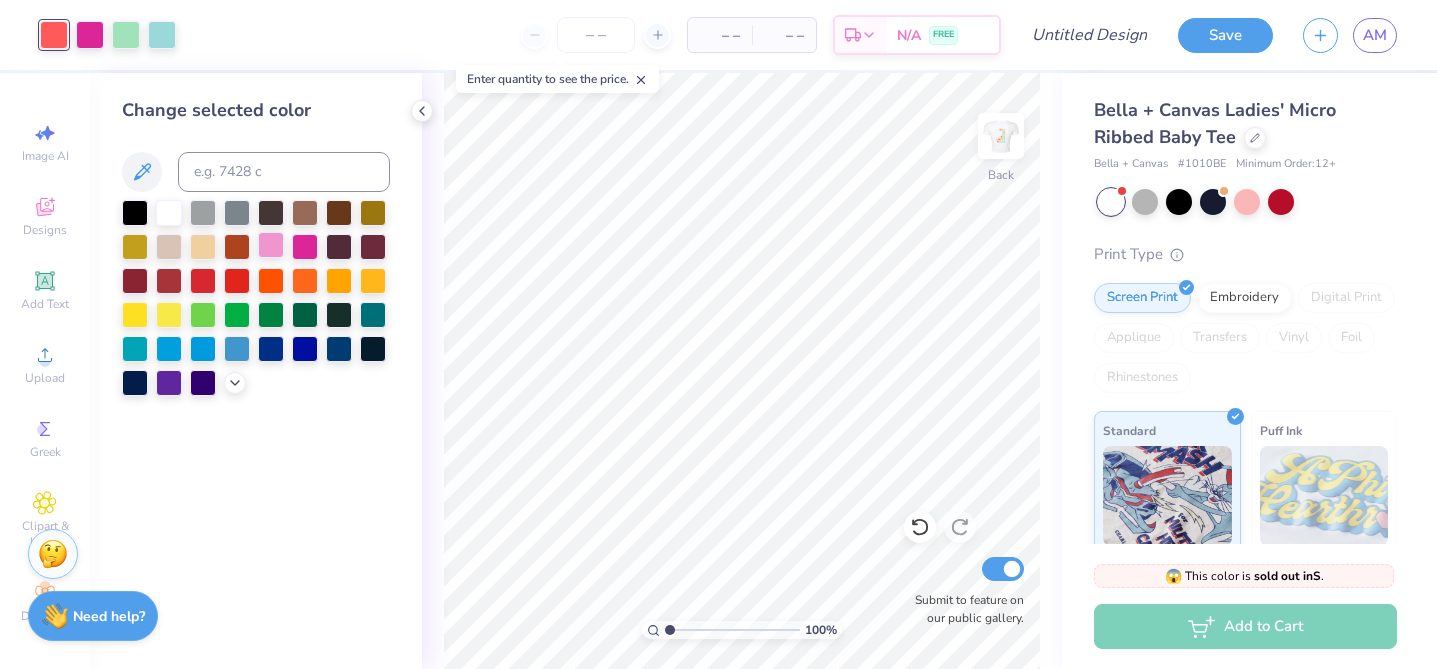 click at bounding box center [271, 245] 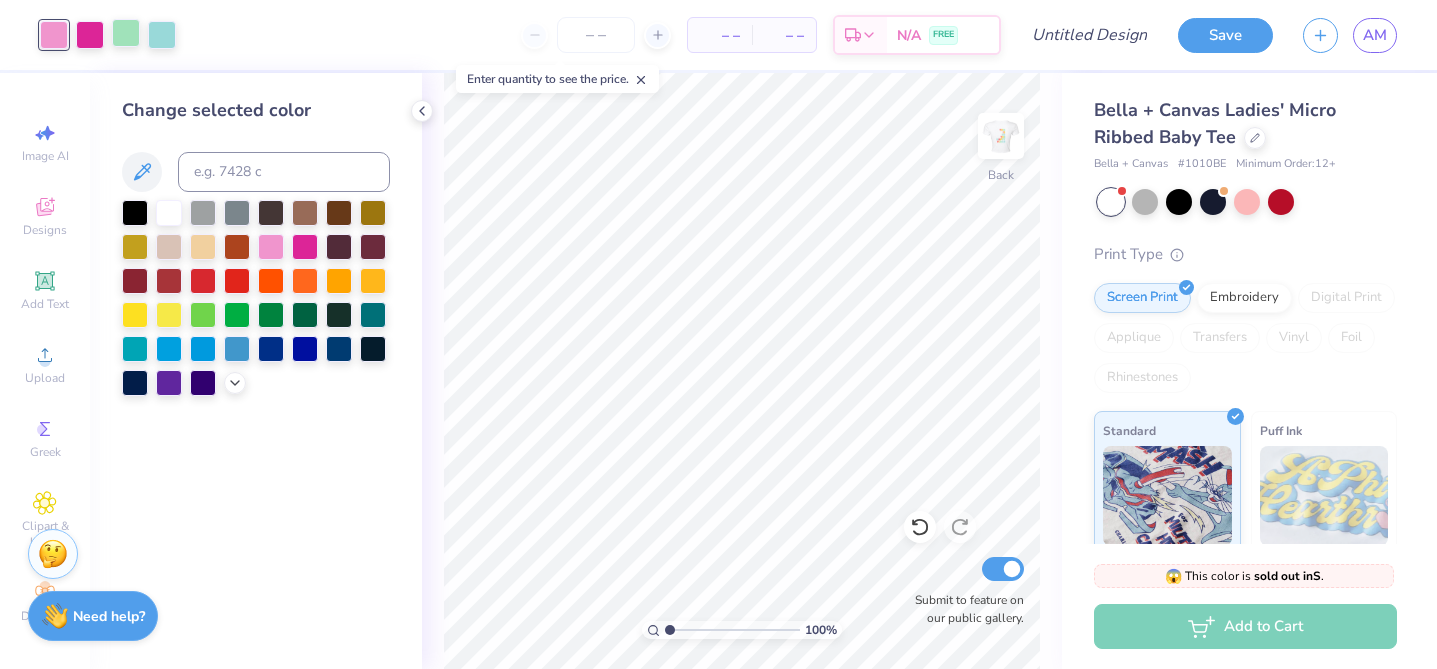 click at bounding box center (126, 33) 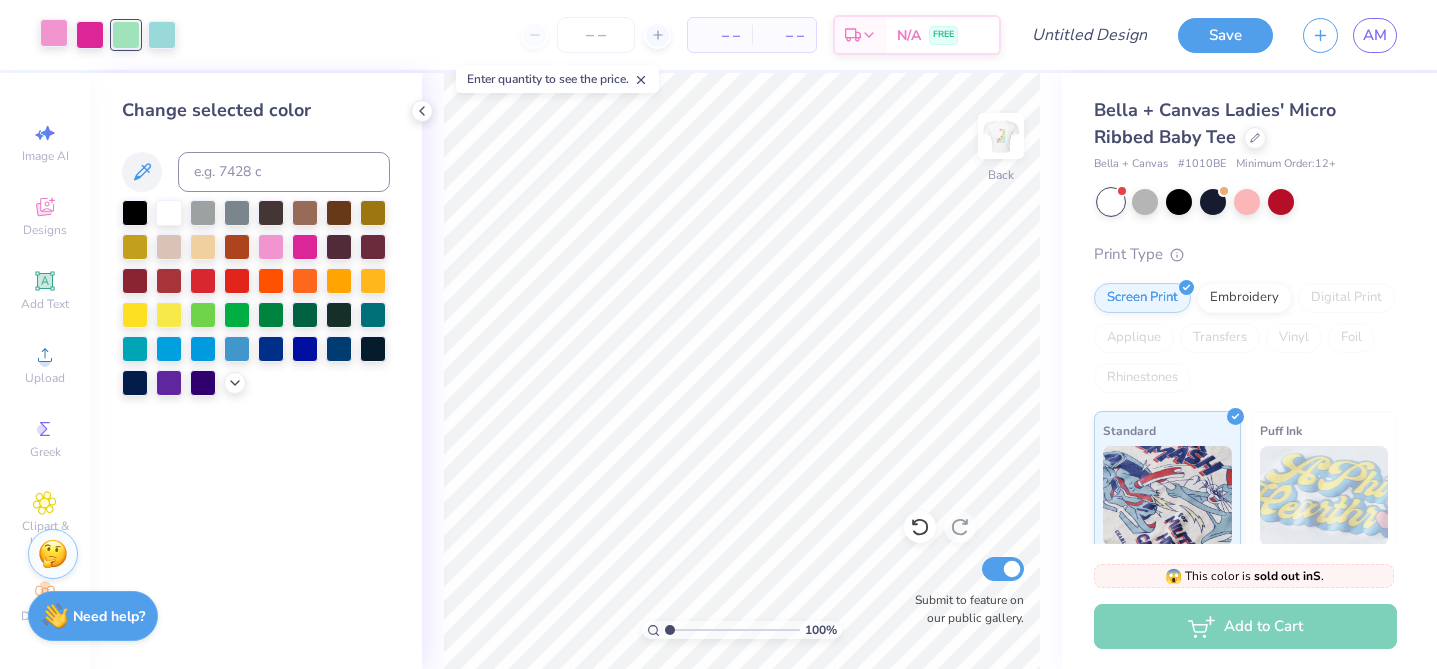 click at bounding box center (54, 33) 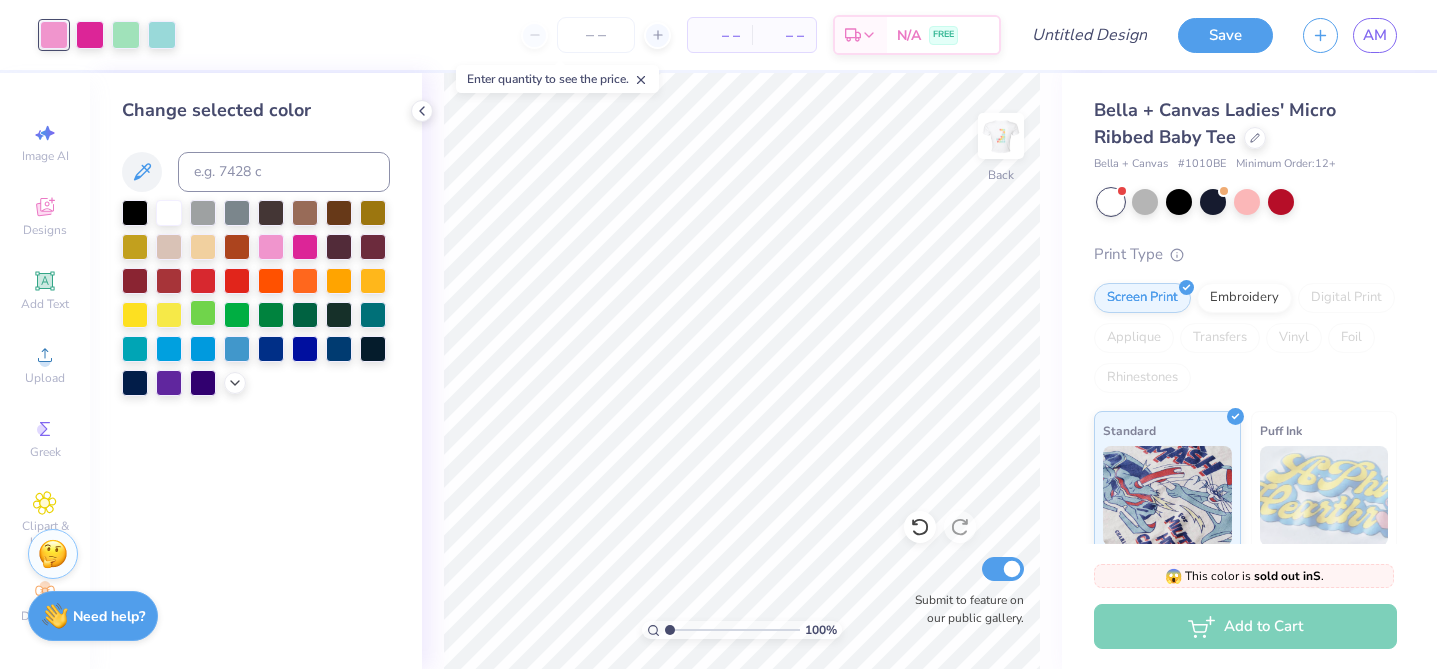 click at bounding box center [203, 313] 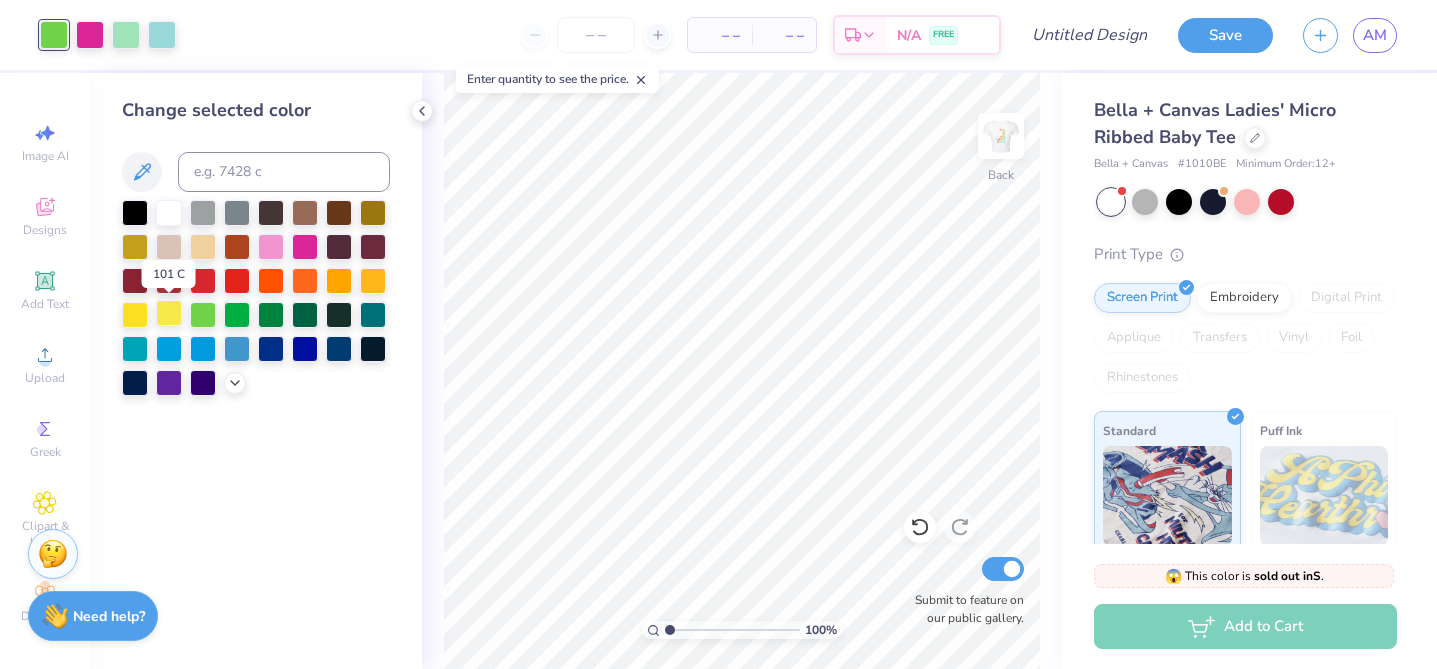 click at bounding box center [169, 313] 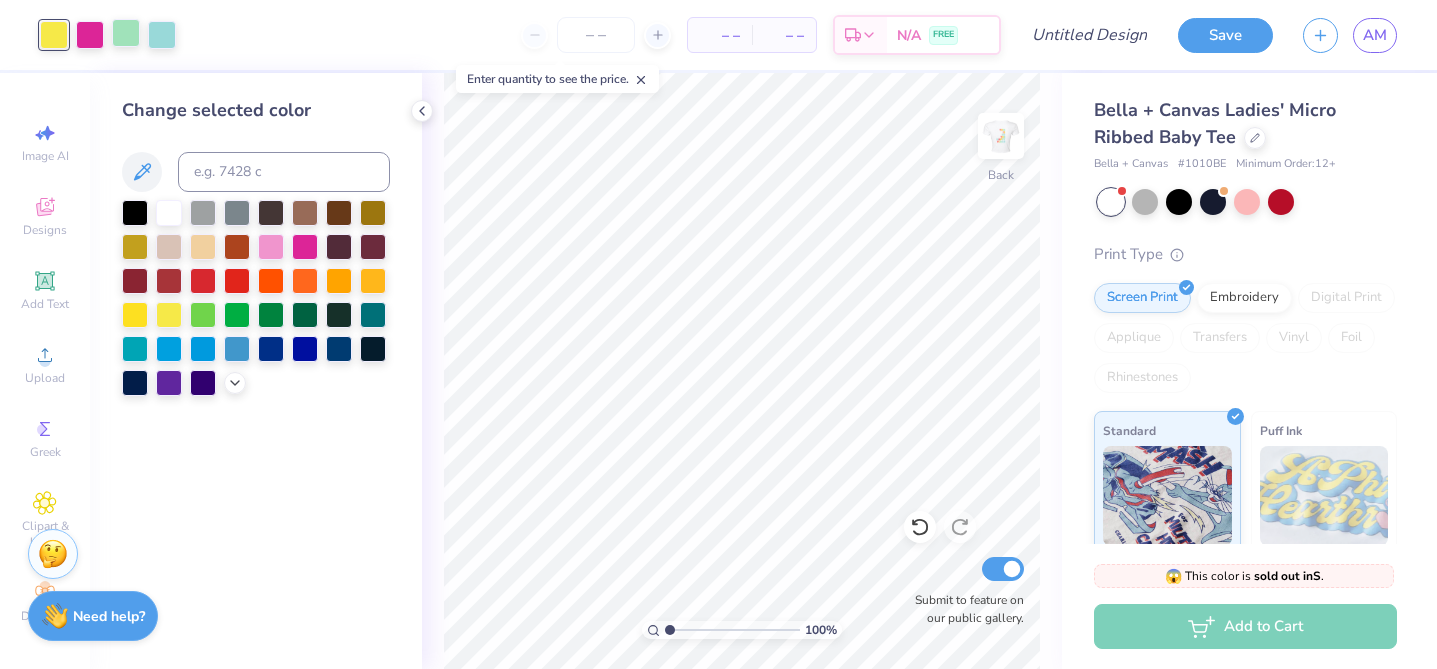 click at bounding box center [126, 33] 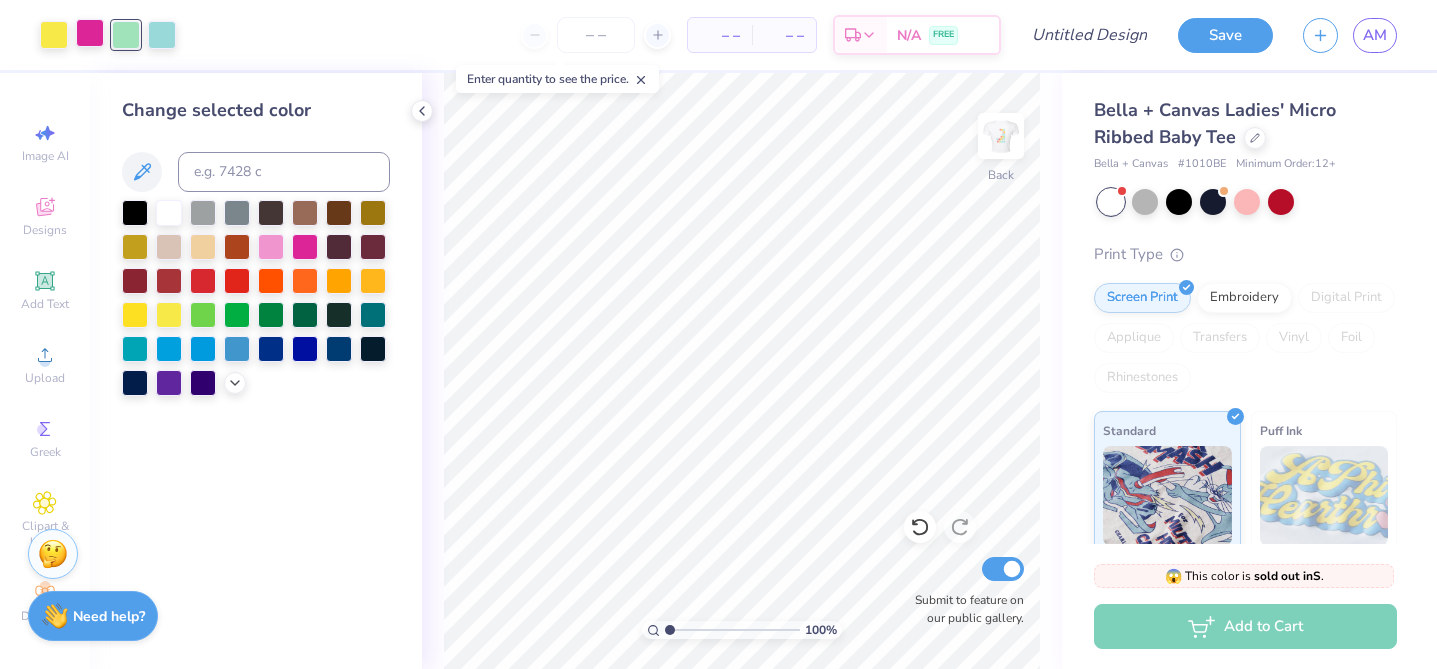 click at bounding box center [90, 33] 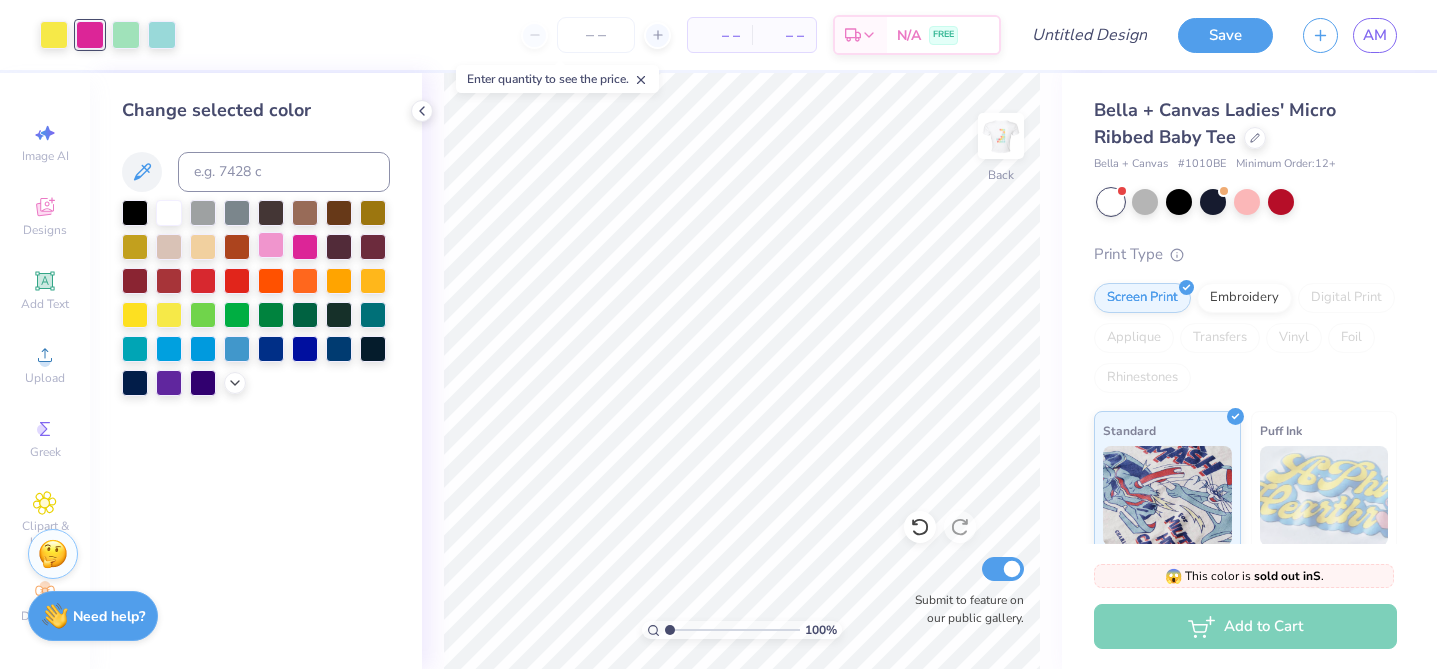click at bounding box center [271, 245] 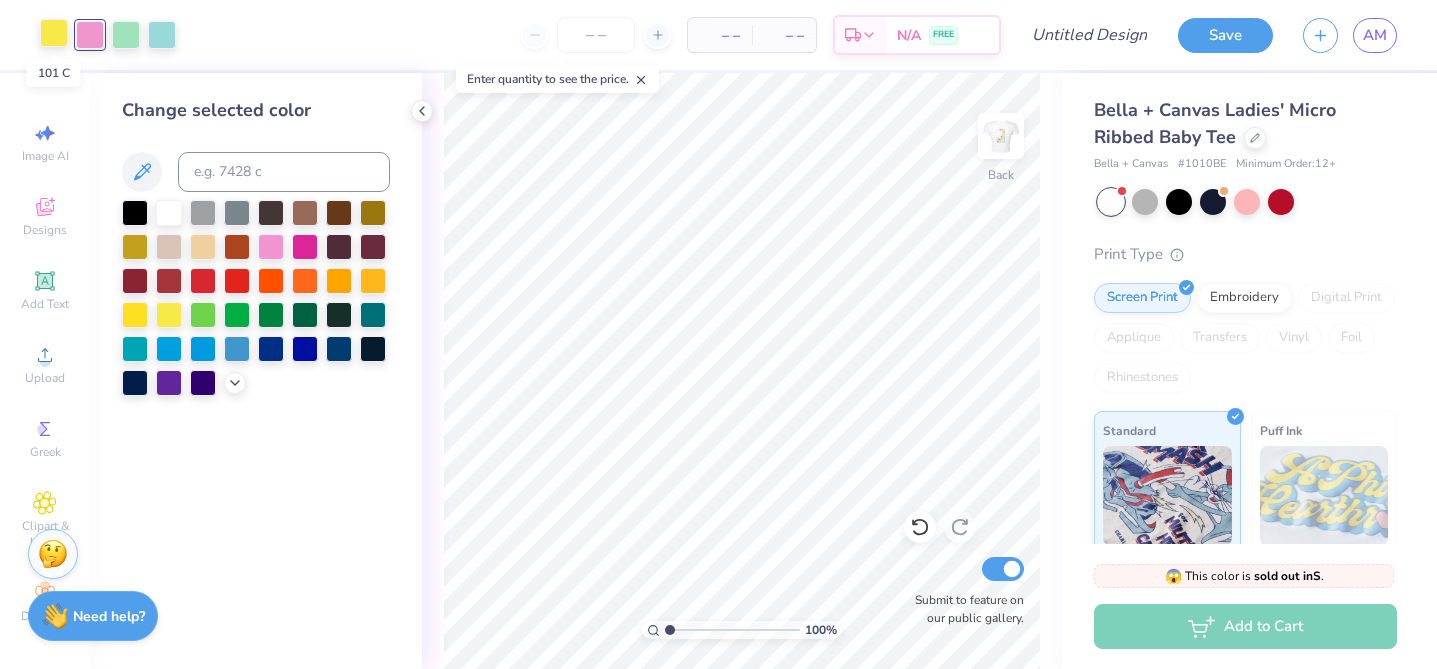 click at bounding box center (54, 33) 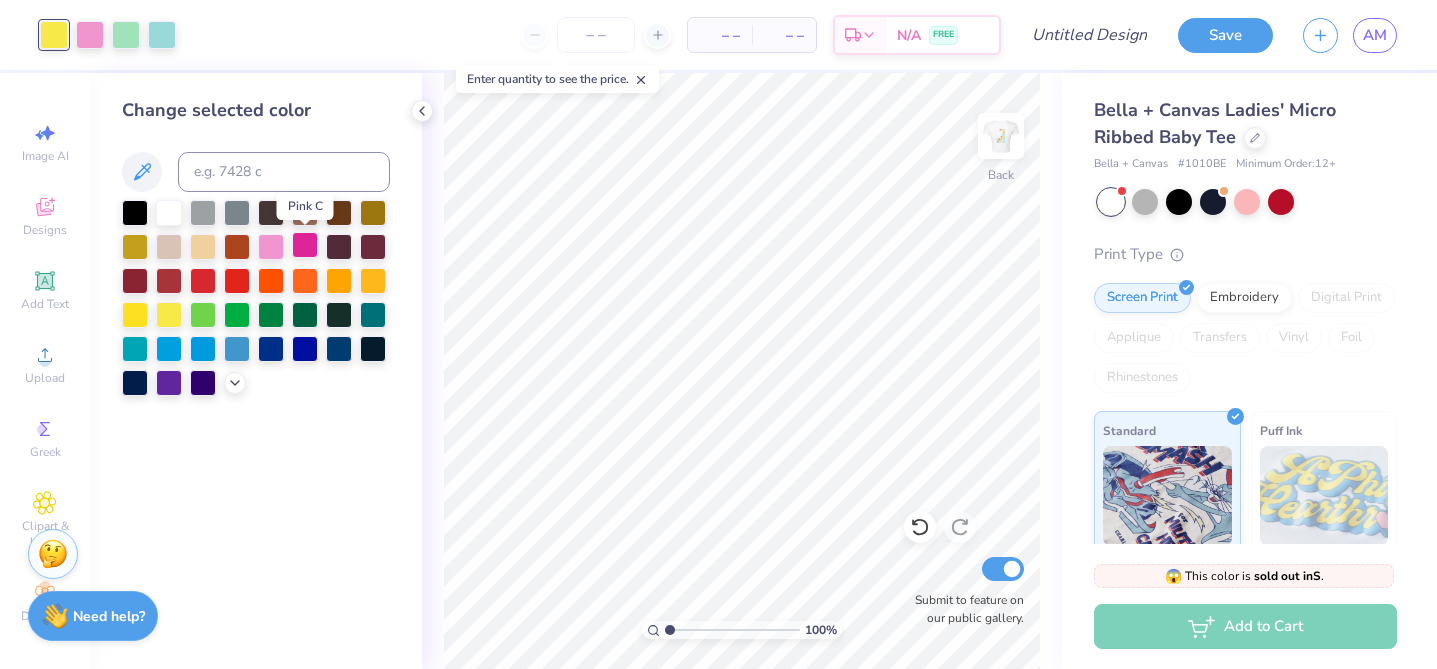 click at bounding box center [305, 245] 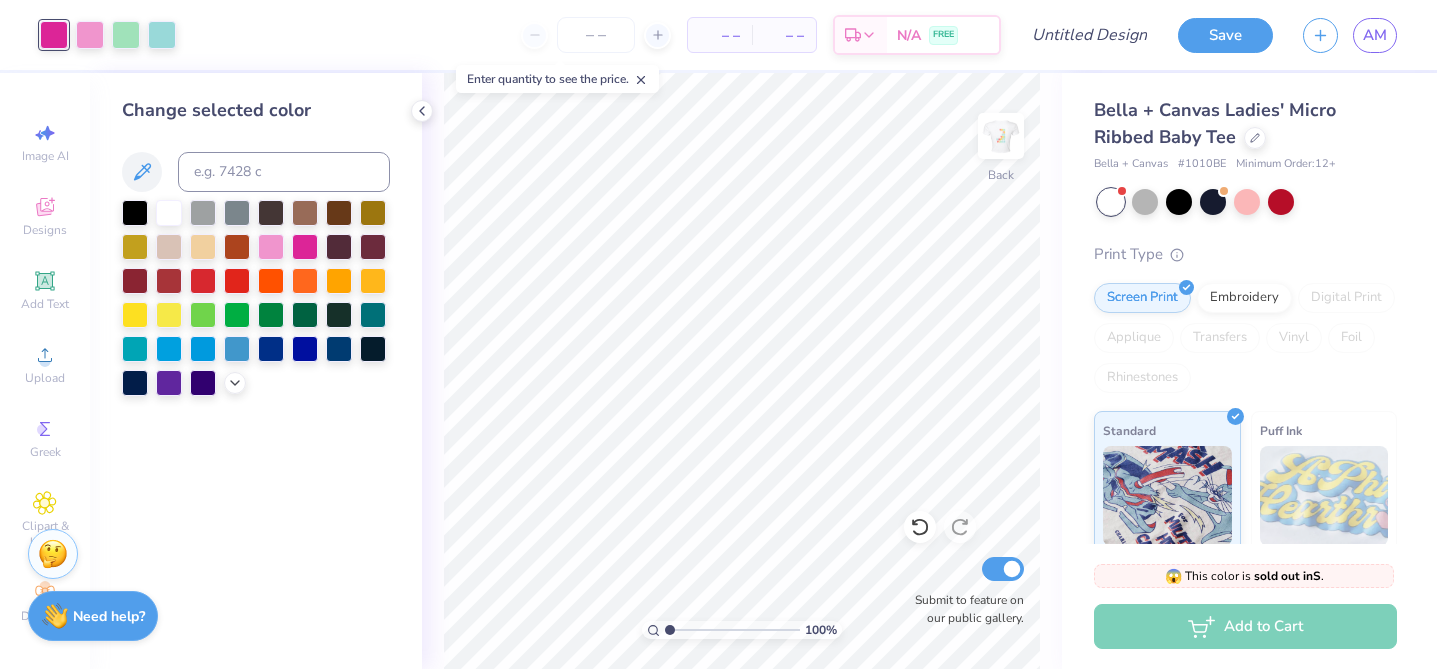 click at bounding box center (108, 35) 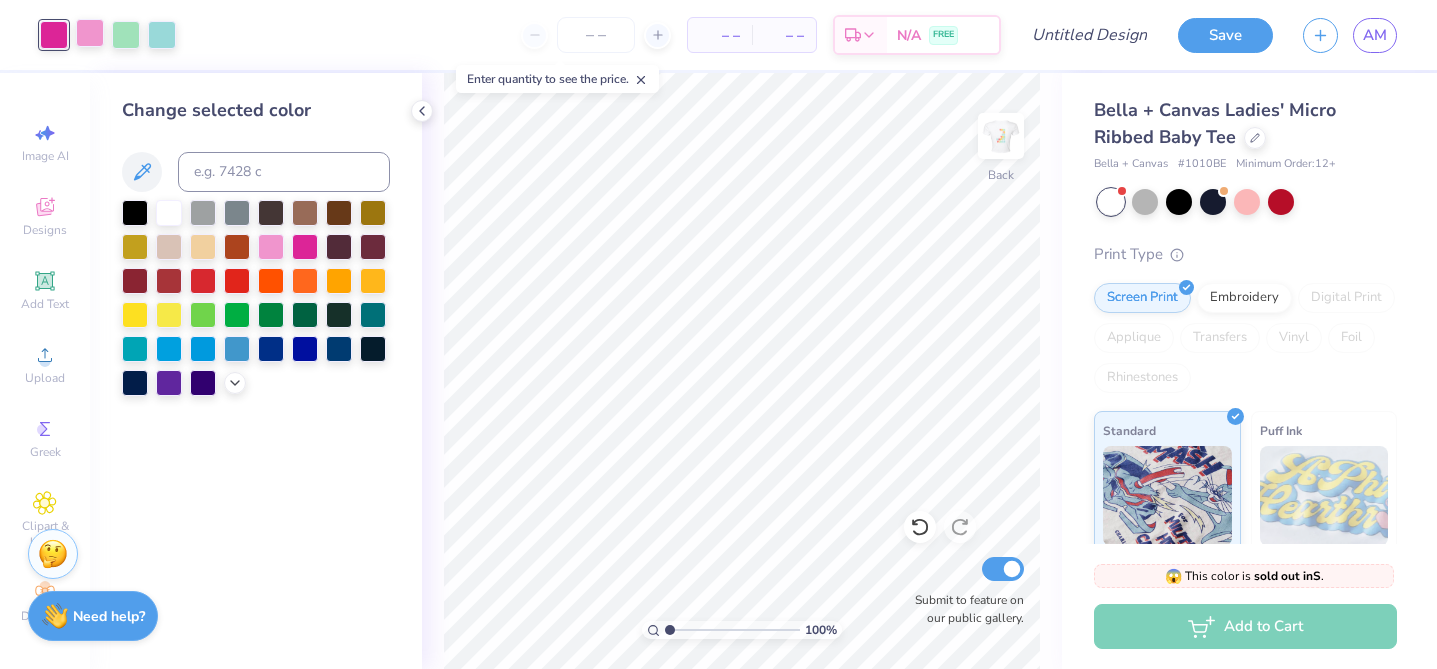 click at bounding box center (90, 33) 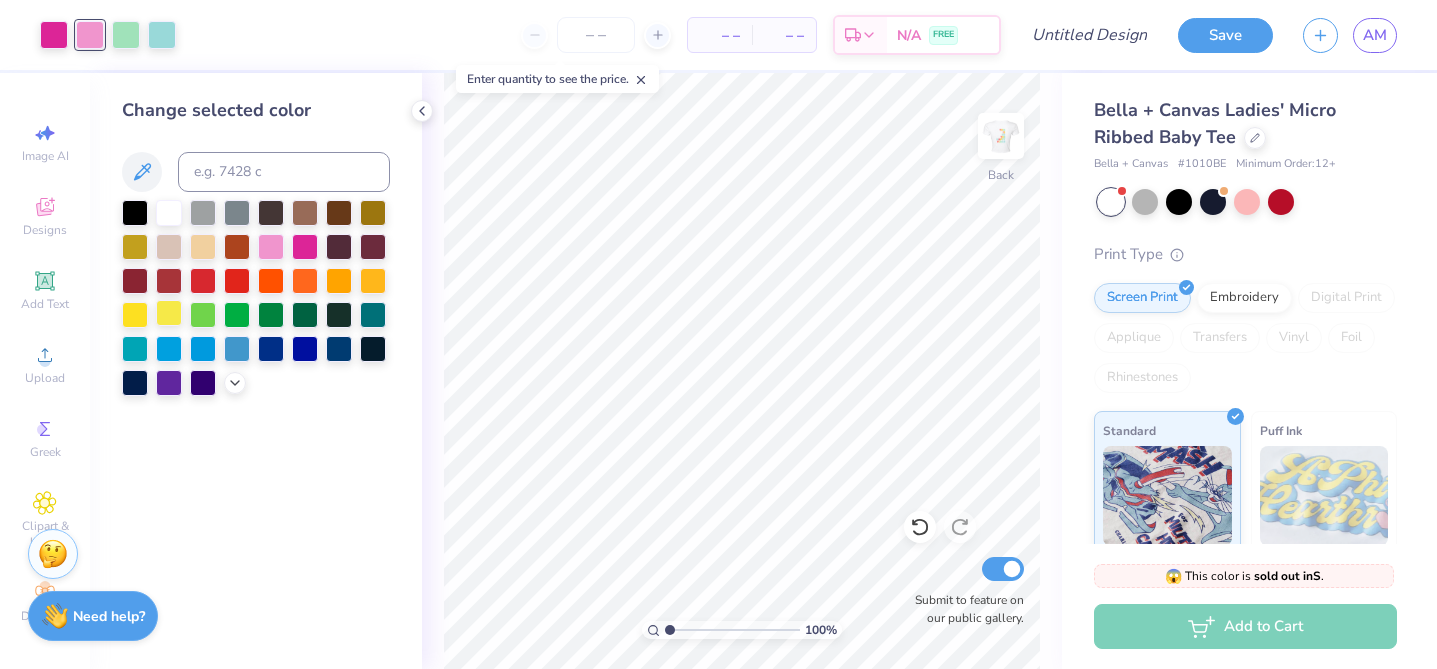 click at bounding box center [169, 313] 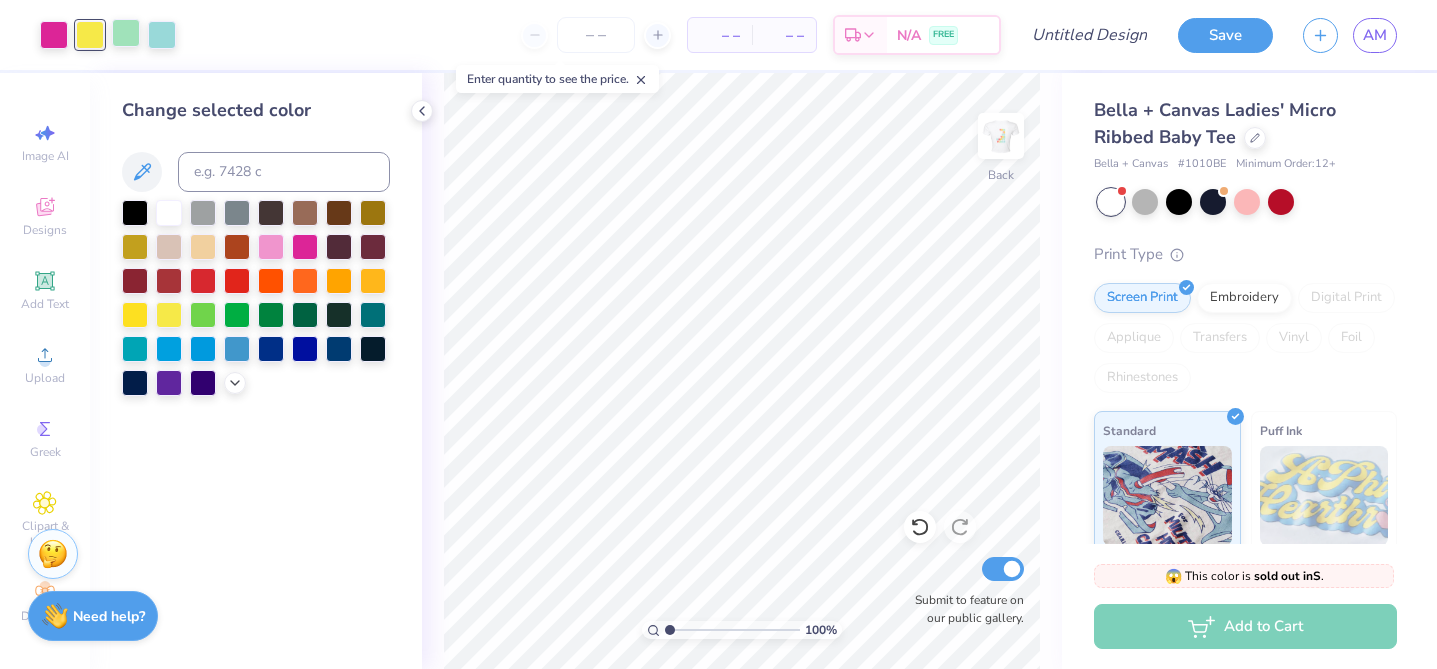 click at bounding box center [126, 33] 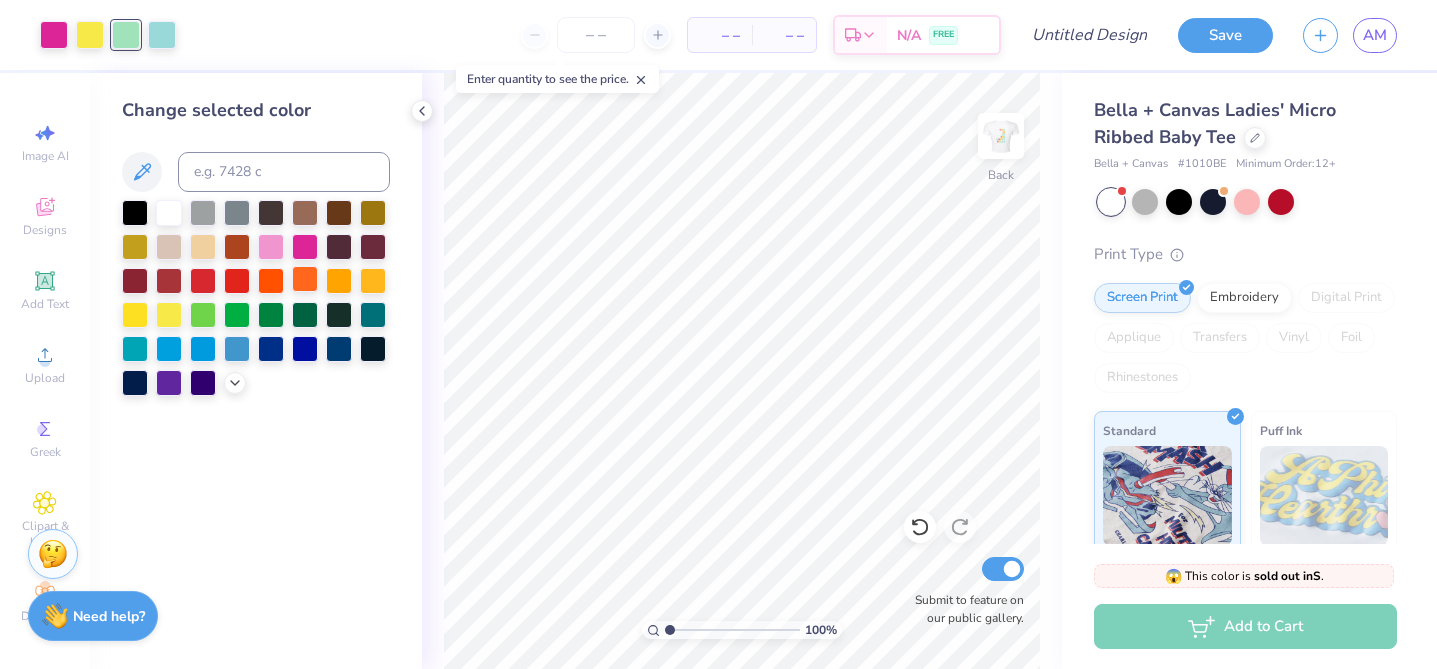 click at bounding box center (305, 279) 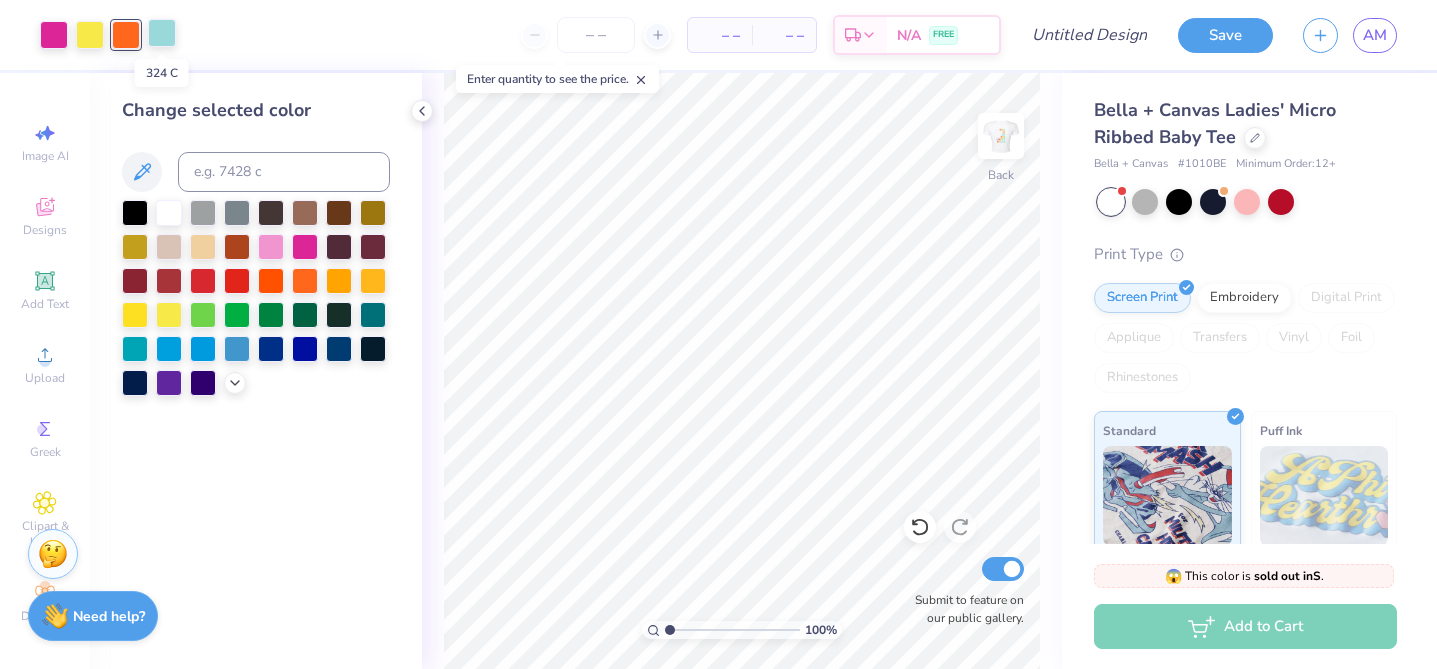 click at bounding box center (162, 33) 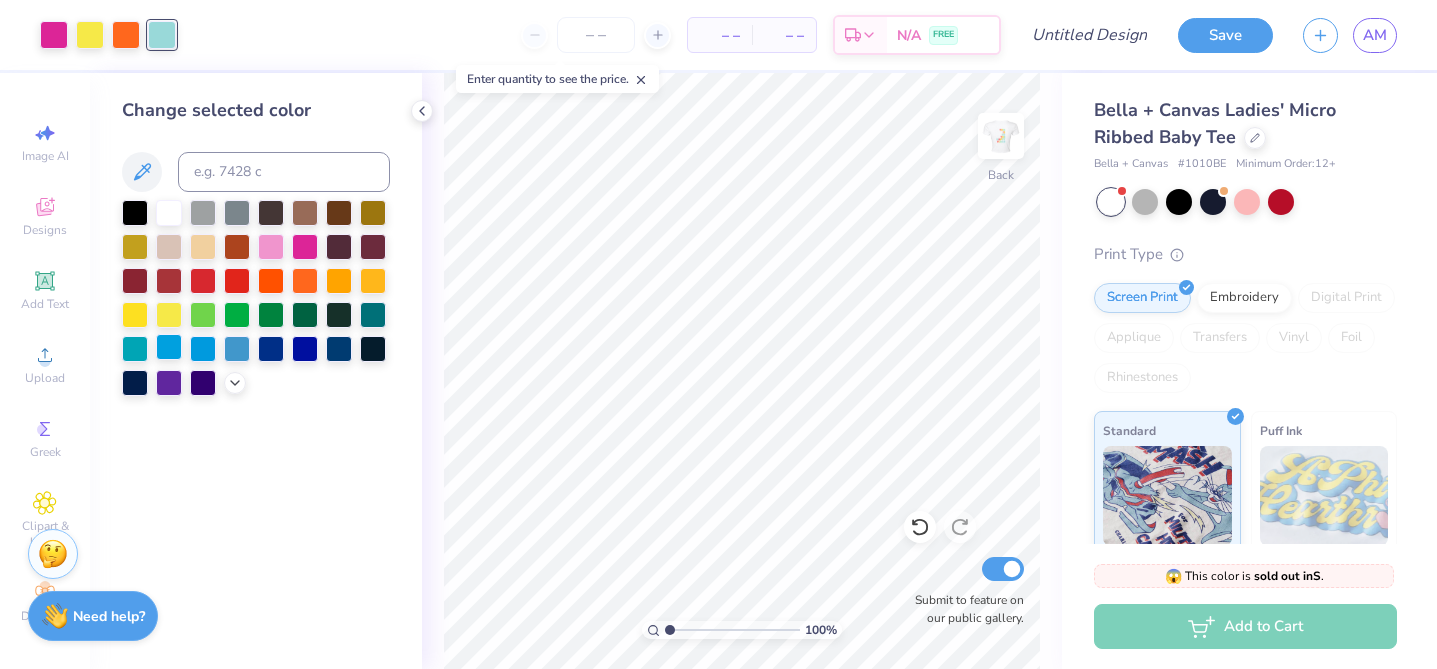 click at bounding box center [169, 347] 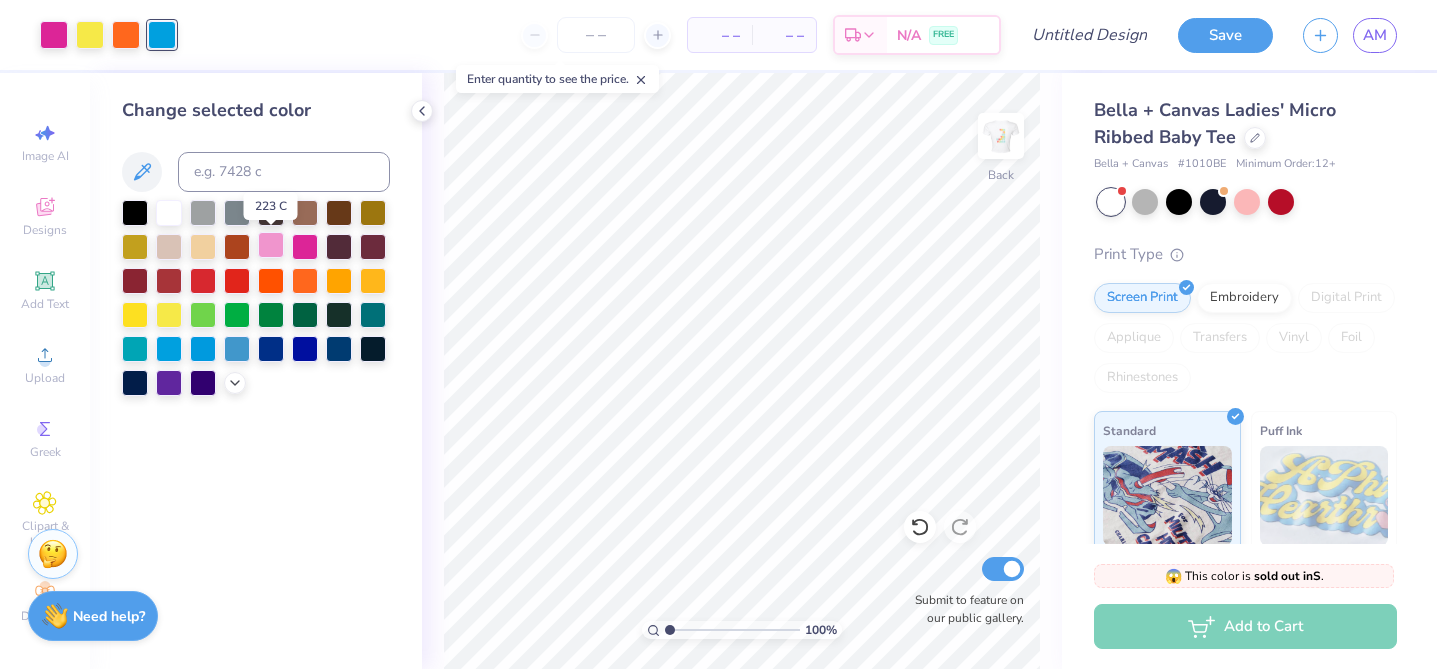 click at bounding box center (271, 245) 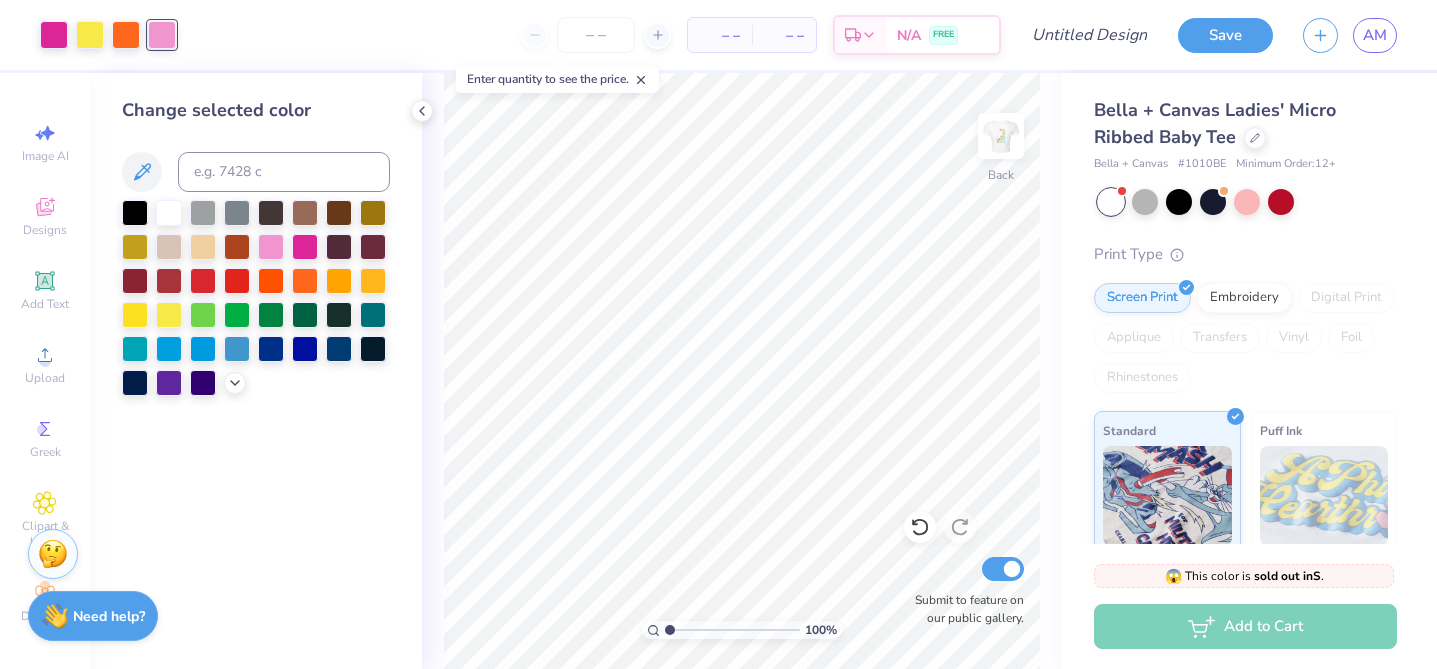 click at bounding box center (256, 298) 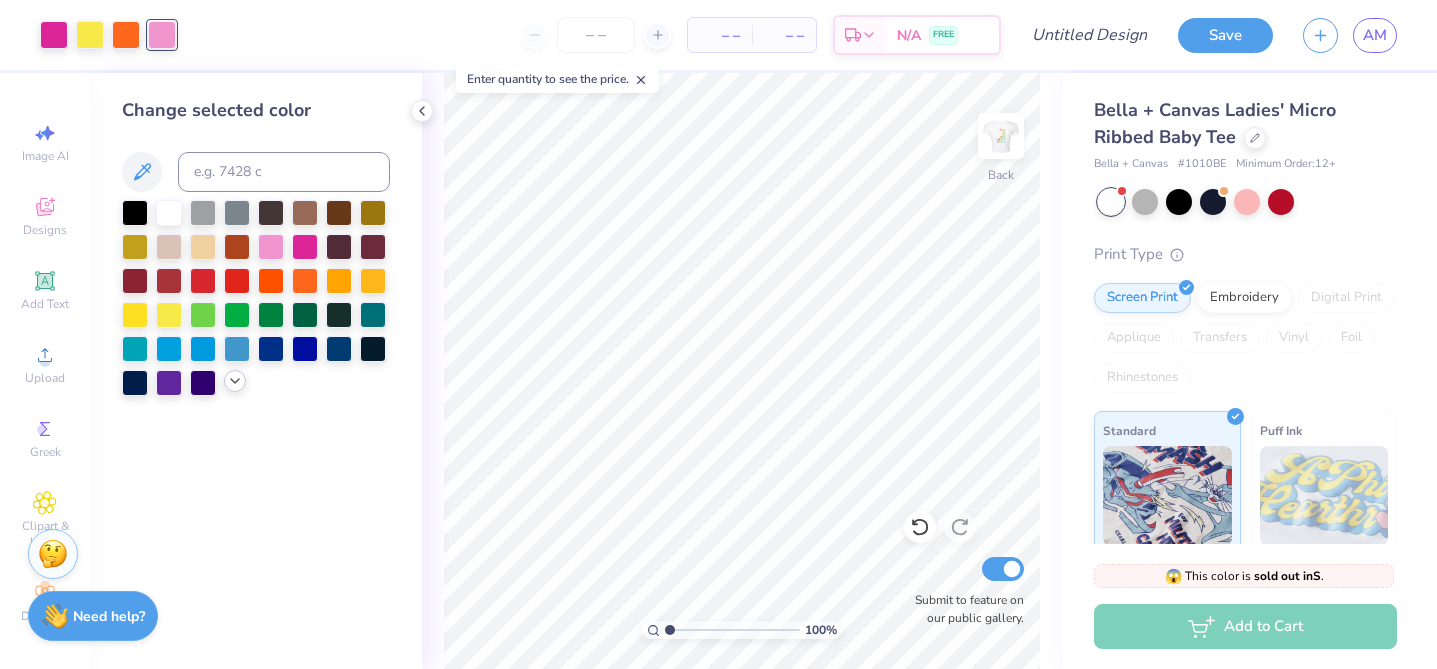 click 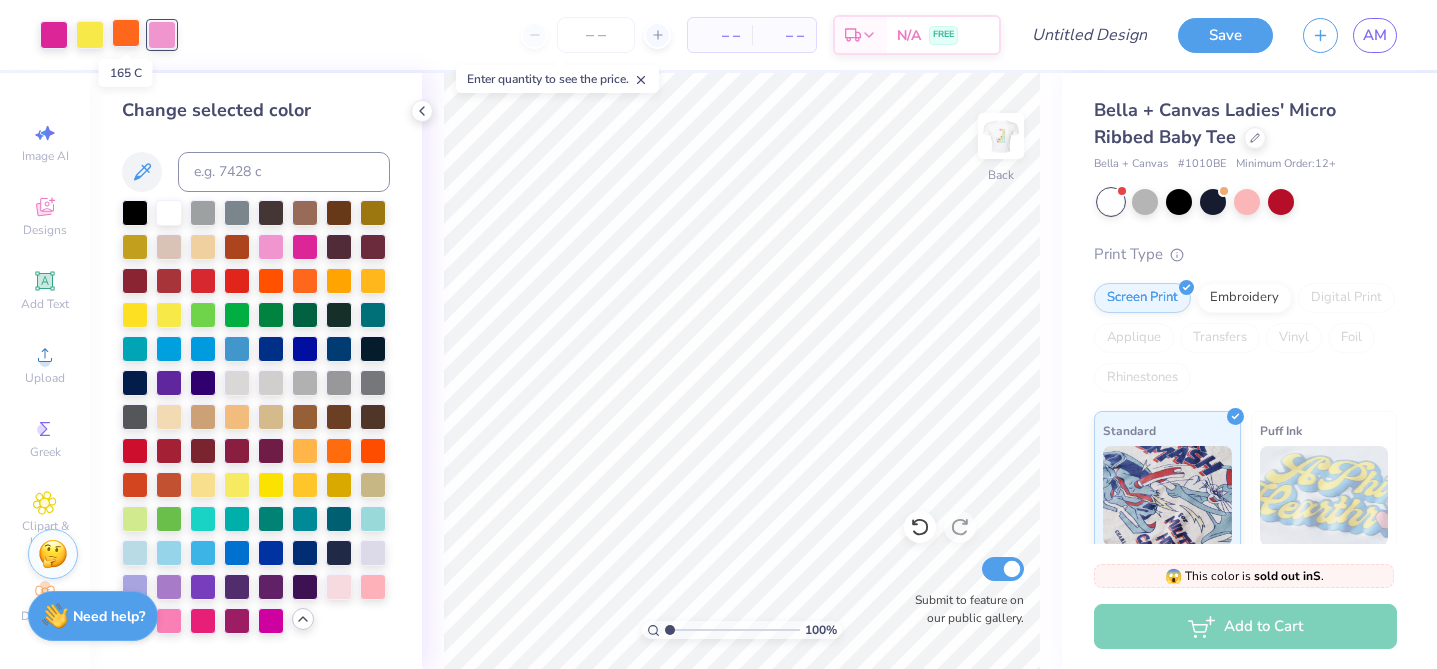 click at bounding box center [126, 33] 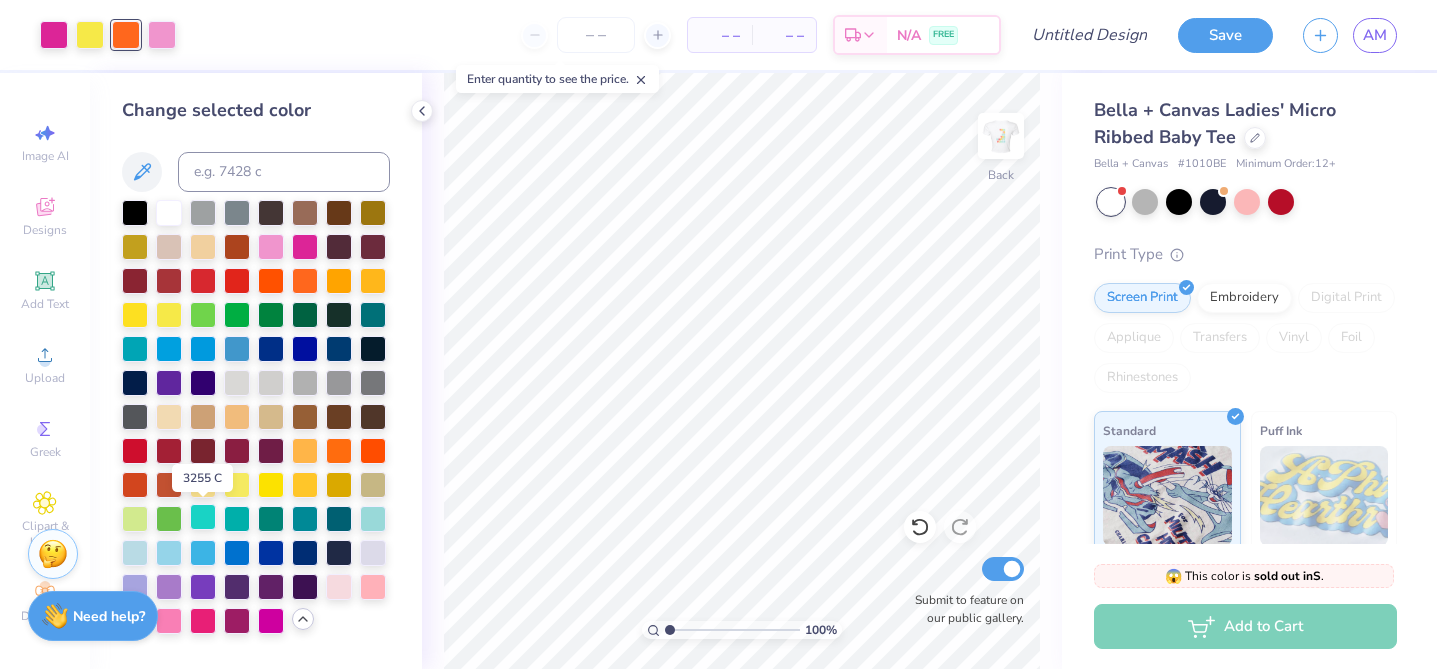 click at bounding box center [203, 517] 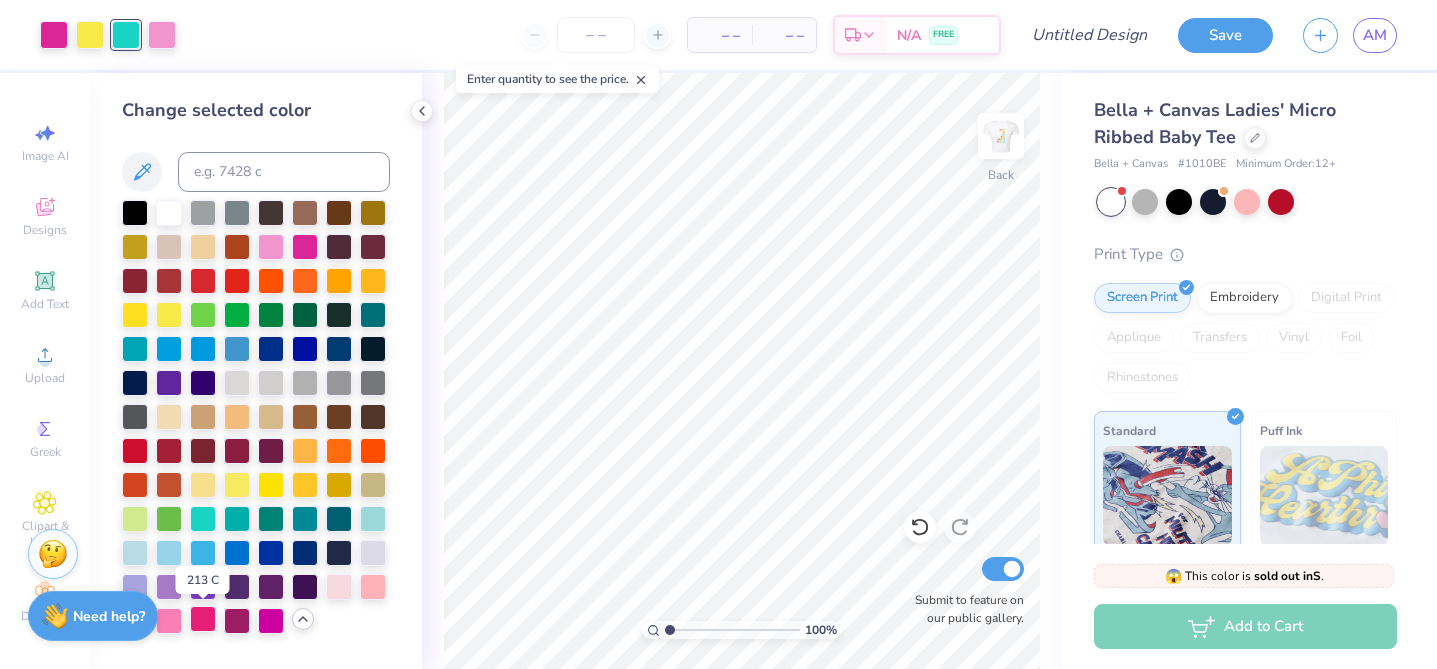 click at bounding box center [203, 619] 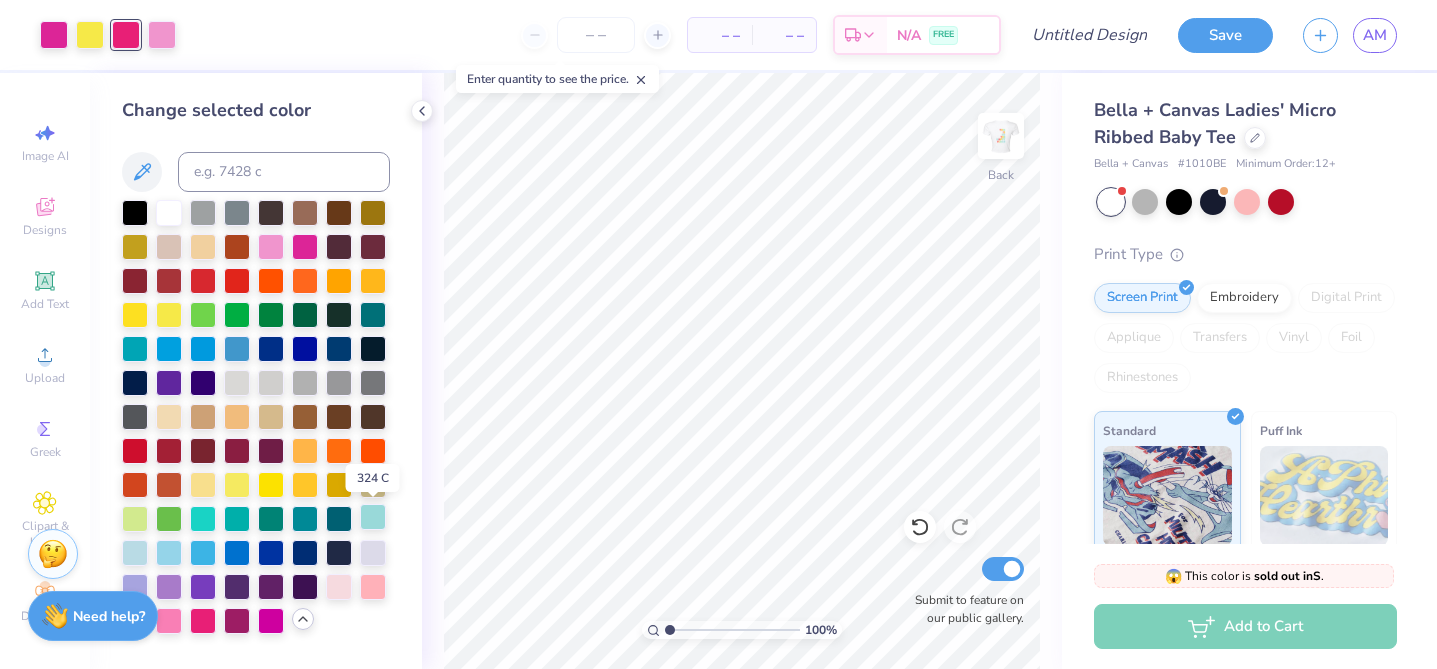 click at bounding box center (373, 517) 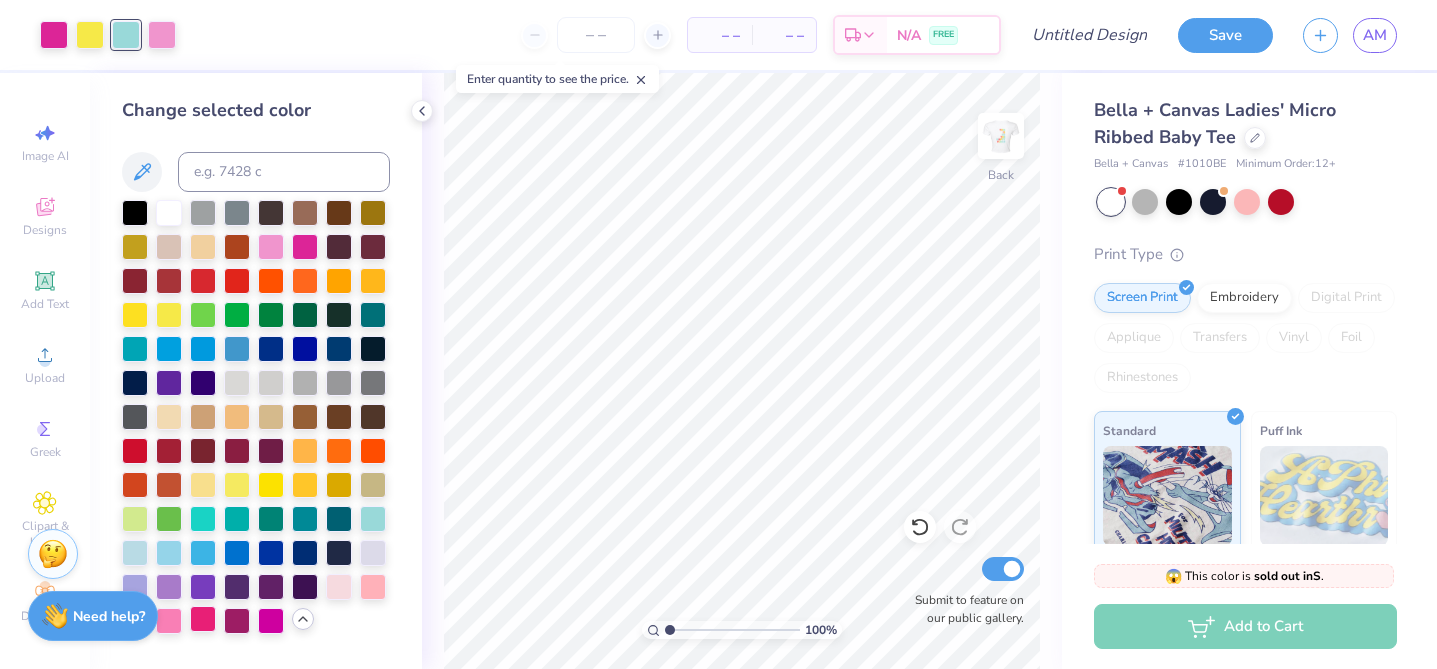 click at bounding box center (203, 619) 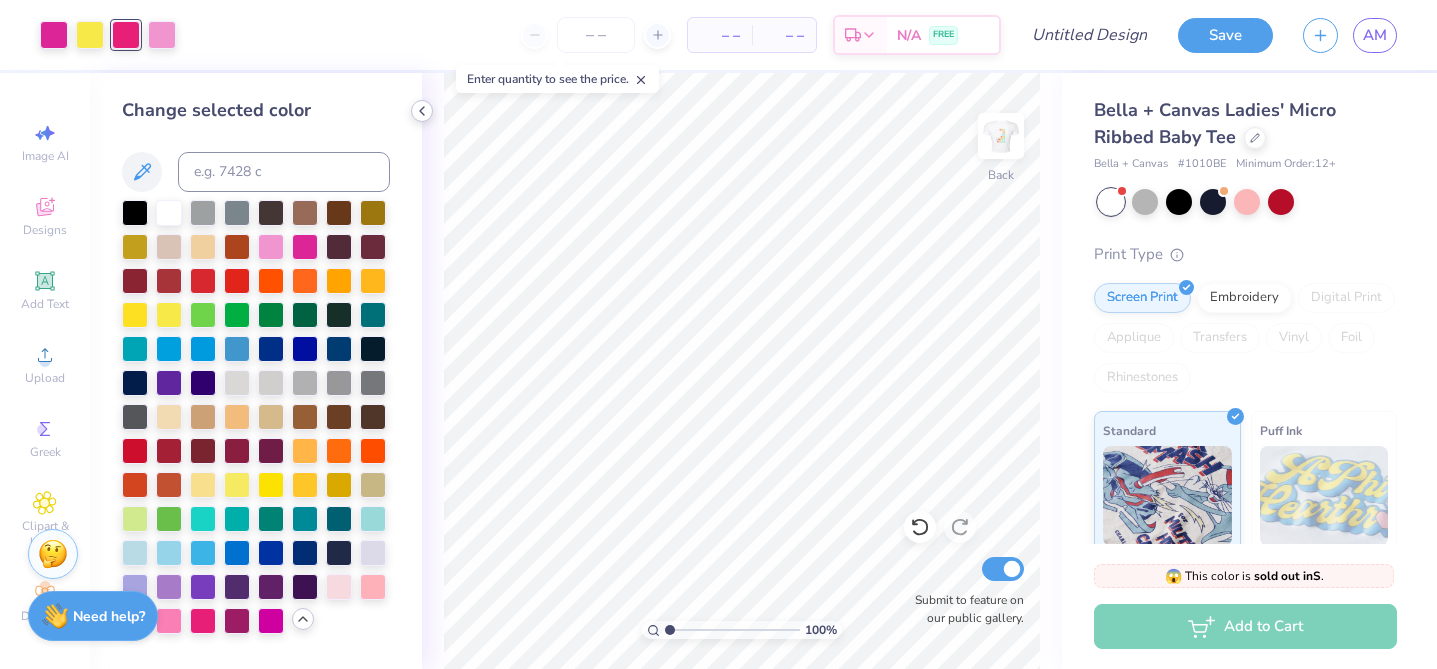 click 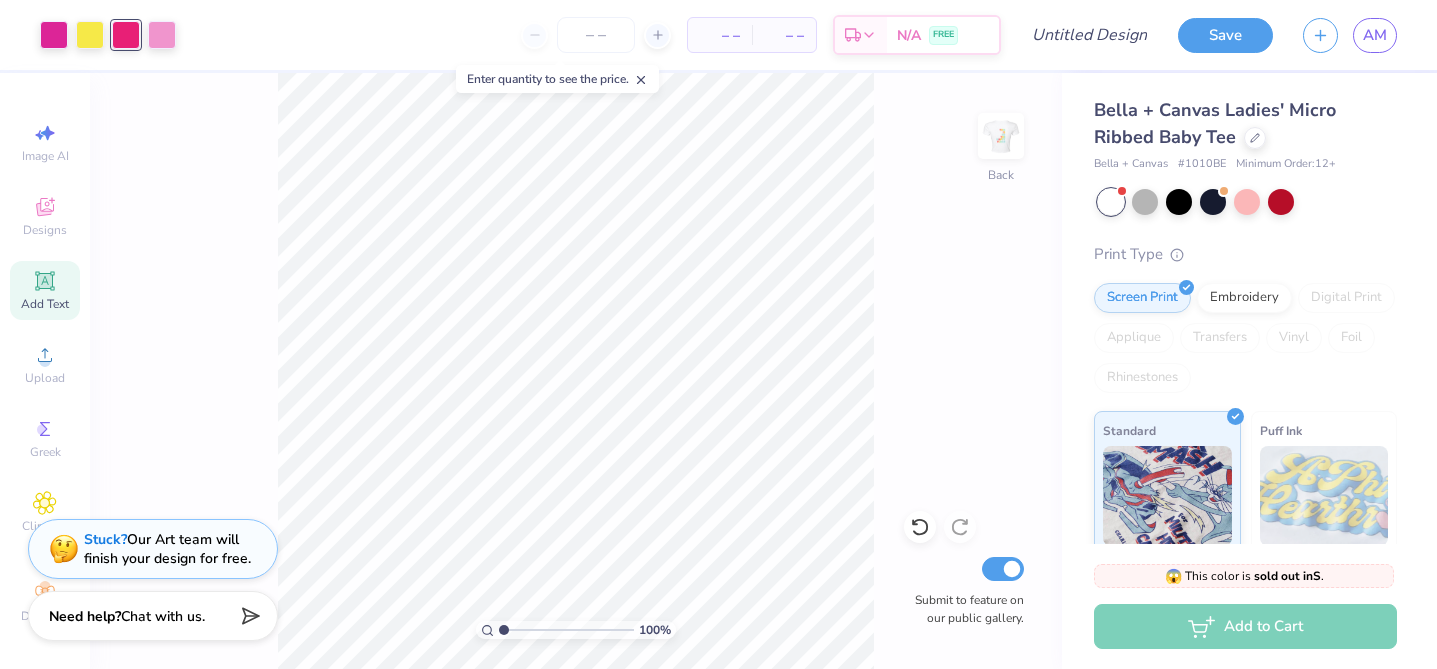 click 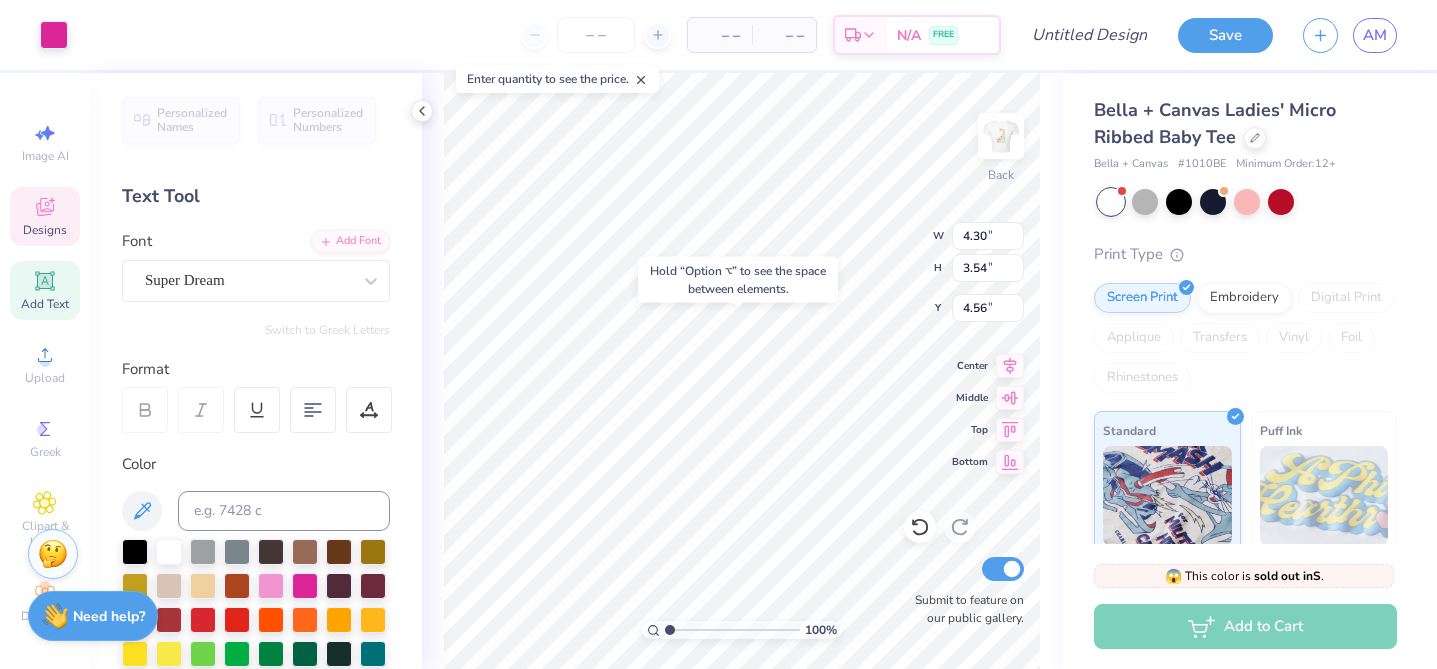 type on "4.56" 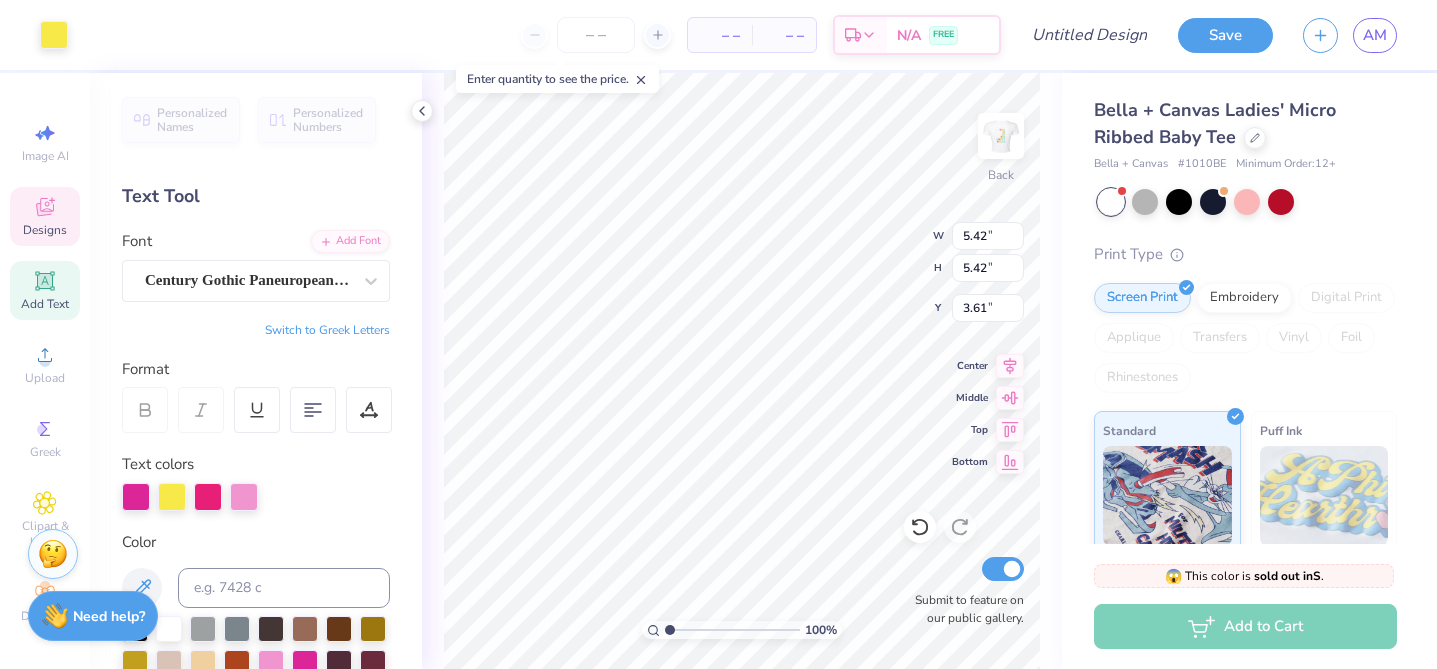 type on "7.00" 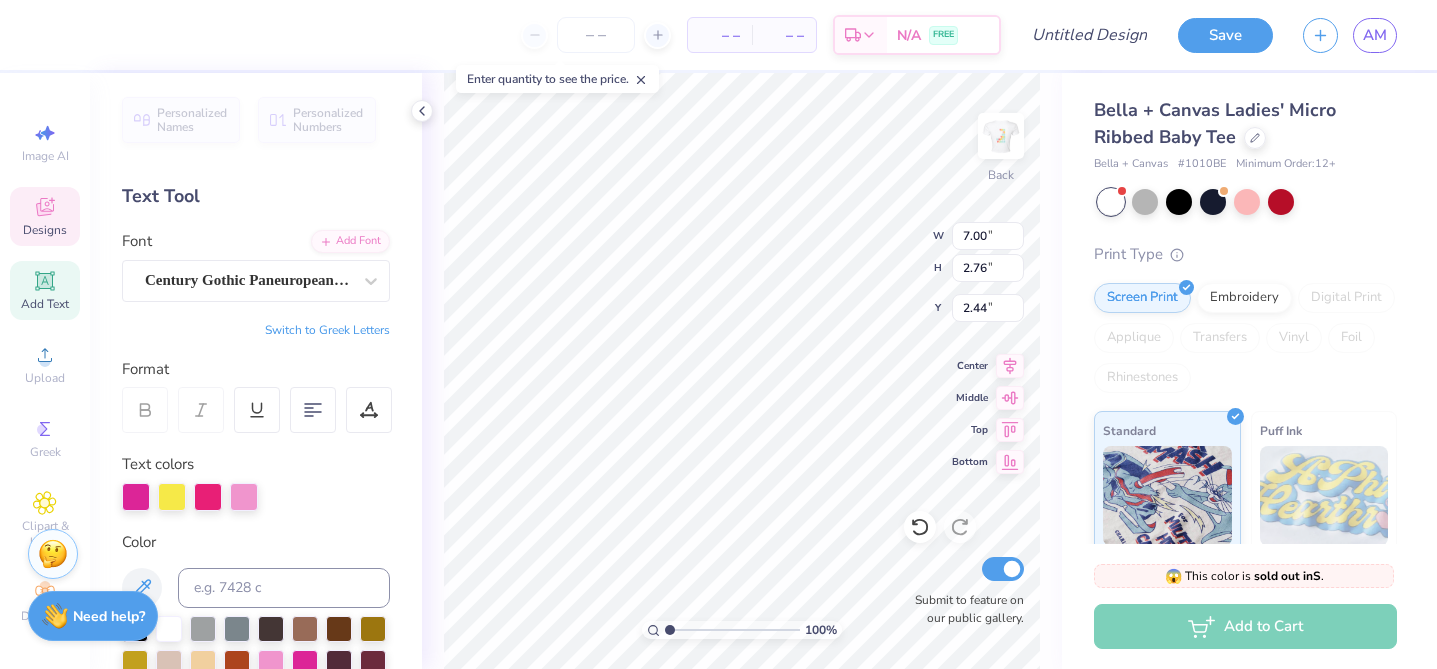 type on "2.52" 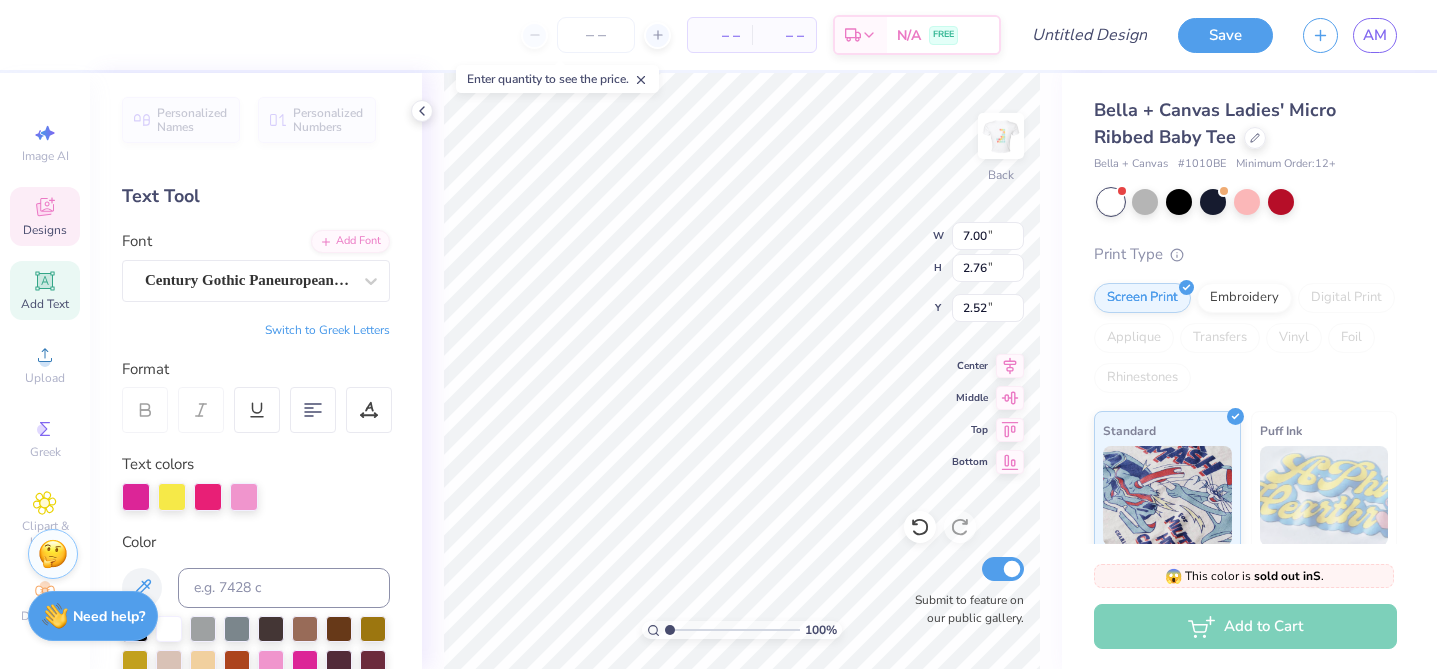 type on "5.42" 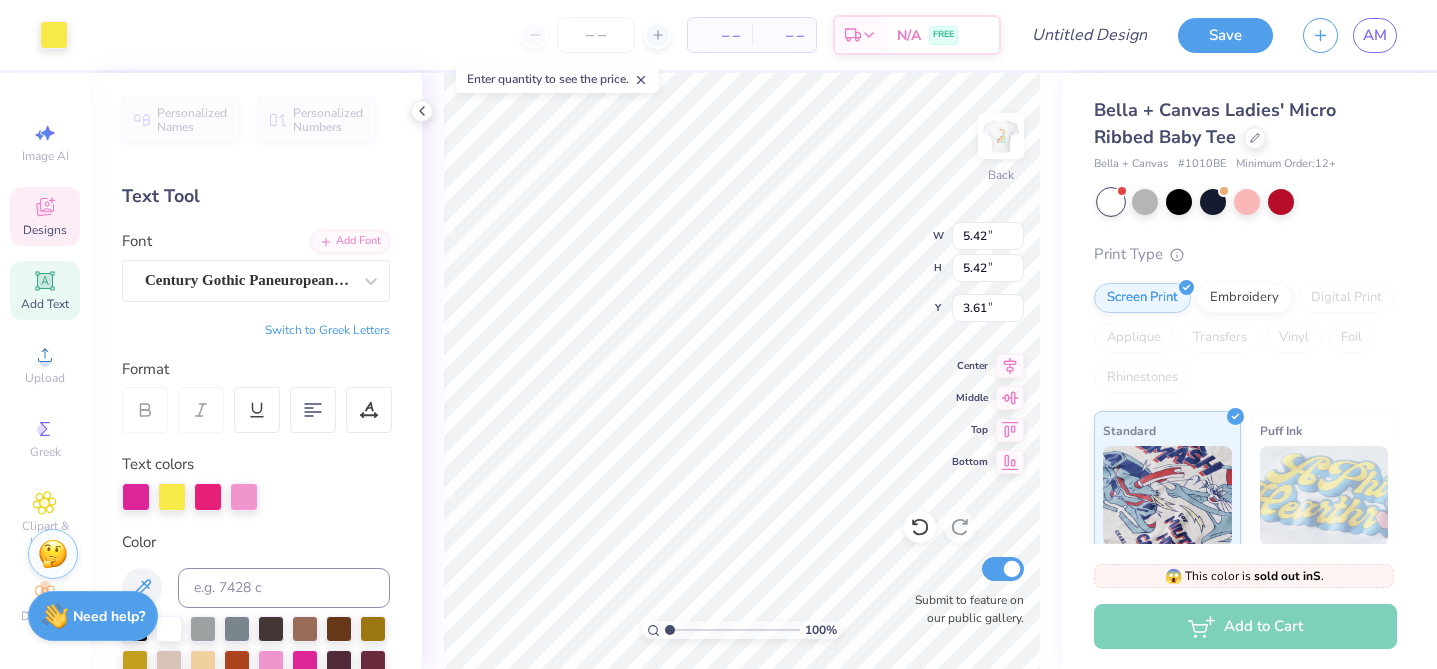 type on "4.30" 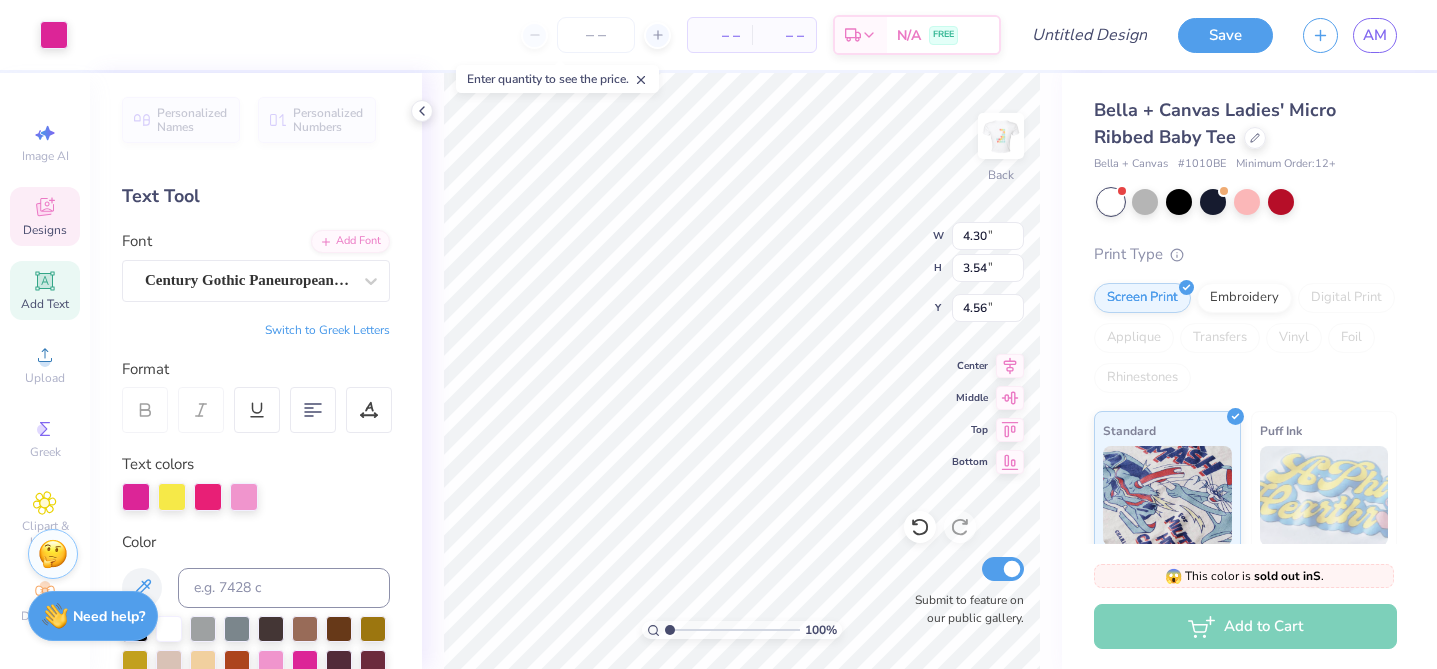 type on "5.73" 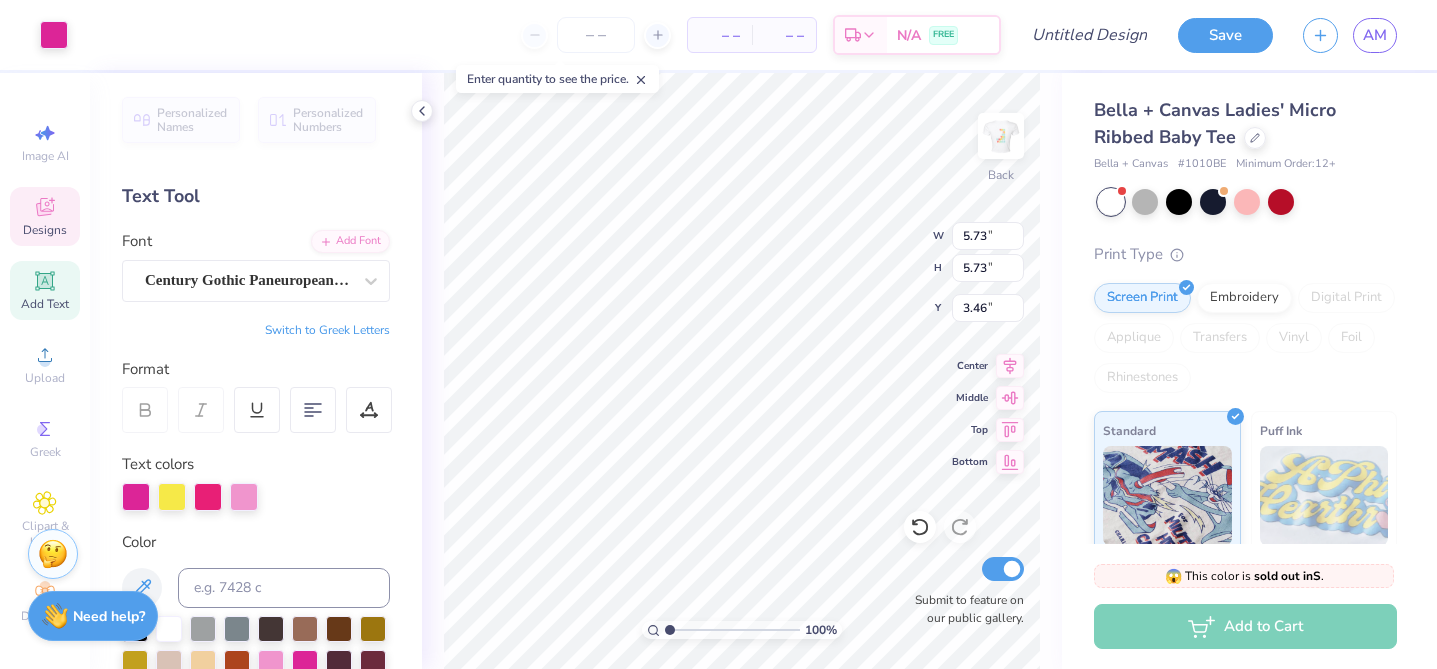 type on "6.95" 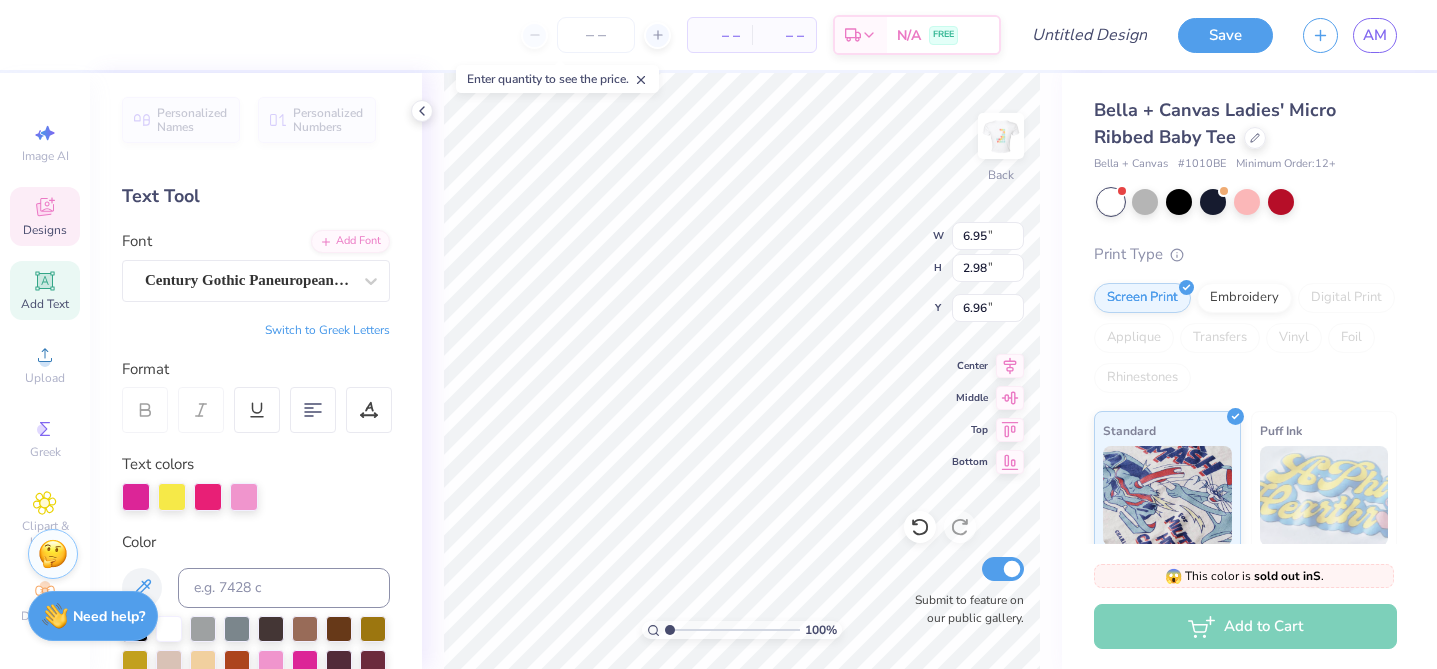 type on "7.01" 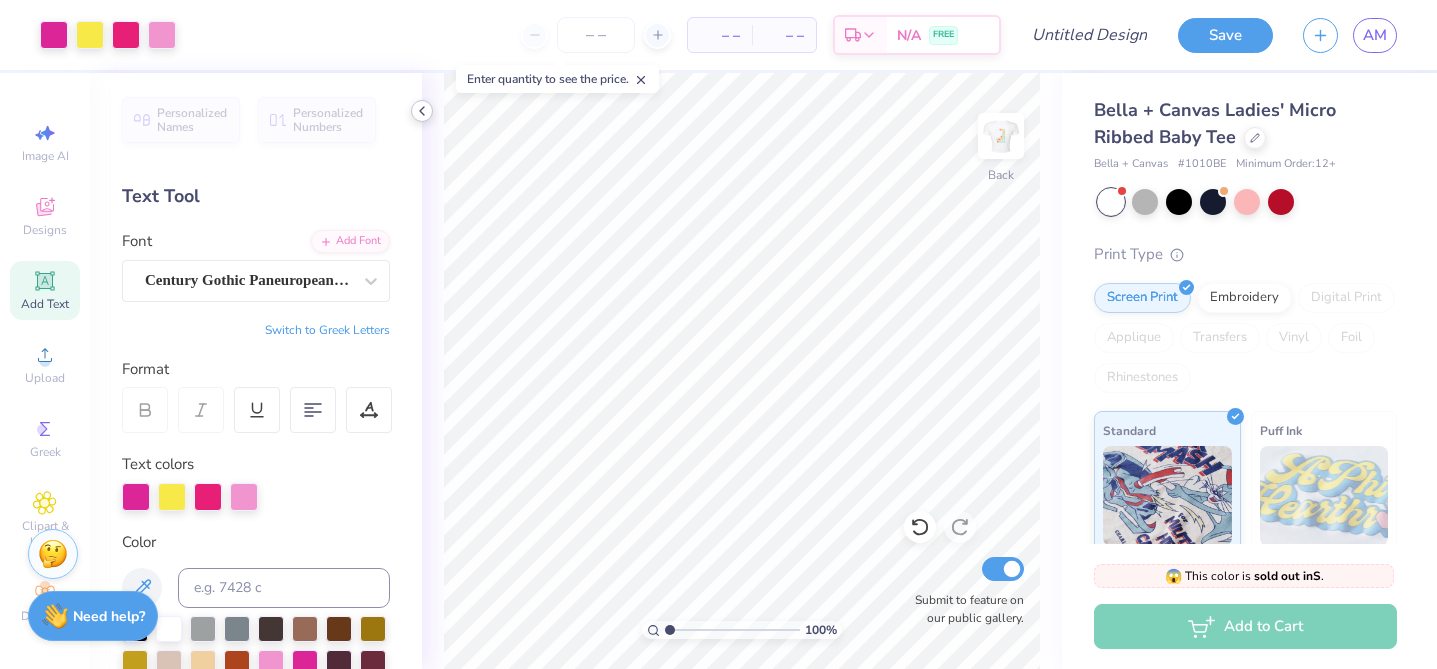 click 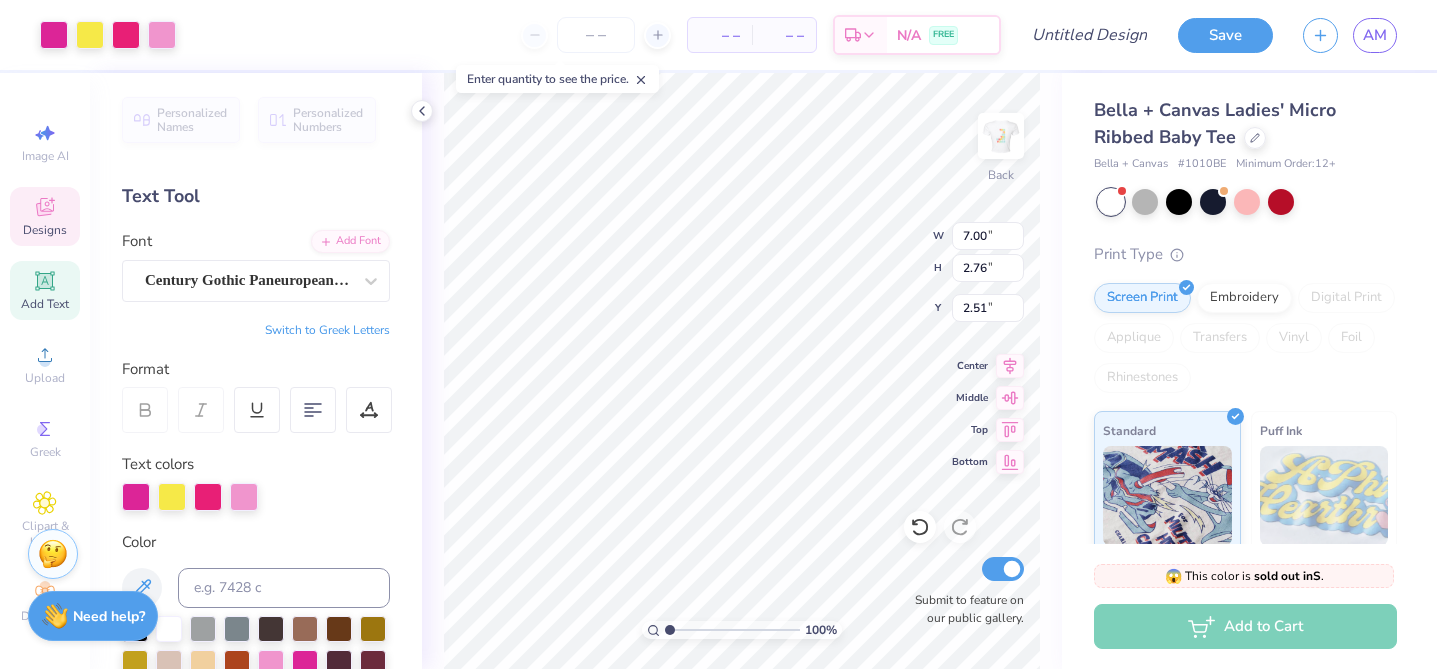 type on "2.51" 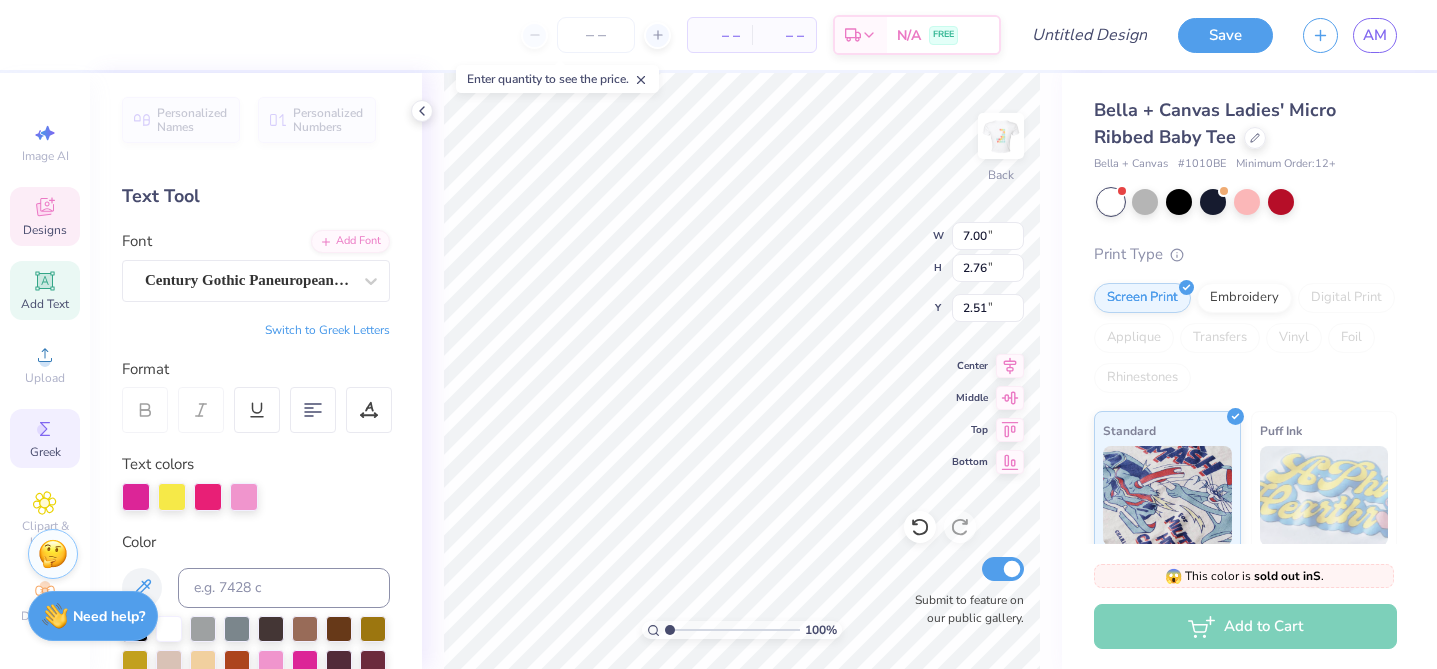 click 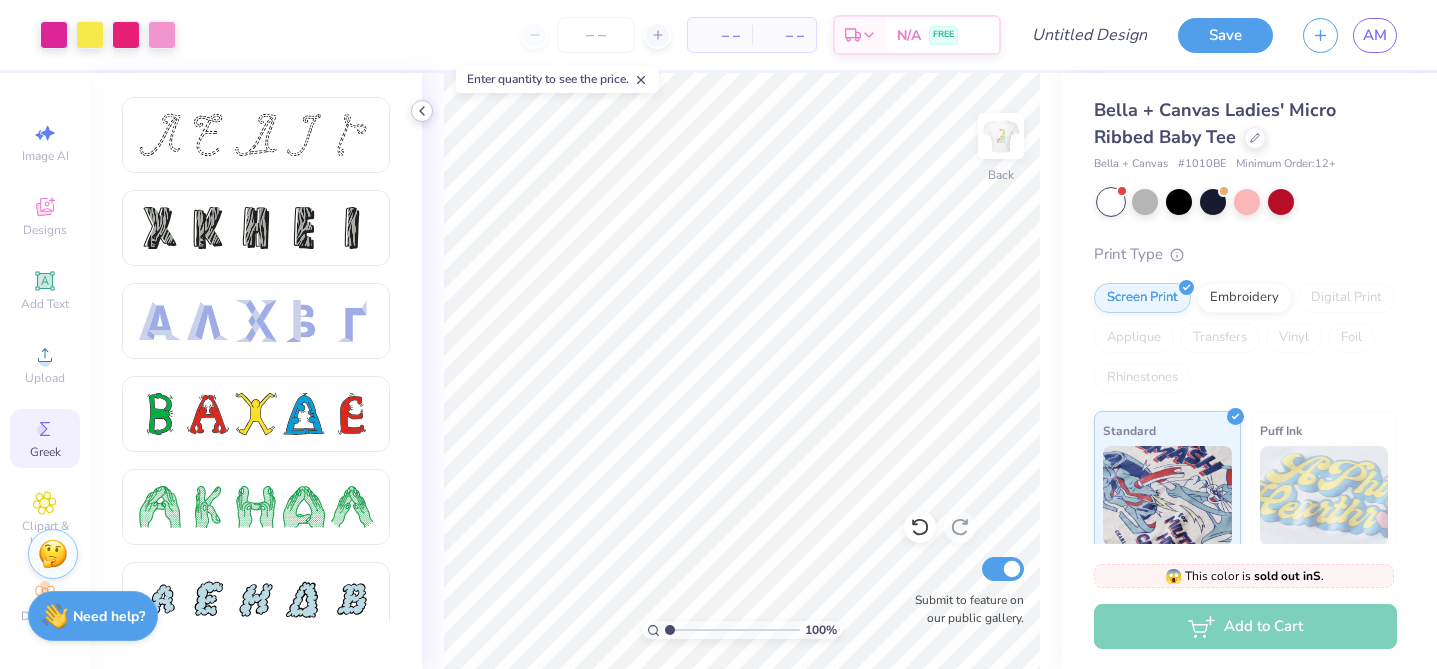 click 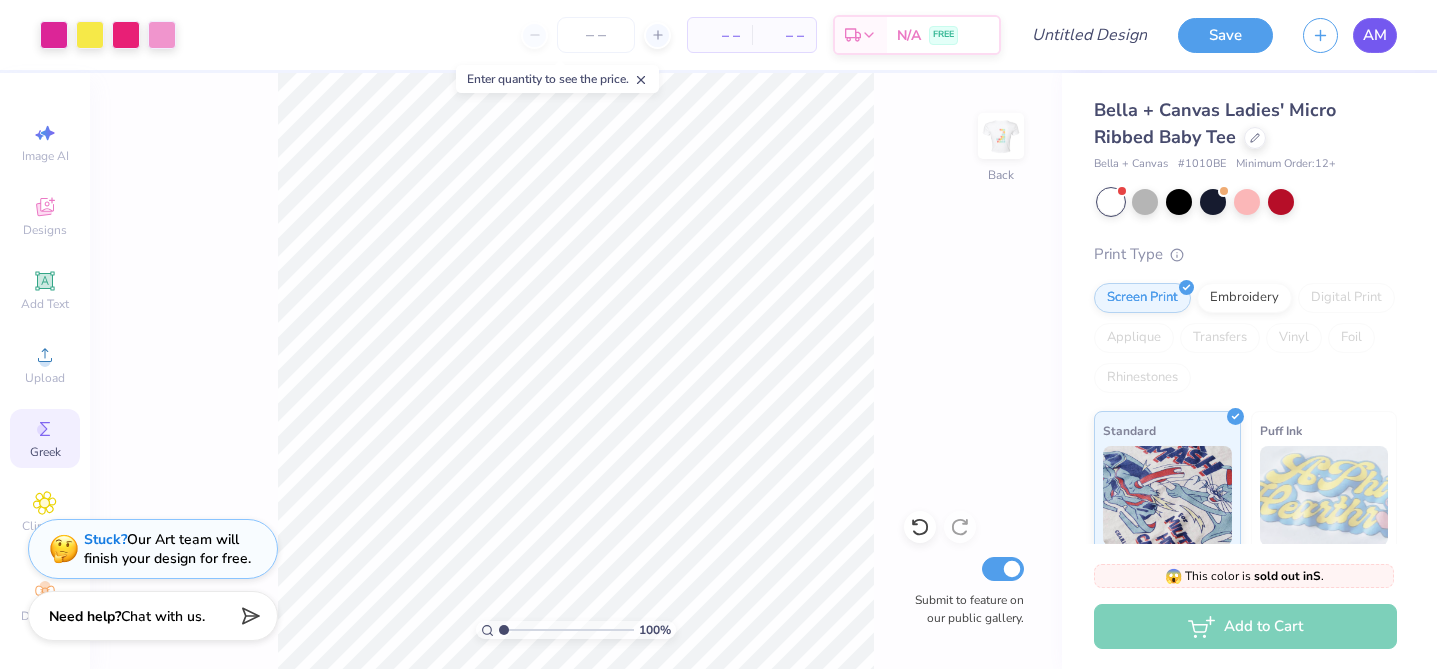 click on "AM" at bounding box center [1375, 35] 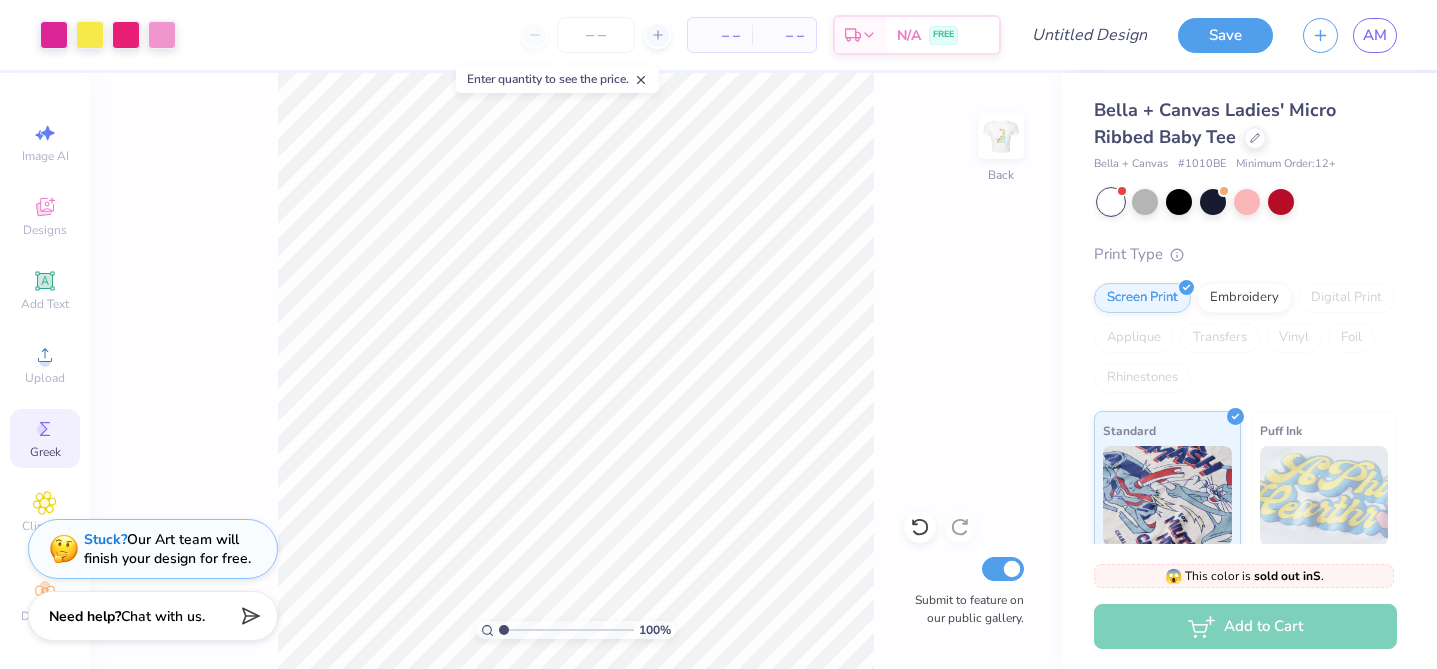 click on "AM" at bounding box center (1375, 35) 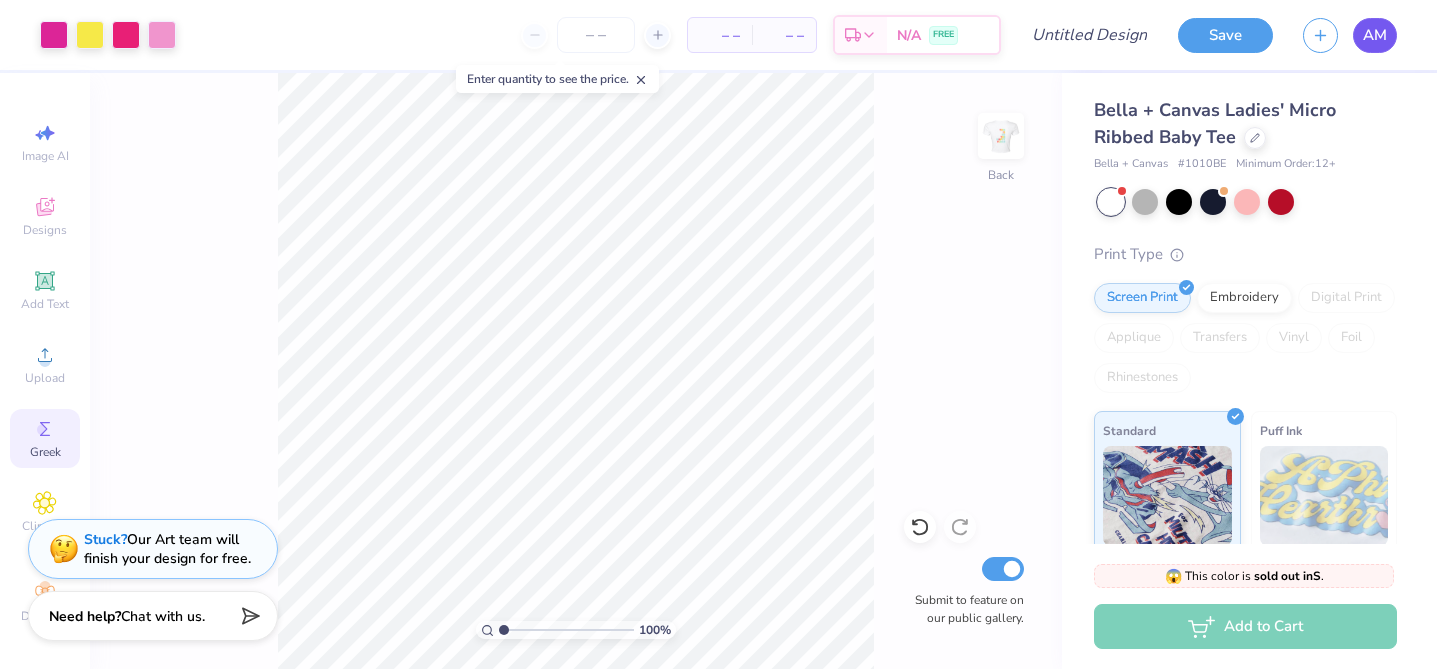 click on "AM" at bounding box center [1375, 35] 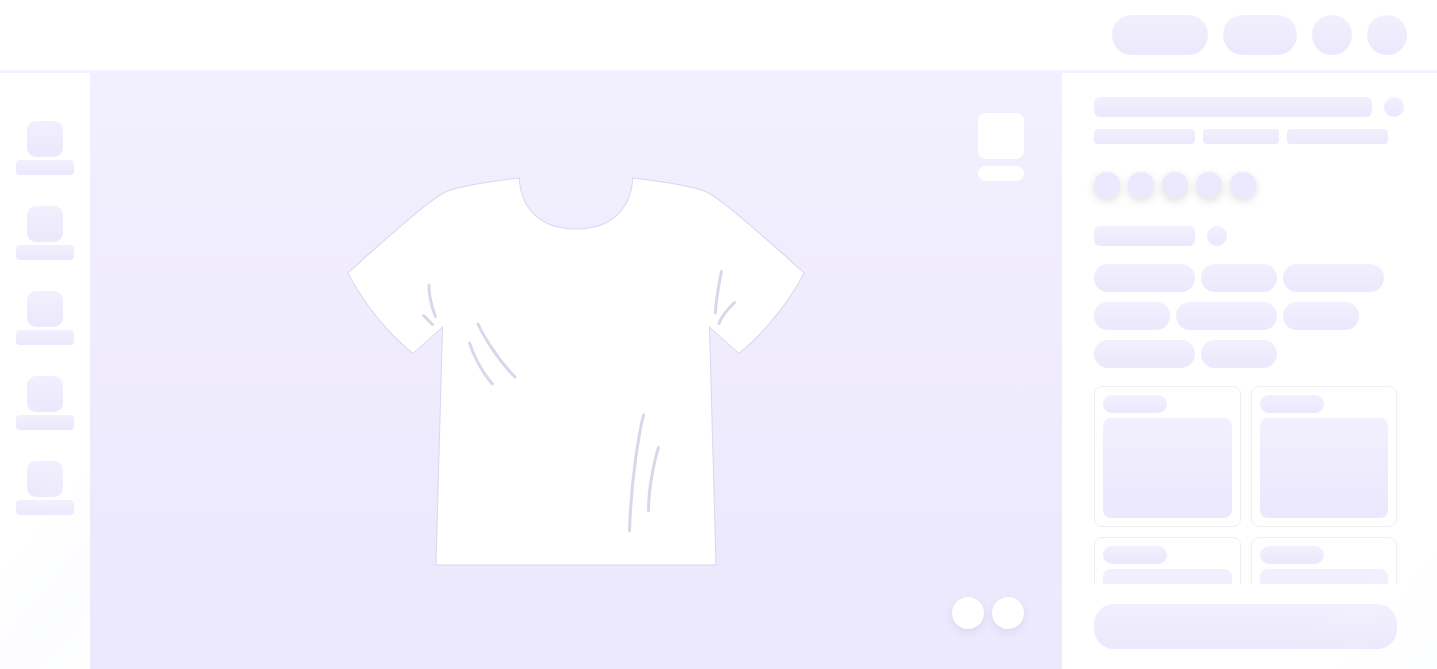 scroll, scrollTop: 0, scrollLeft: 0, axis: both 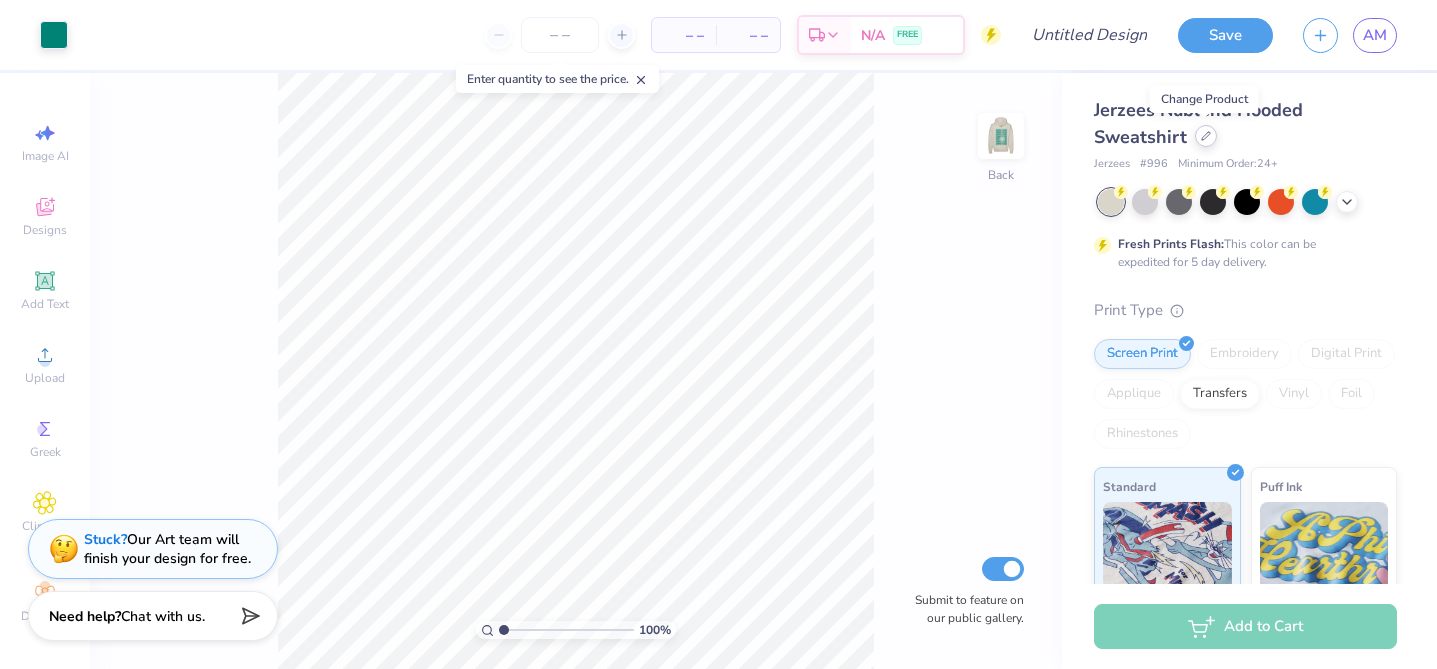 click 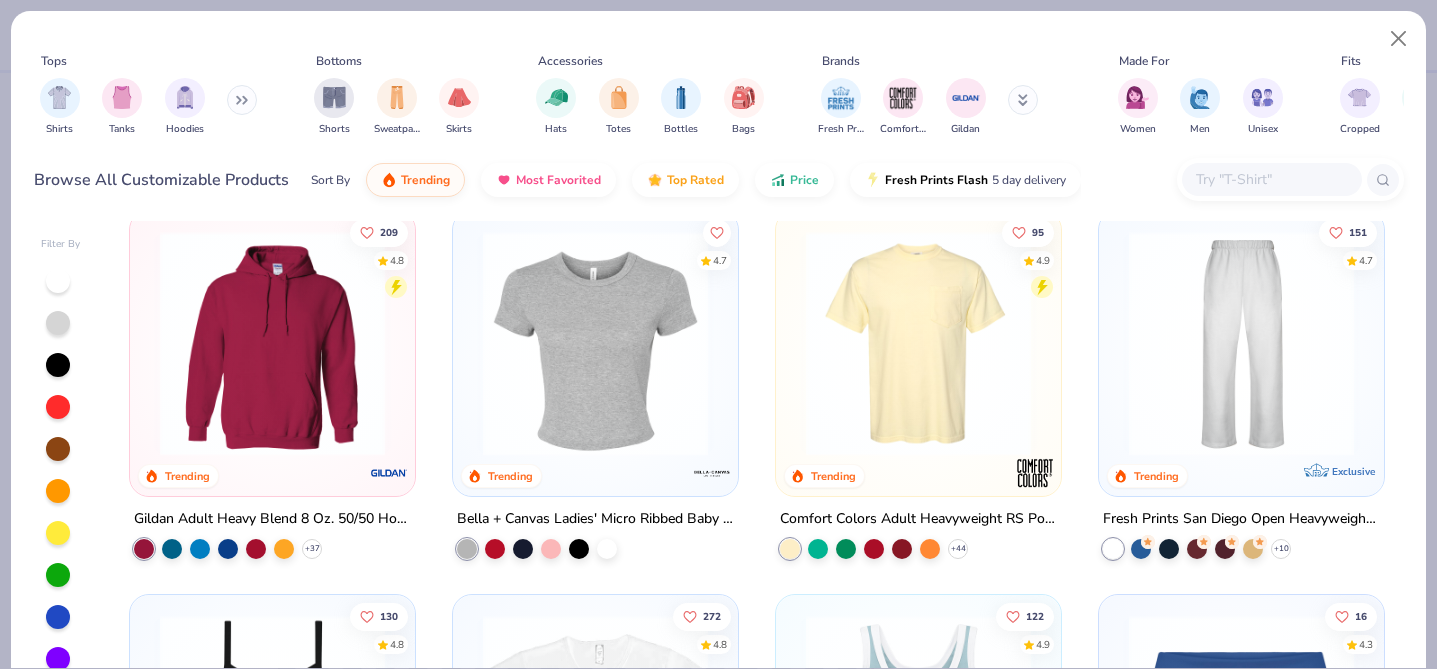 scroll, scrollTop: 830, scrollLeft: 0, axis: vertical 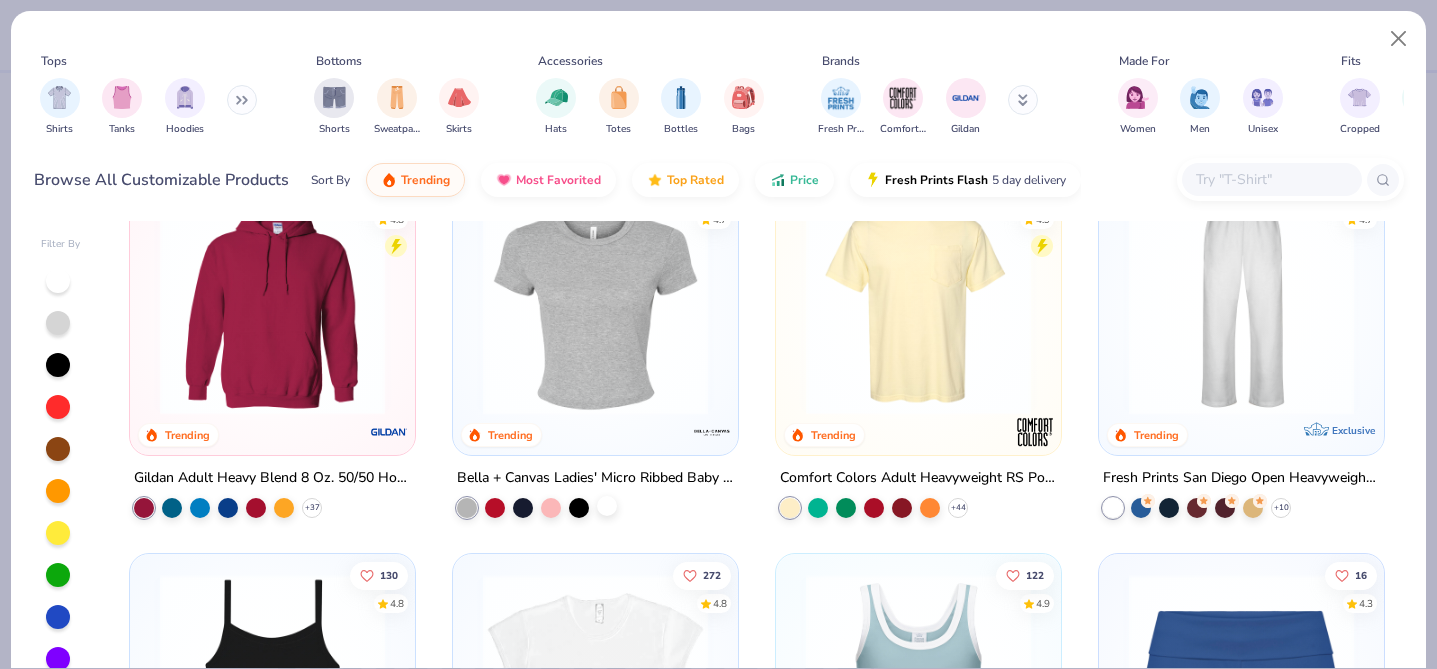 click at bounding box center [607, 506] 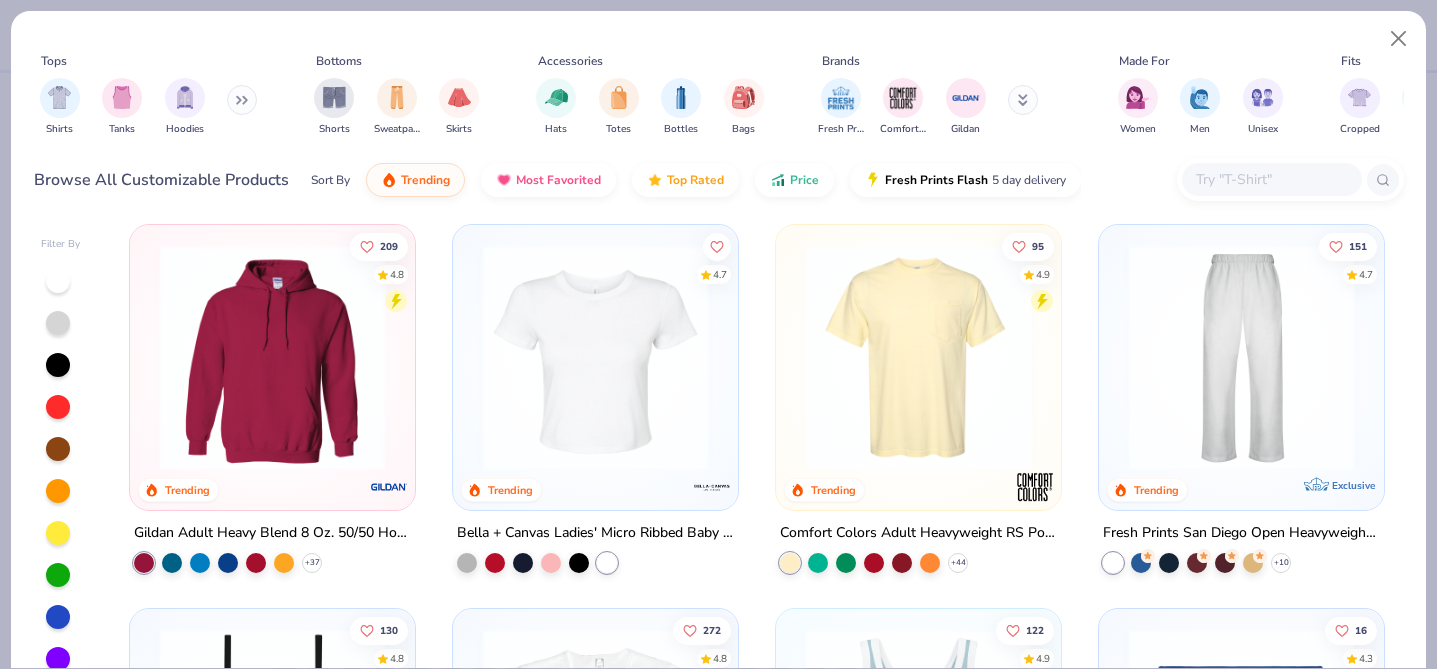 scroll, scrollTop: 768, scrollLeft: 0, axis: vertical 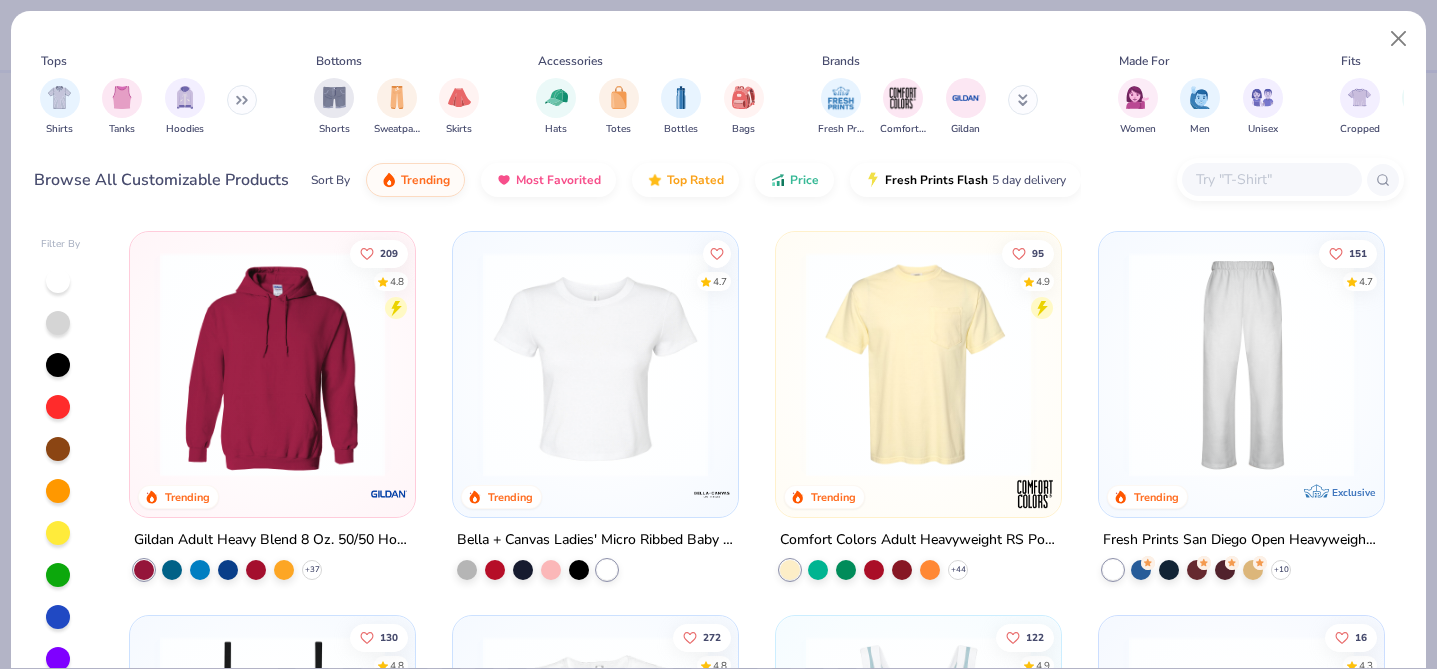 click at bounding box center [595, 364] 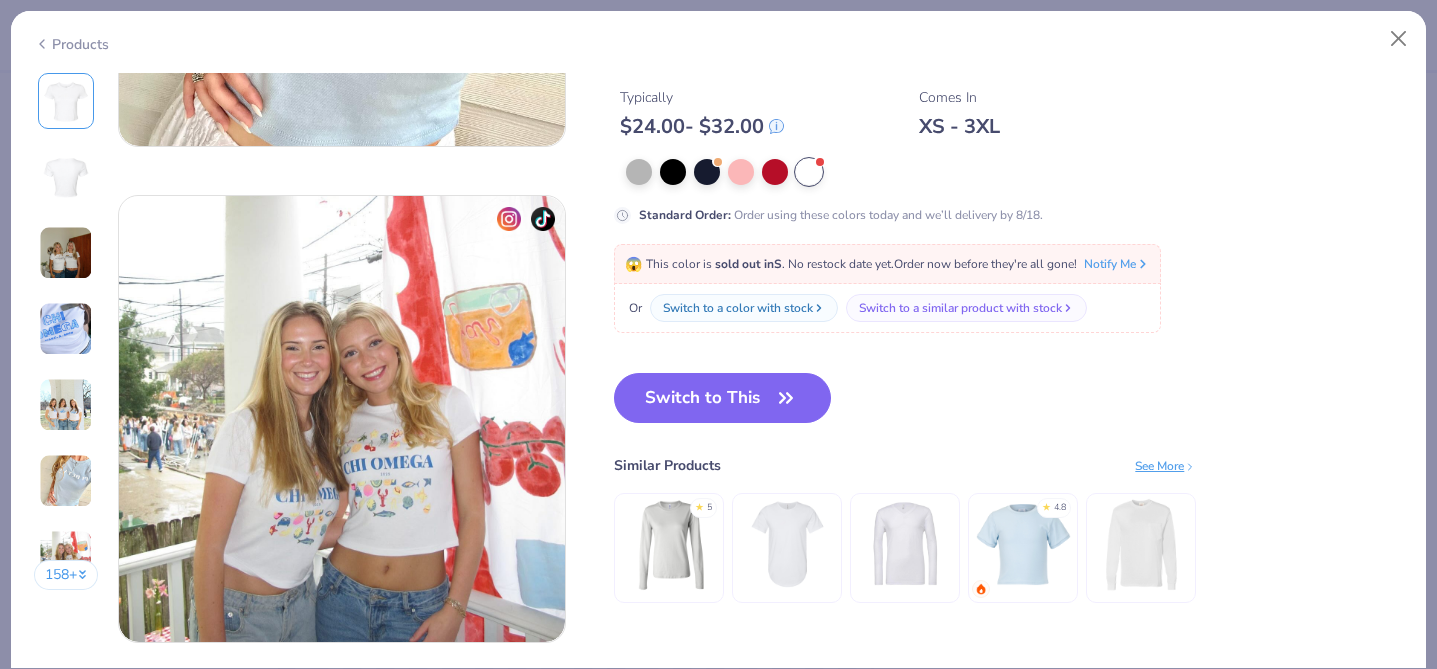 scroll, scrollTop: 2914, scrollLeft: 0, axis: vertical 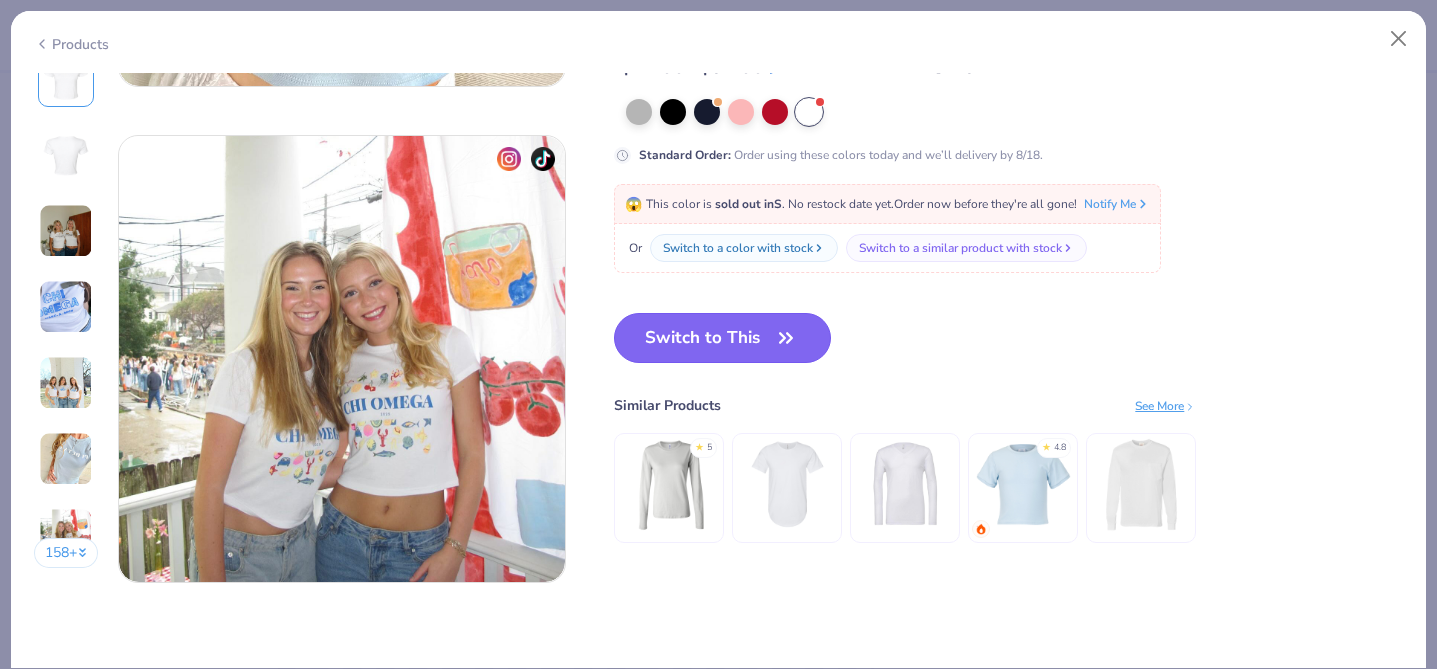 click 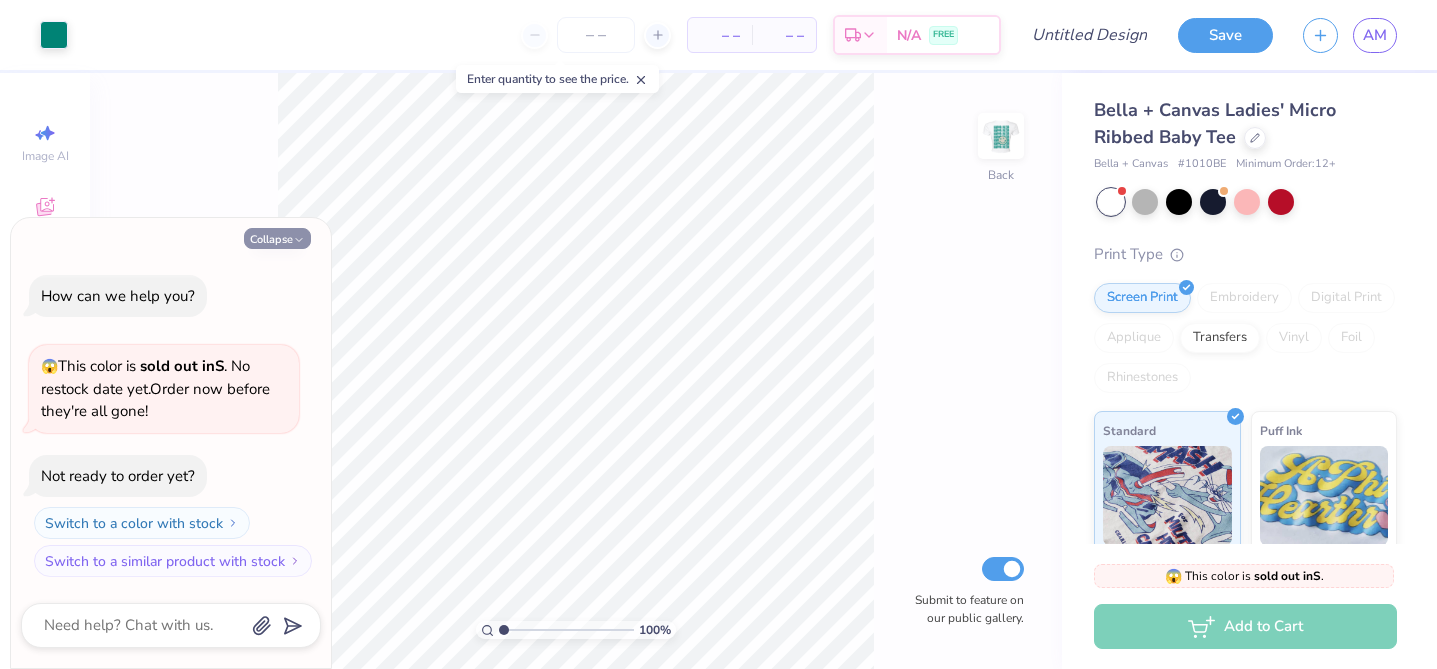 click on "Collapse" at bounding box center [277, 238] 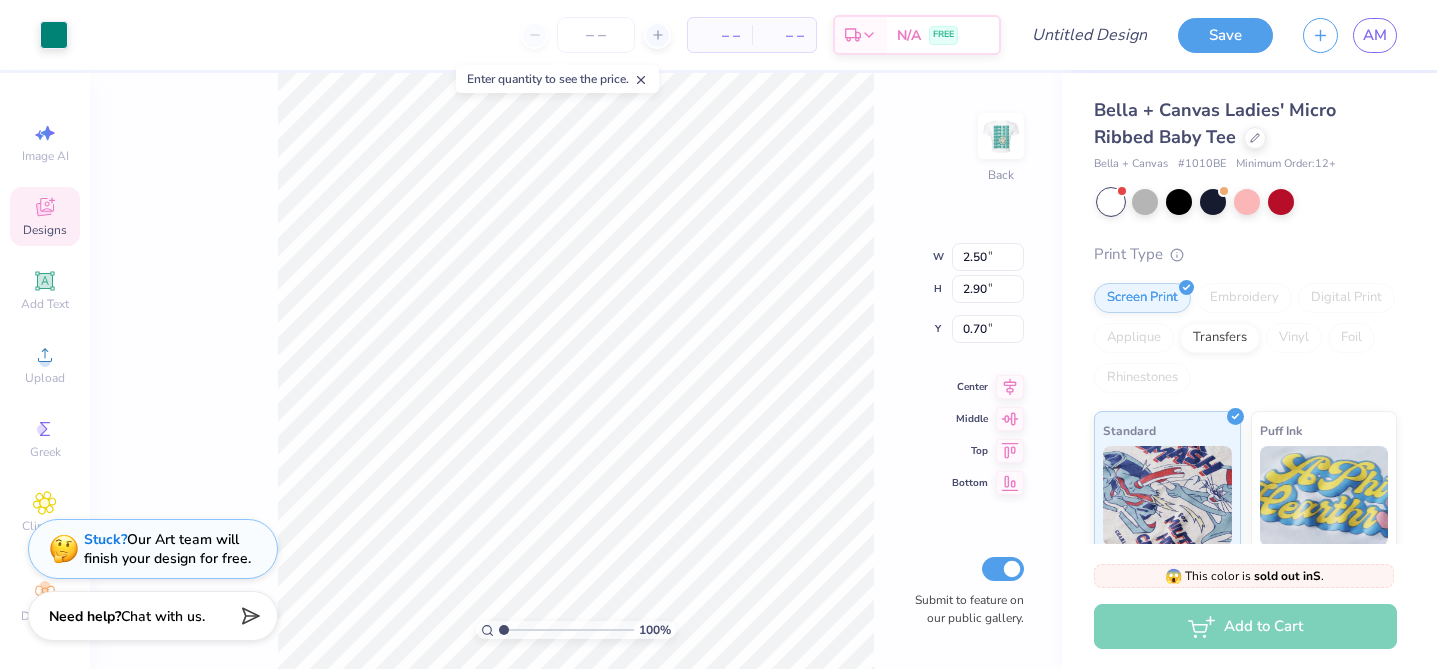 click on "100  % Back W 2.50 2.50 " H 2.90 2.90 " Y 0.70 0.70 " Center Middle Top Bottom Submit to feature on our public gallery." at bounding box center [576, 371] 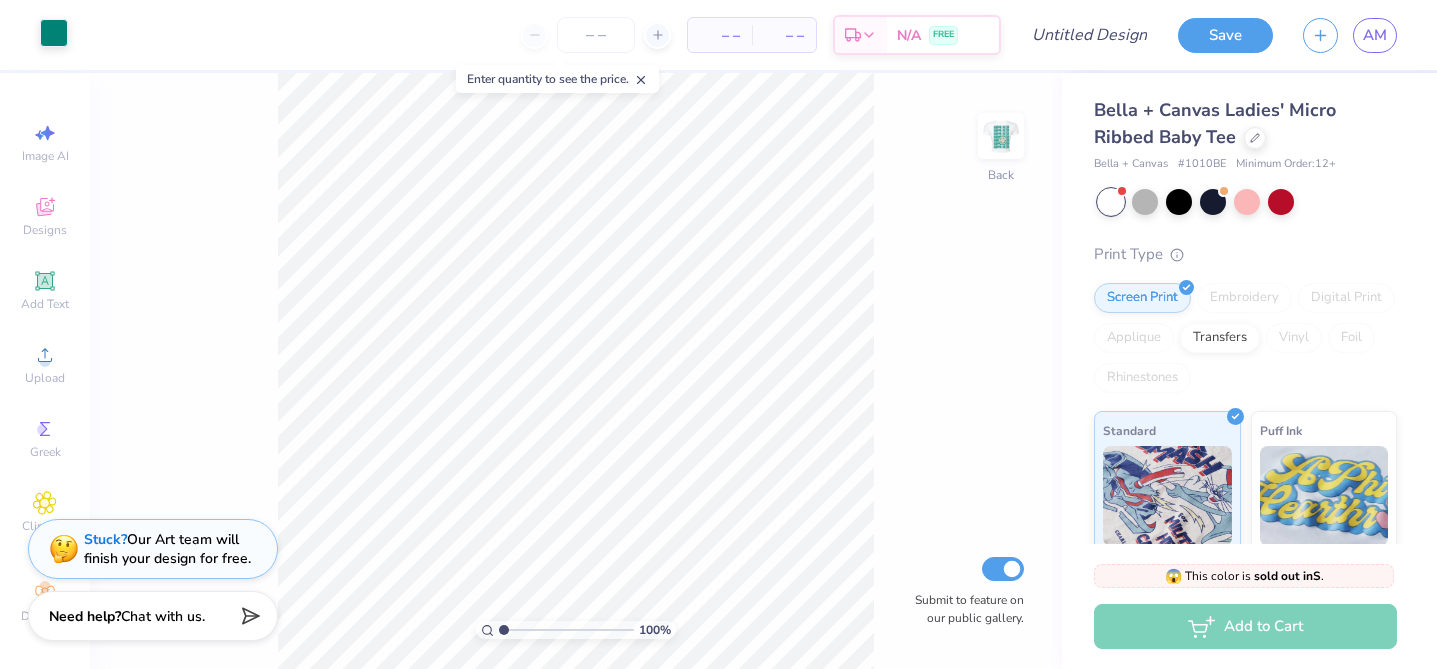 click at bounding box center [54, 33] 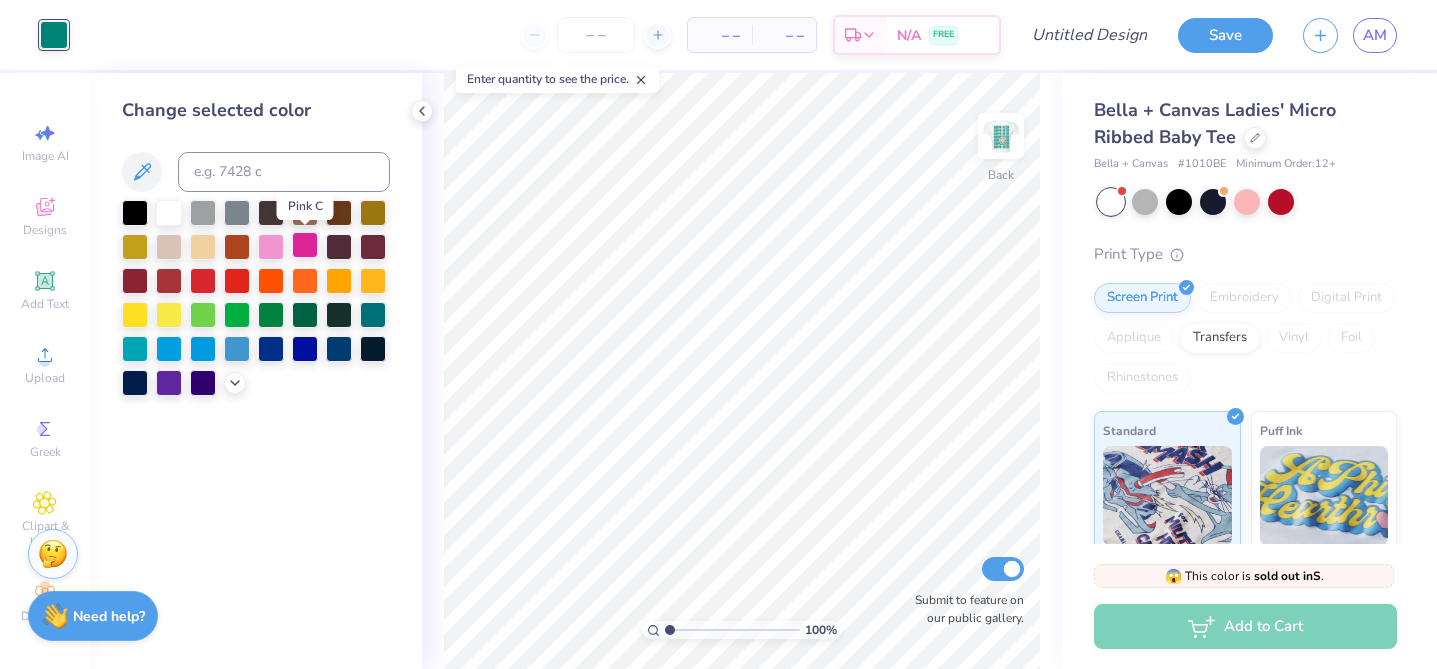 click at bounding box center [305, 245] 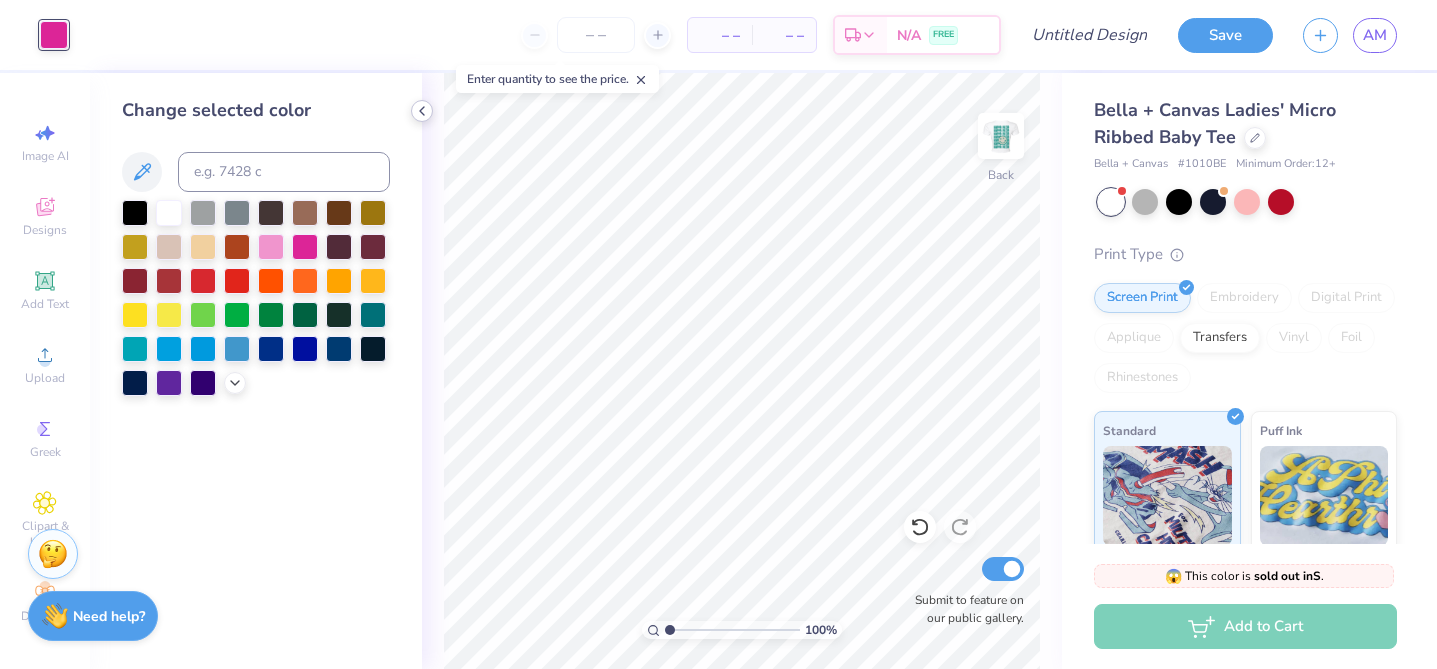 click 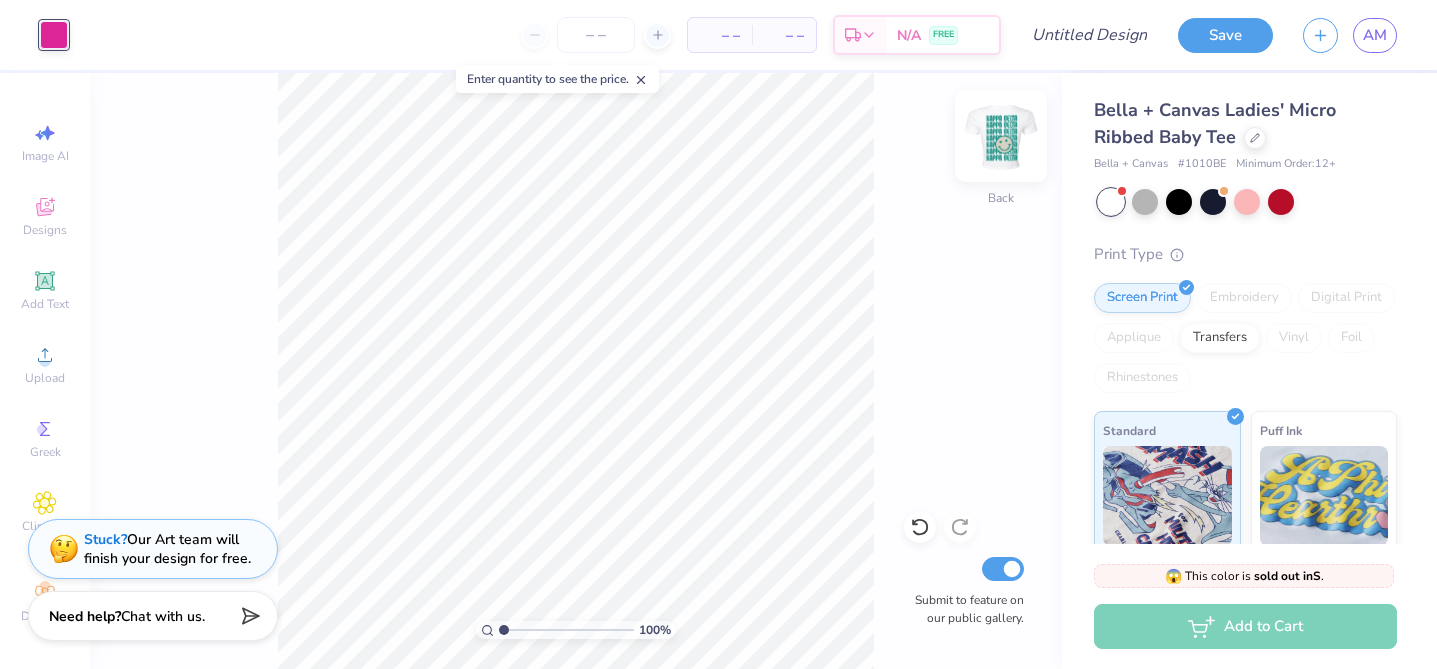 click at bounding box center [1001, 136] 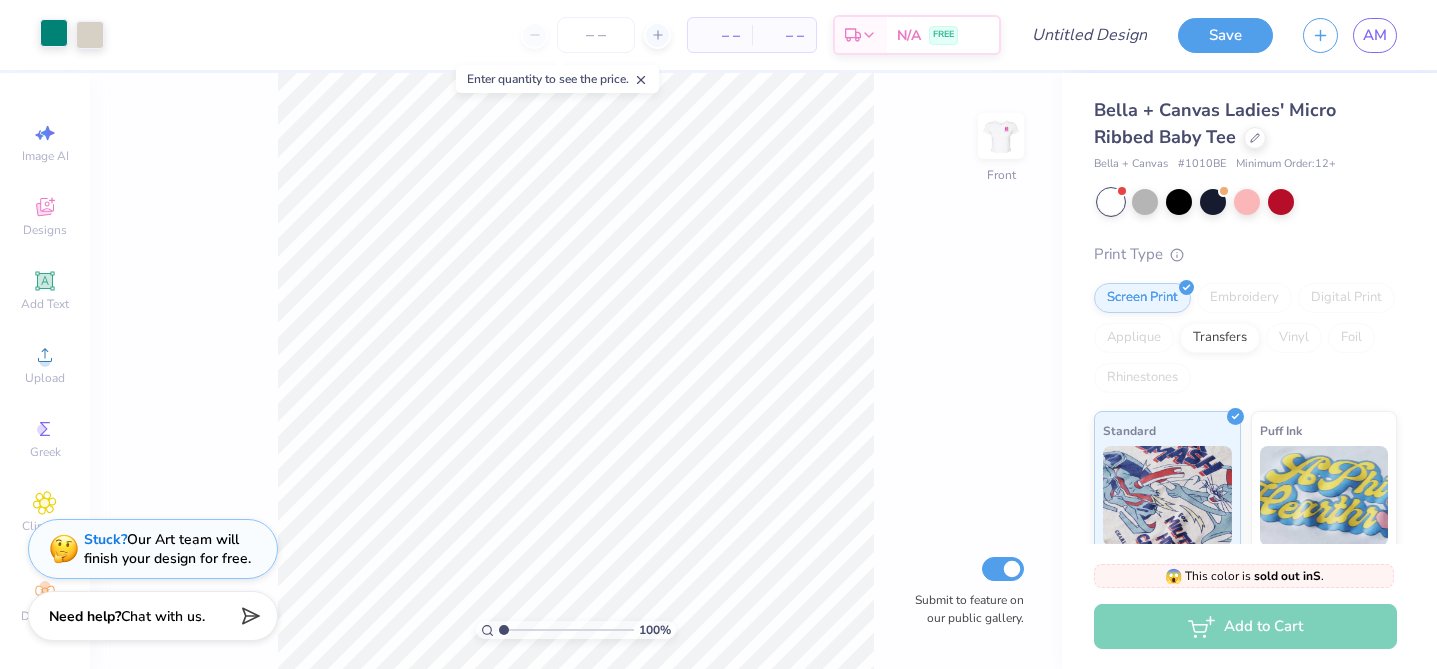 click at bounding box center (54, 33) 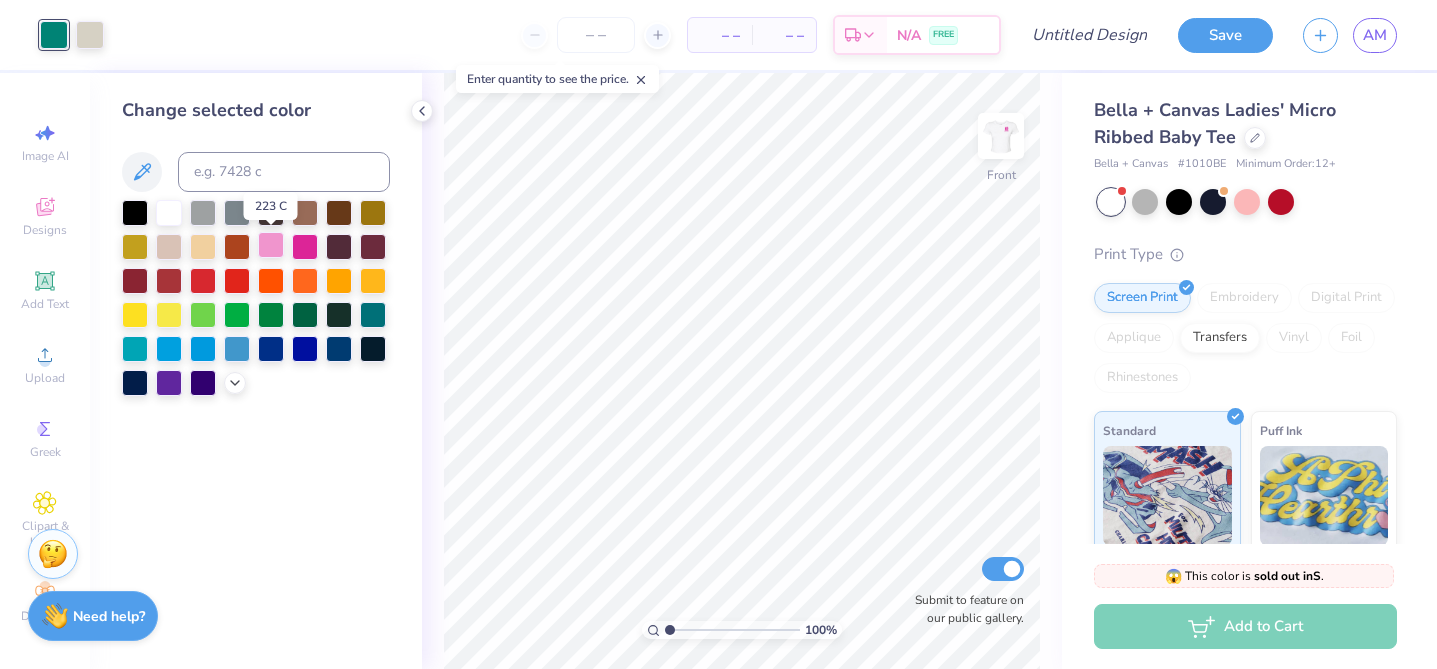 click at bounding box center [271, 245] 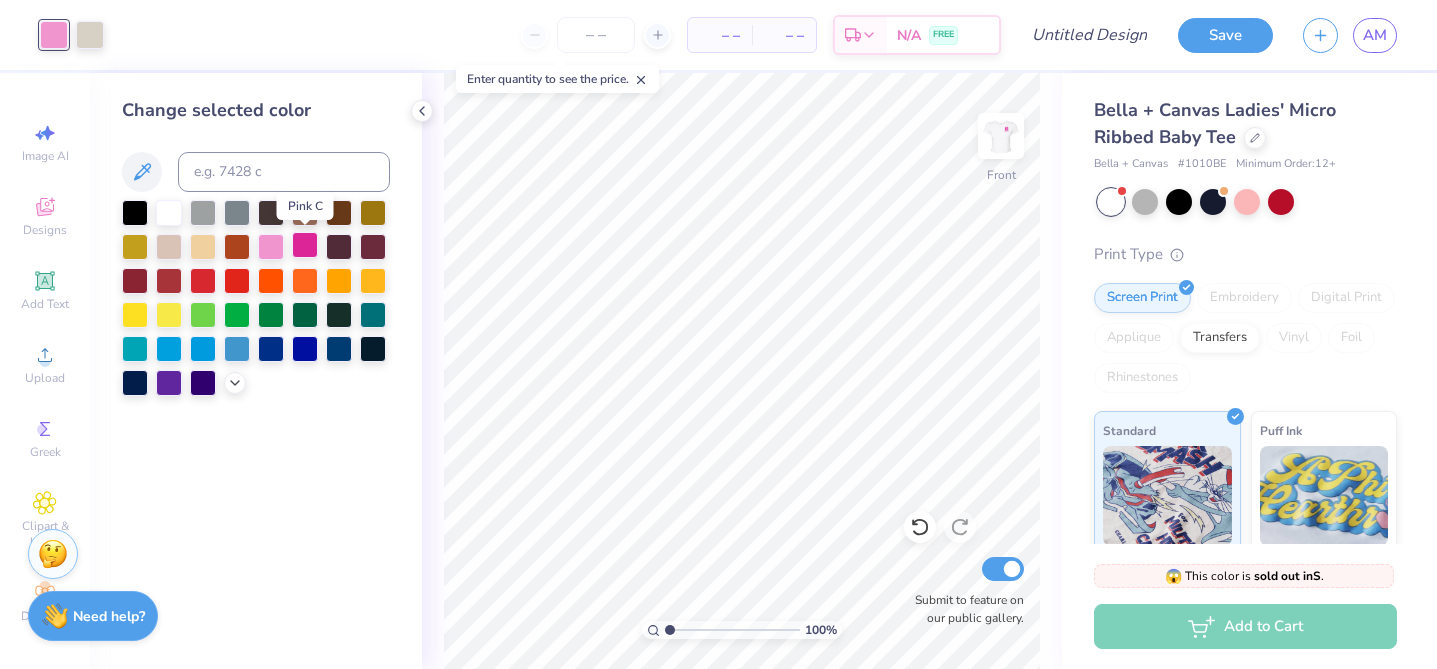 click at bounding box center [305, 245] 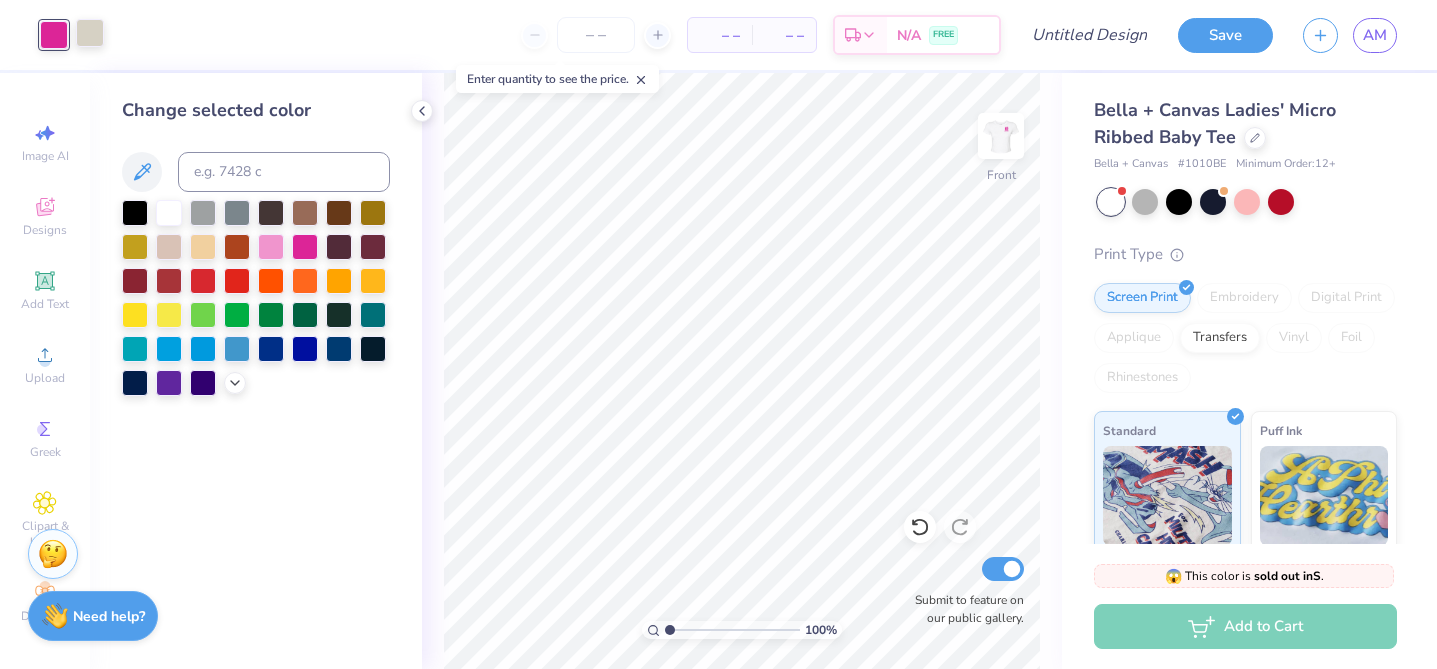 click at bounding box center (90, 33) 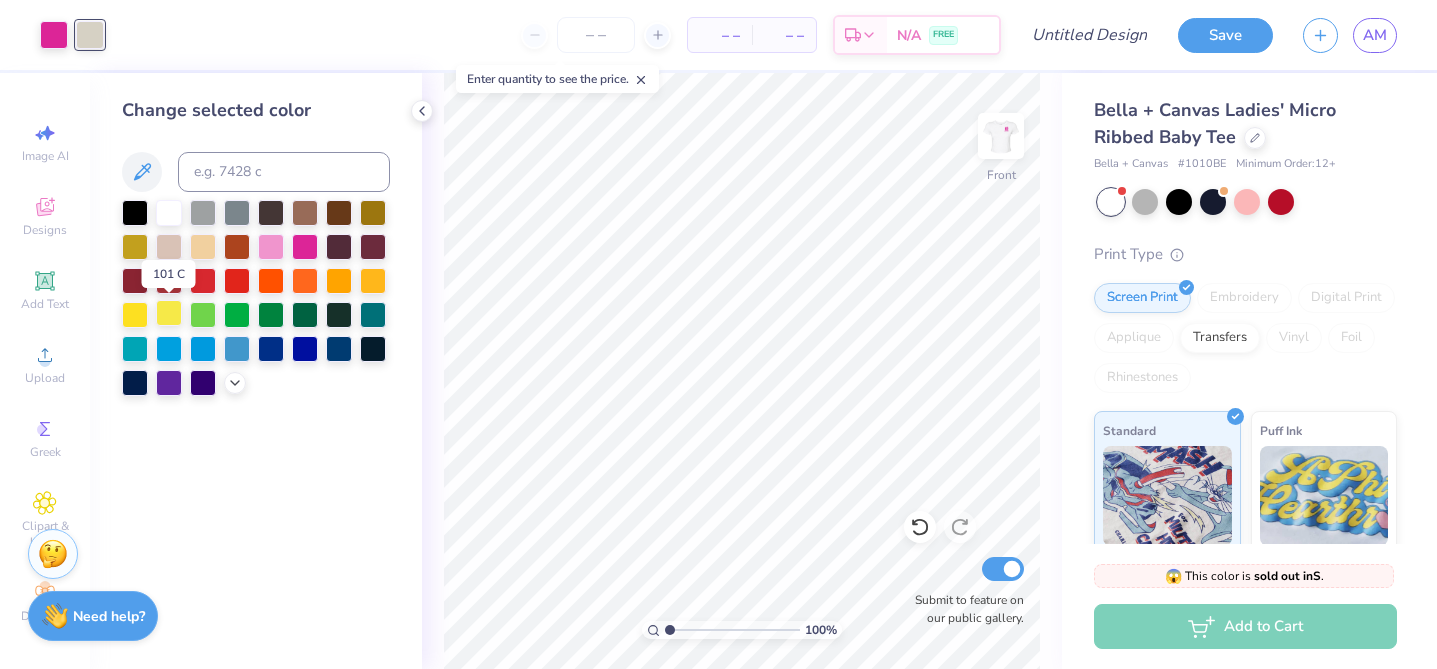 click at bounding box center (169, 313) 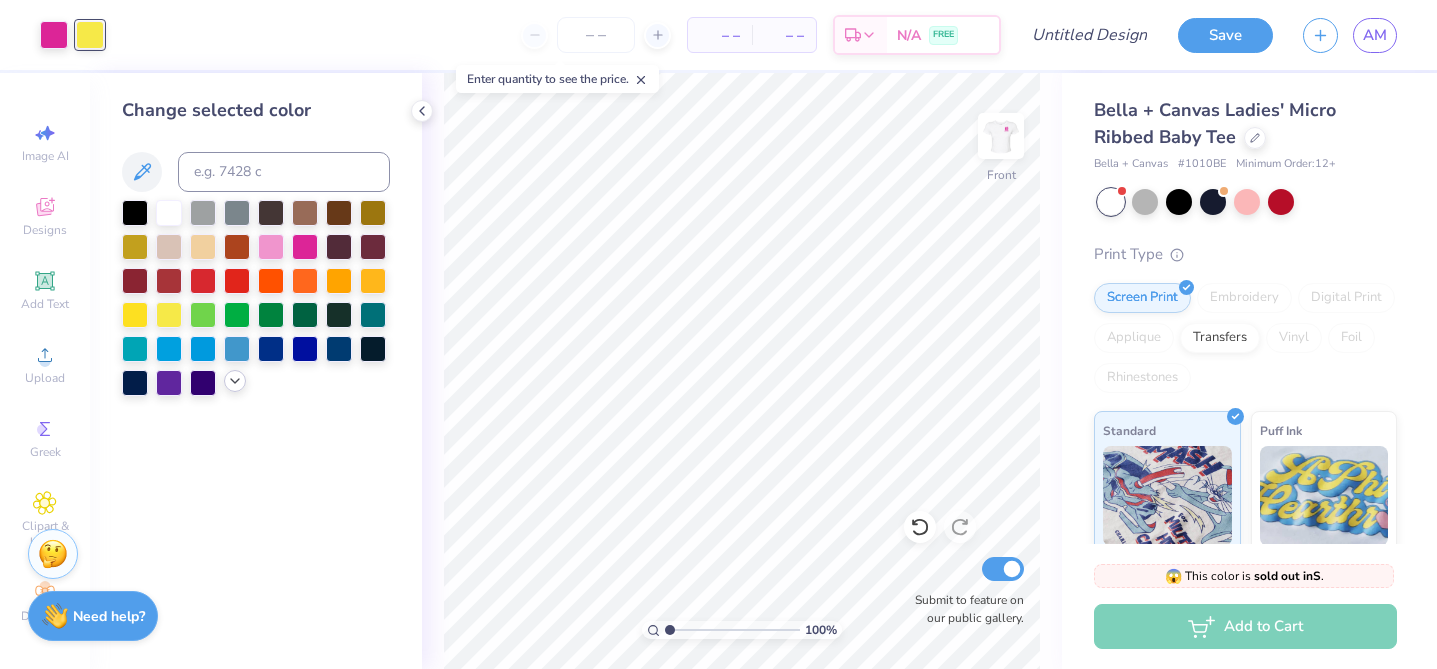 click at bounding box center [256, 298] 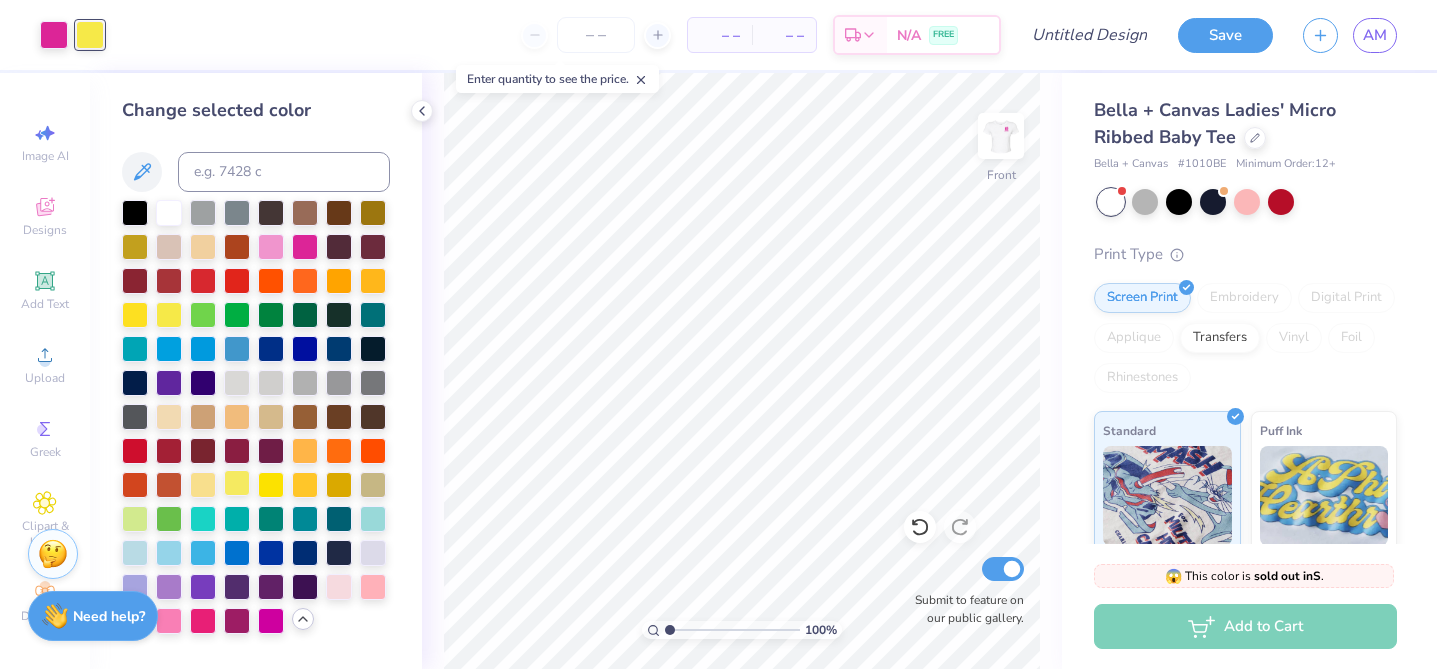 click at bounding box center [237, 483] 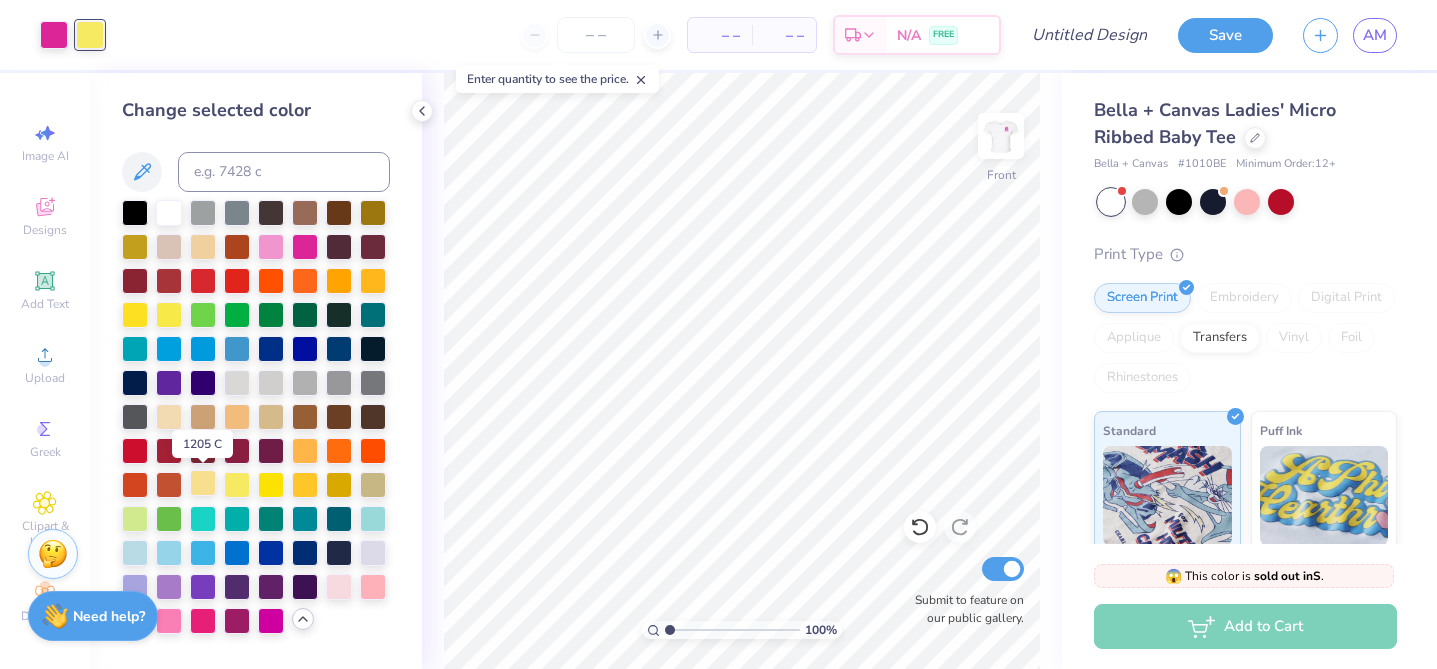 click at bounding box center [203, 483] 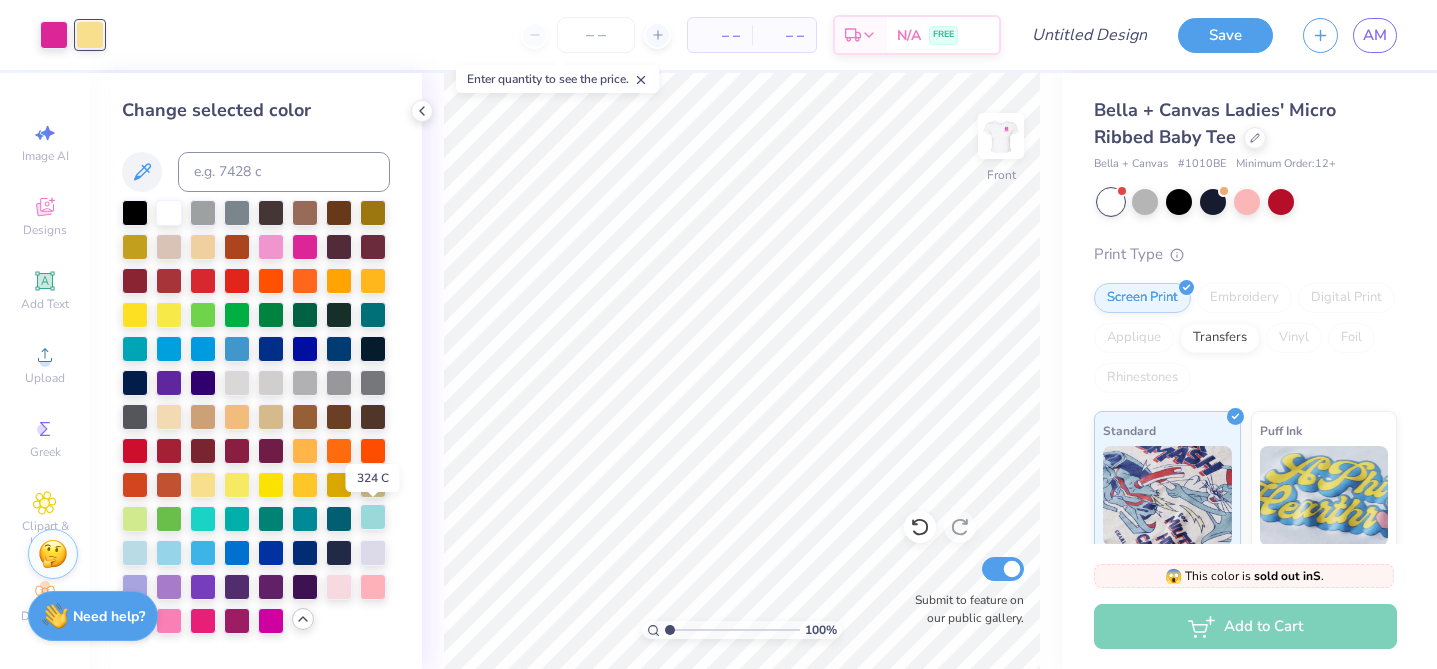 click at bounding box center (373, 517) 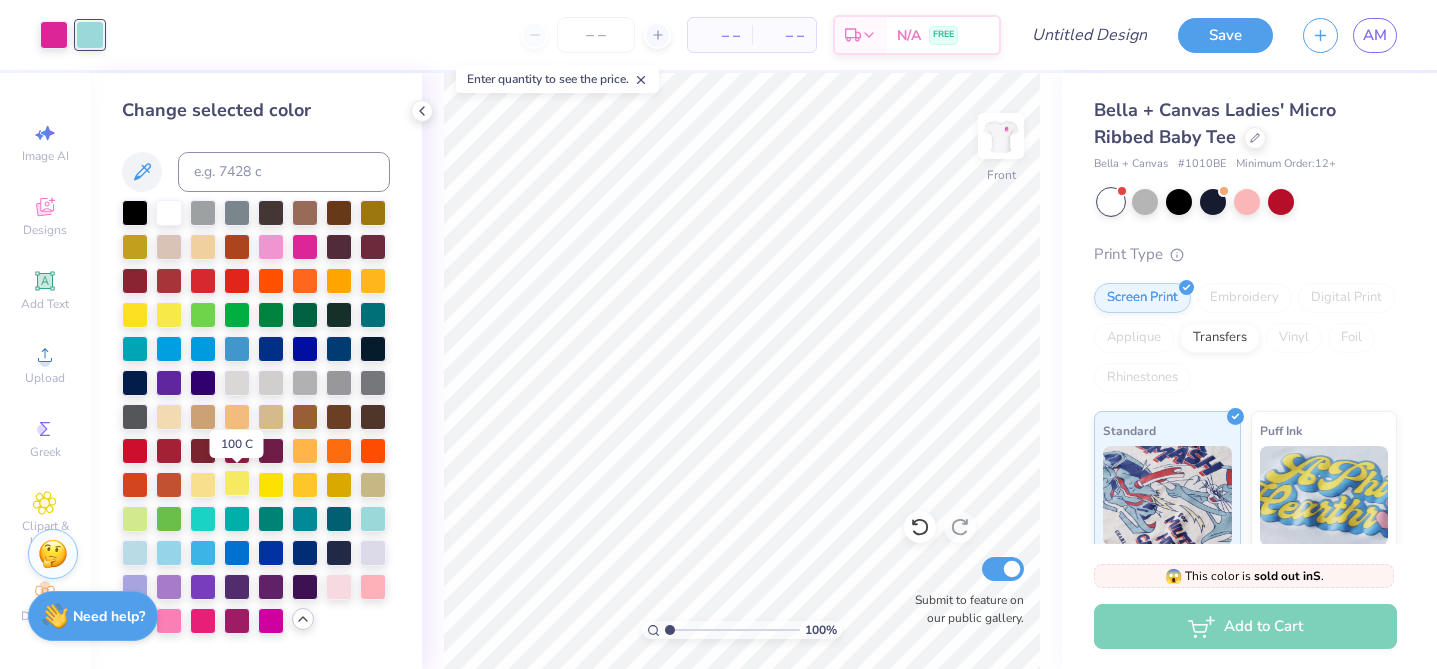 click at bounding box center (237, 483) 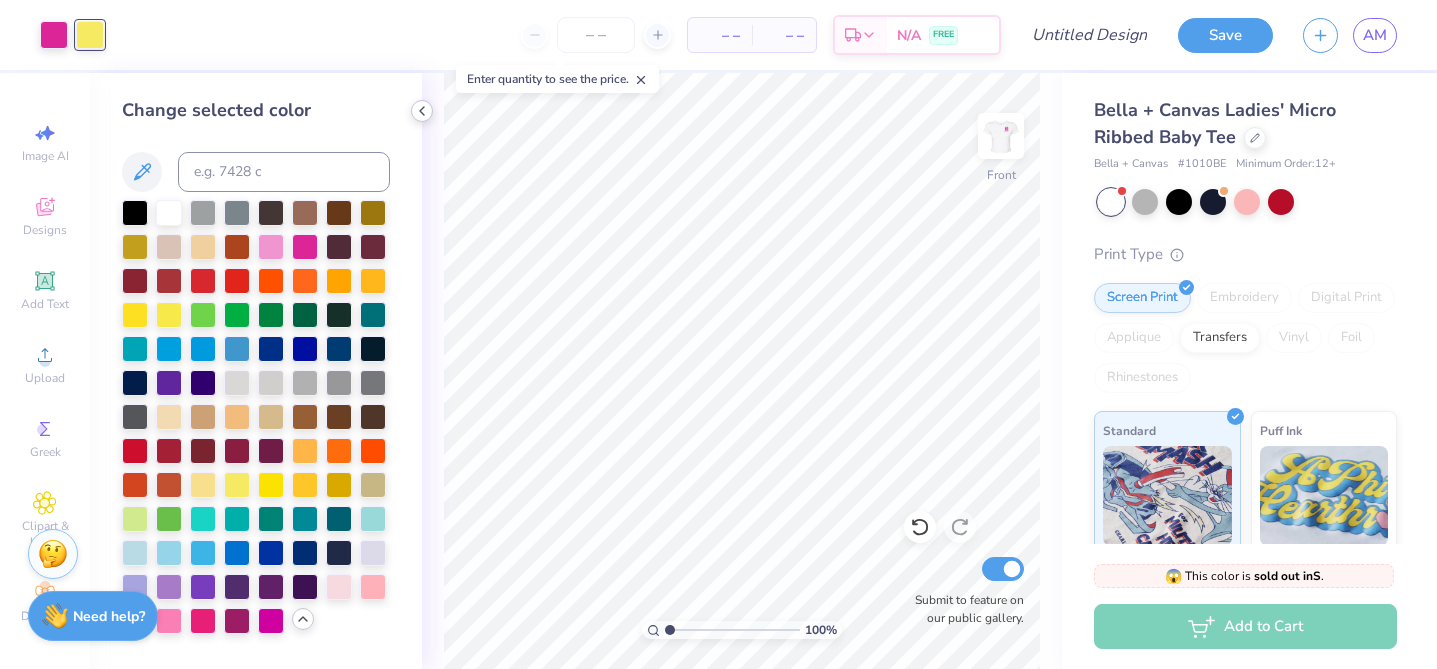 click at bounding box center [422, 111] 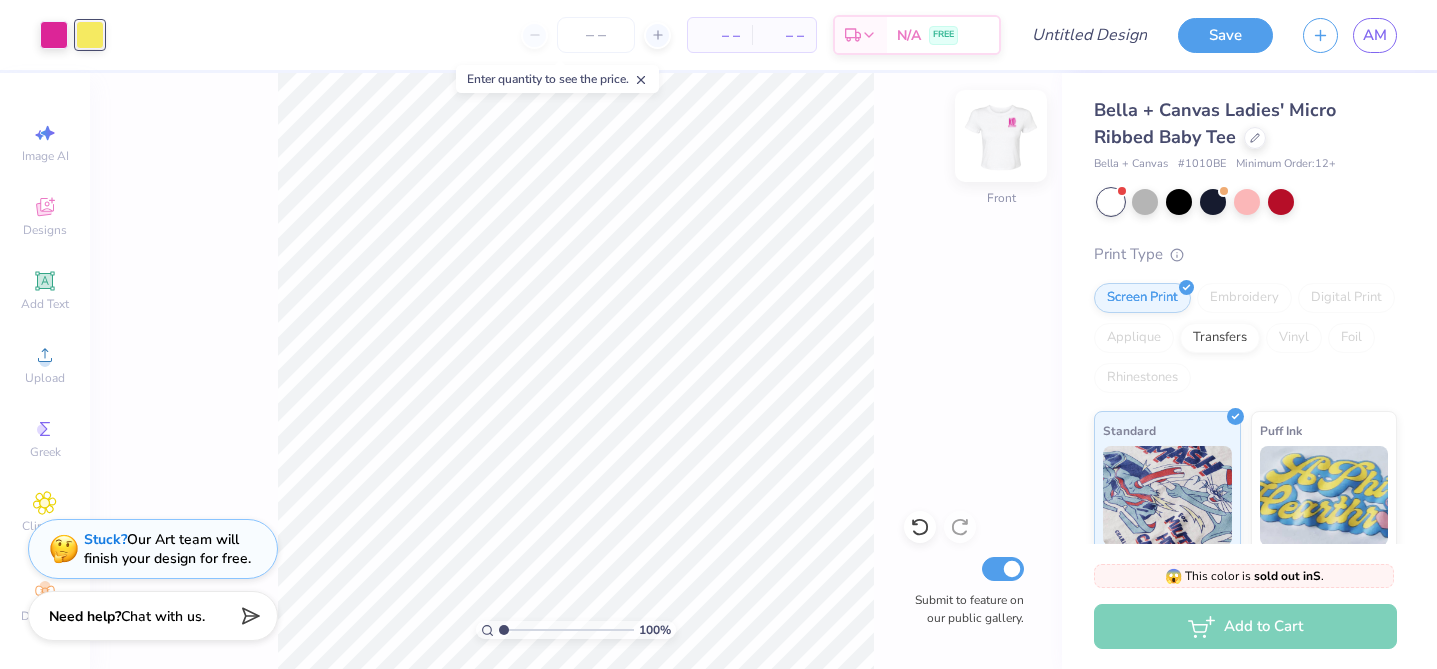 click at bounding box center [1001, 136] 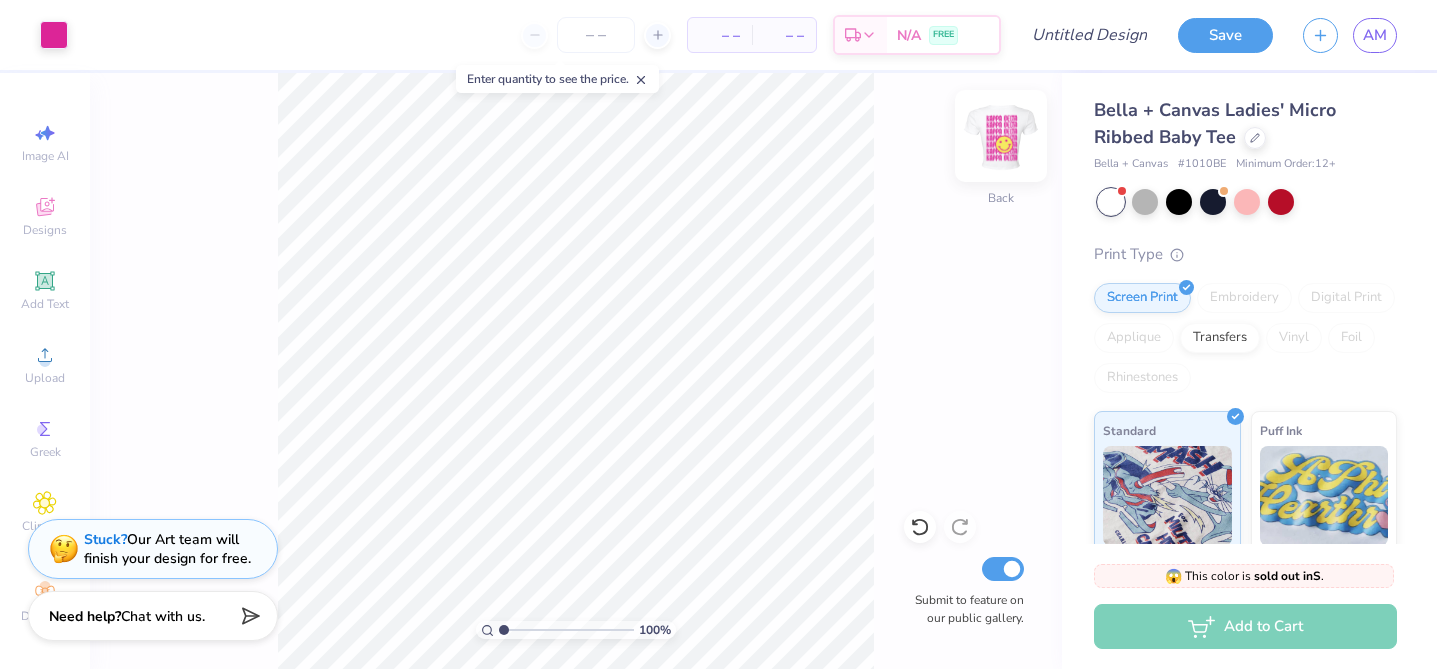 click at bounding box center [1001, 136] 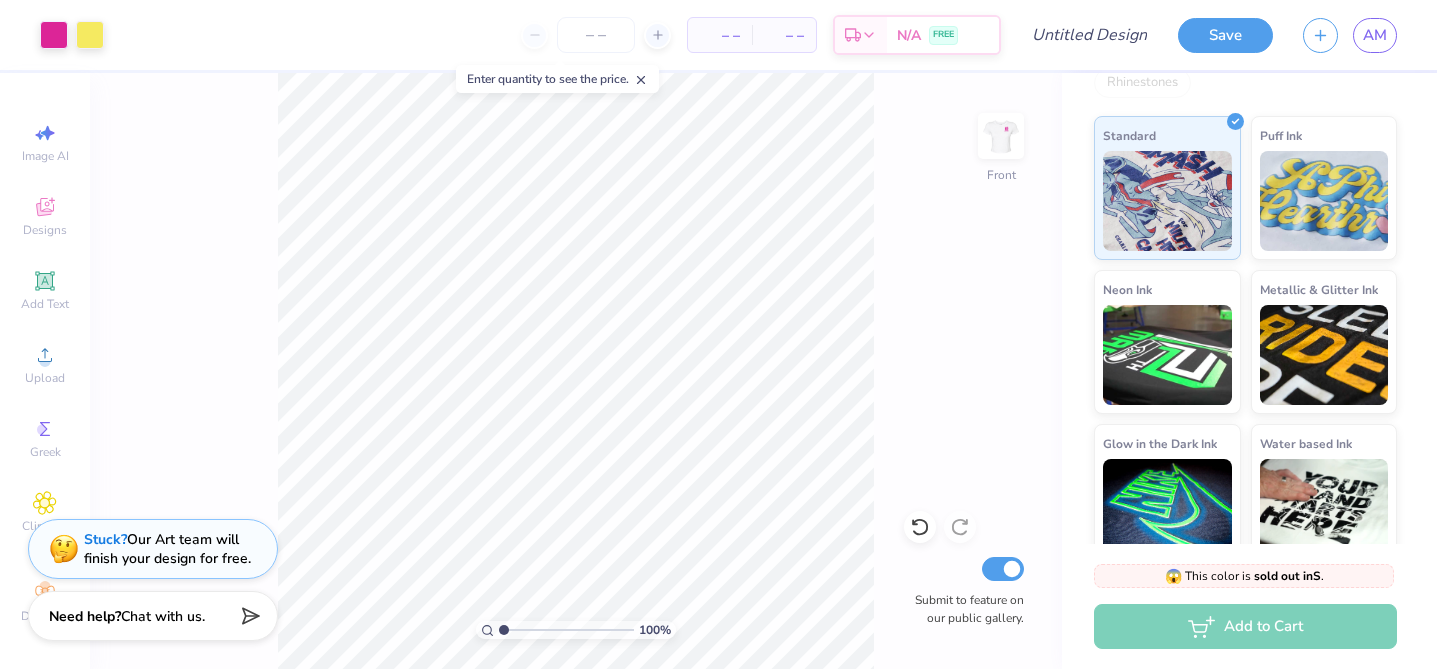 scroll, scrollTop: 319, scrollLeft: 0, axis: vertical 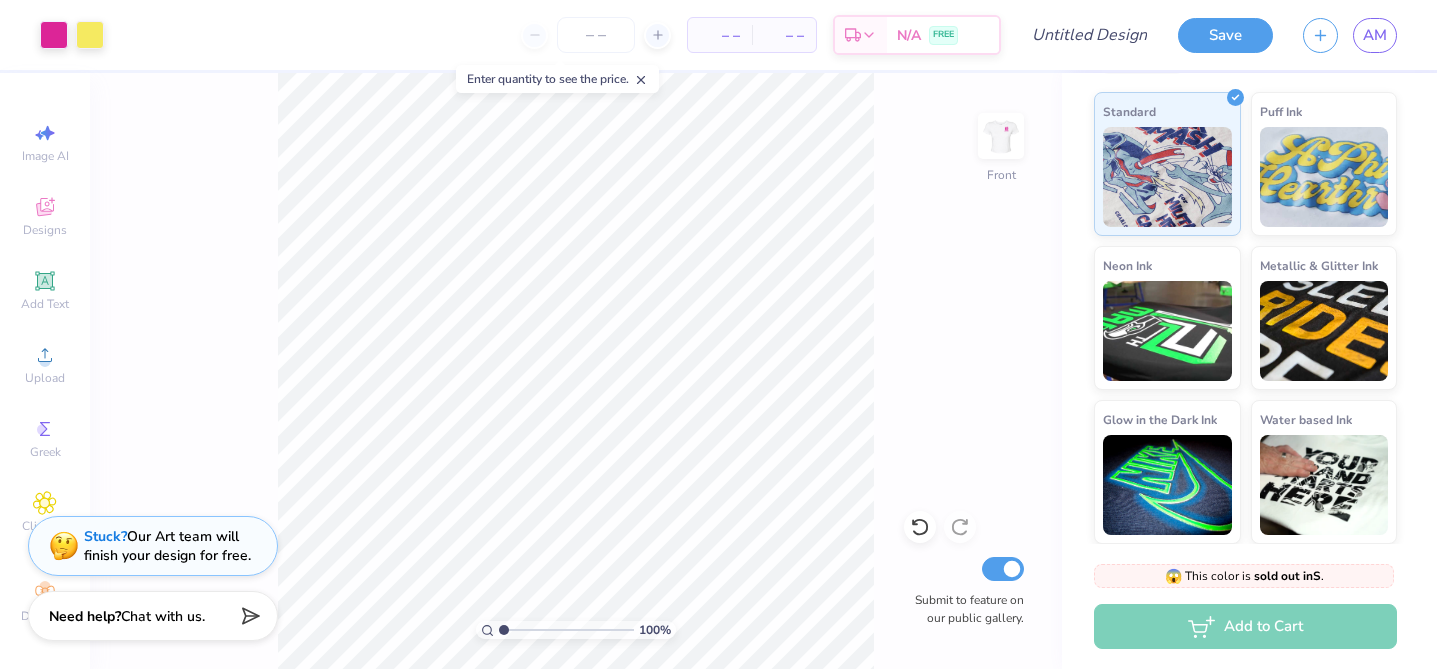 click on "Stuck?  Our Art team will finish your design for free." at bounding box center [167, 546] 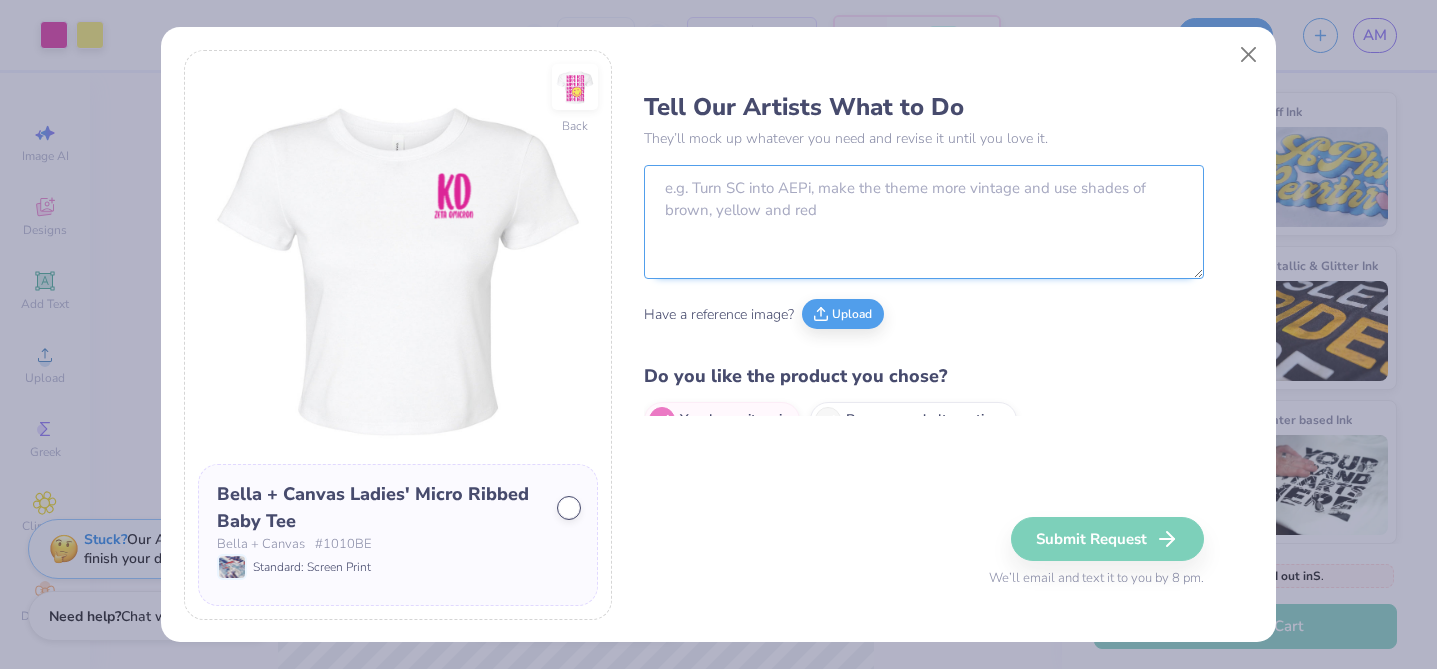 click at bounding box center [924, 222] 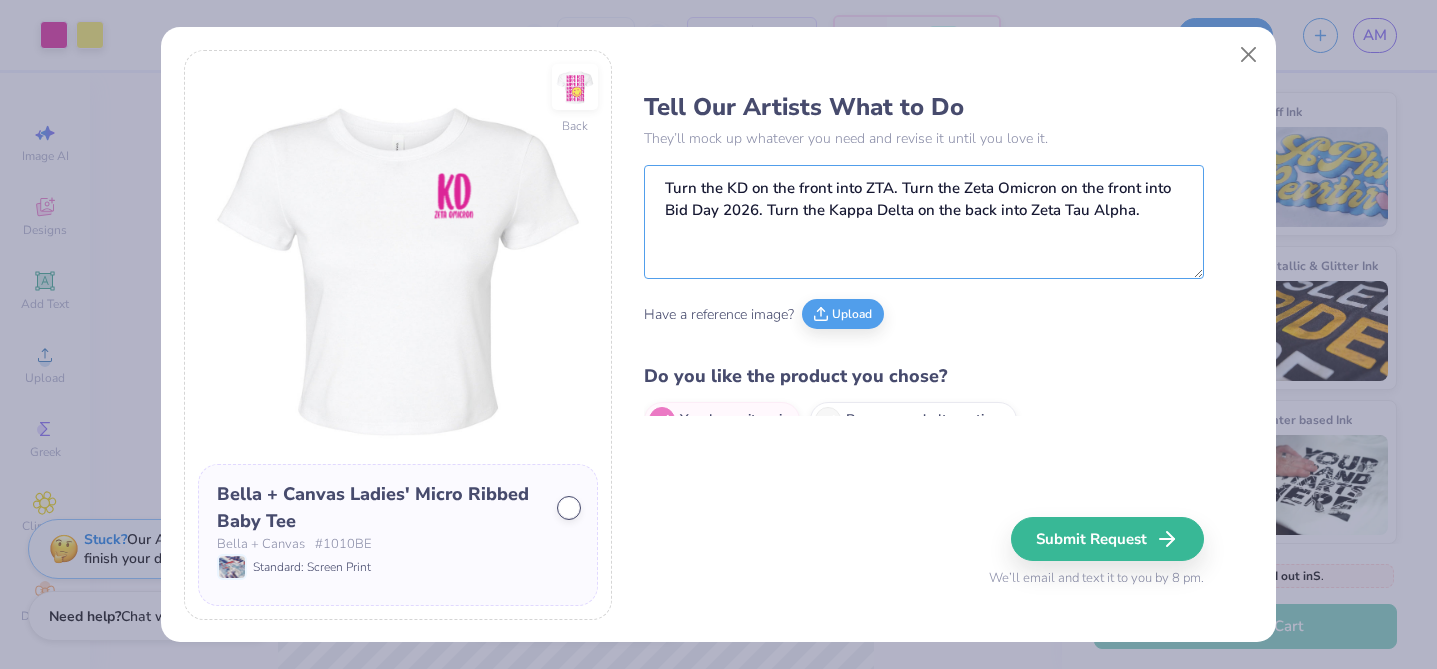 scroll, scrollTop: 32, scrollLeft: 0, axis: vertical 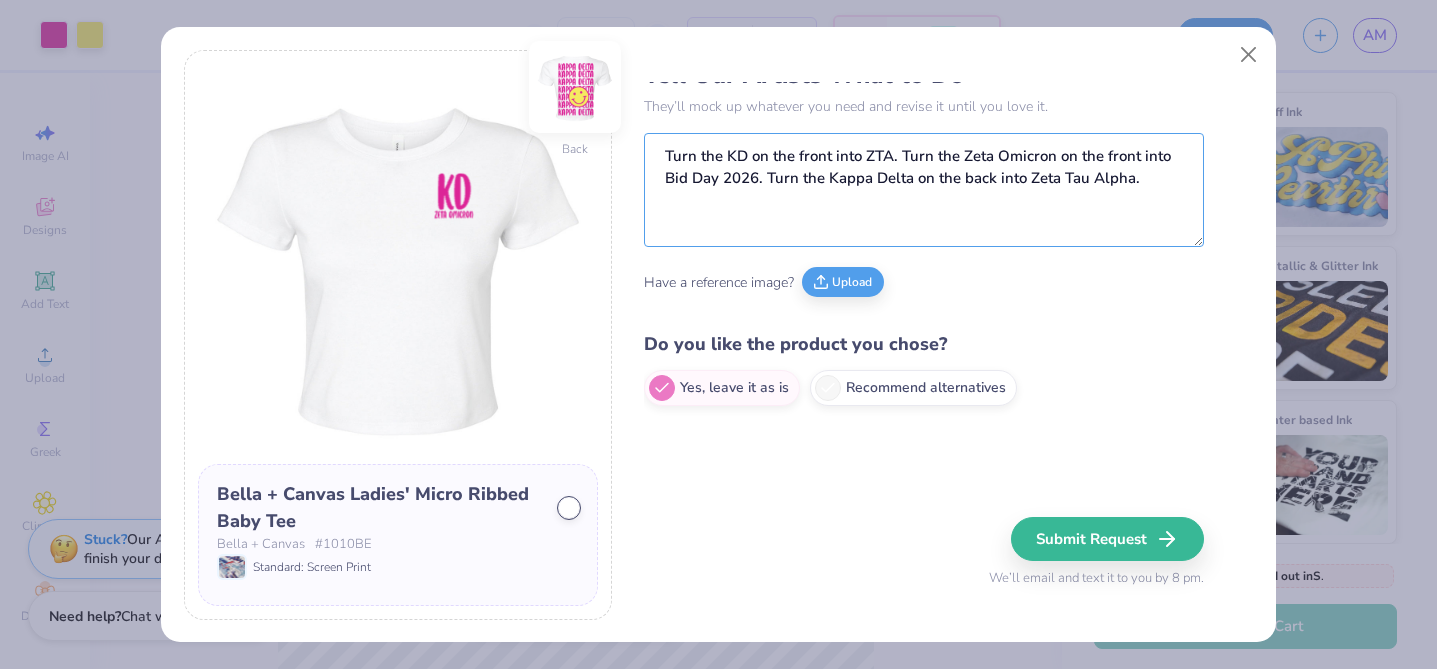 type on "Turn the KD on the front into ZTA. Turn the Zeta Omicron on the front into Bid Day 2026. Turn the Kappa Delta on the back into Zeta Tau Alpha." 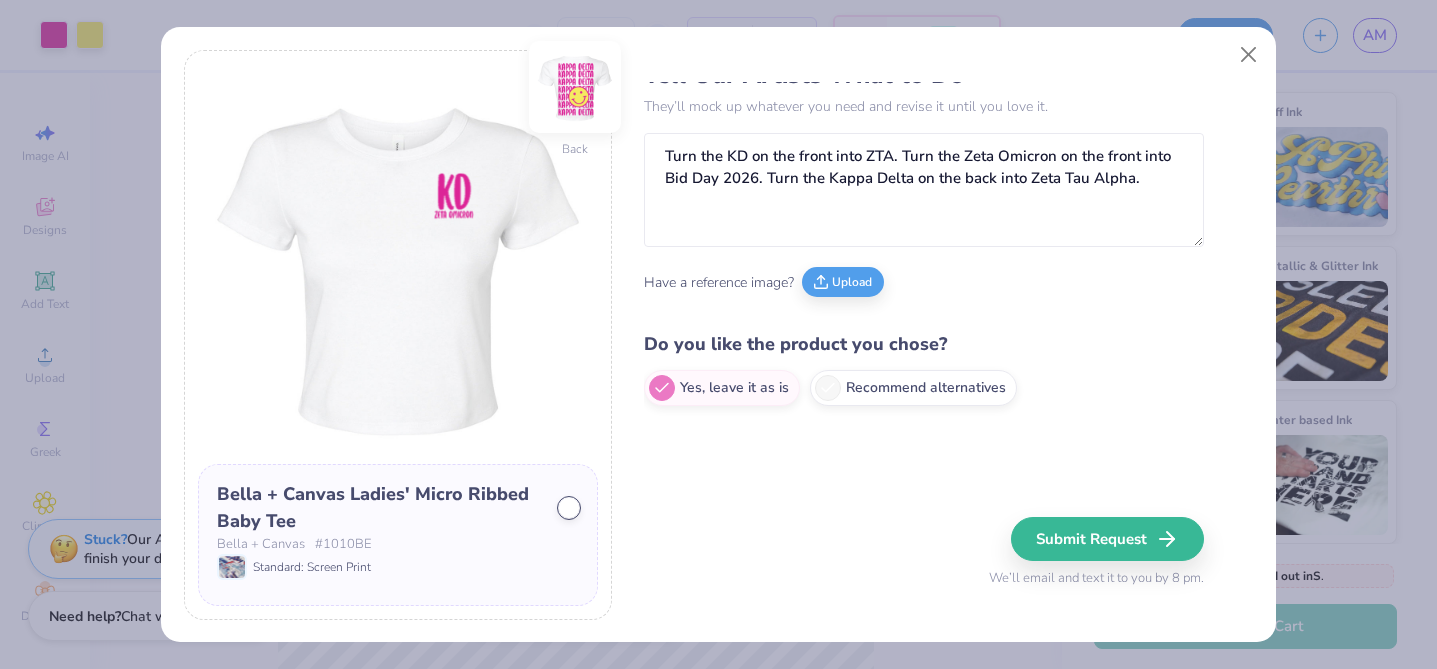 click at bounding box center [575, 87] 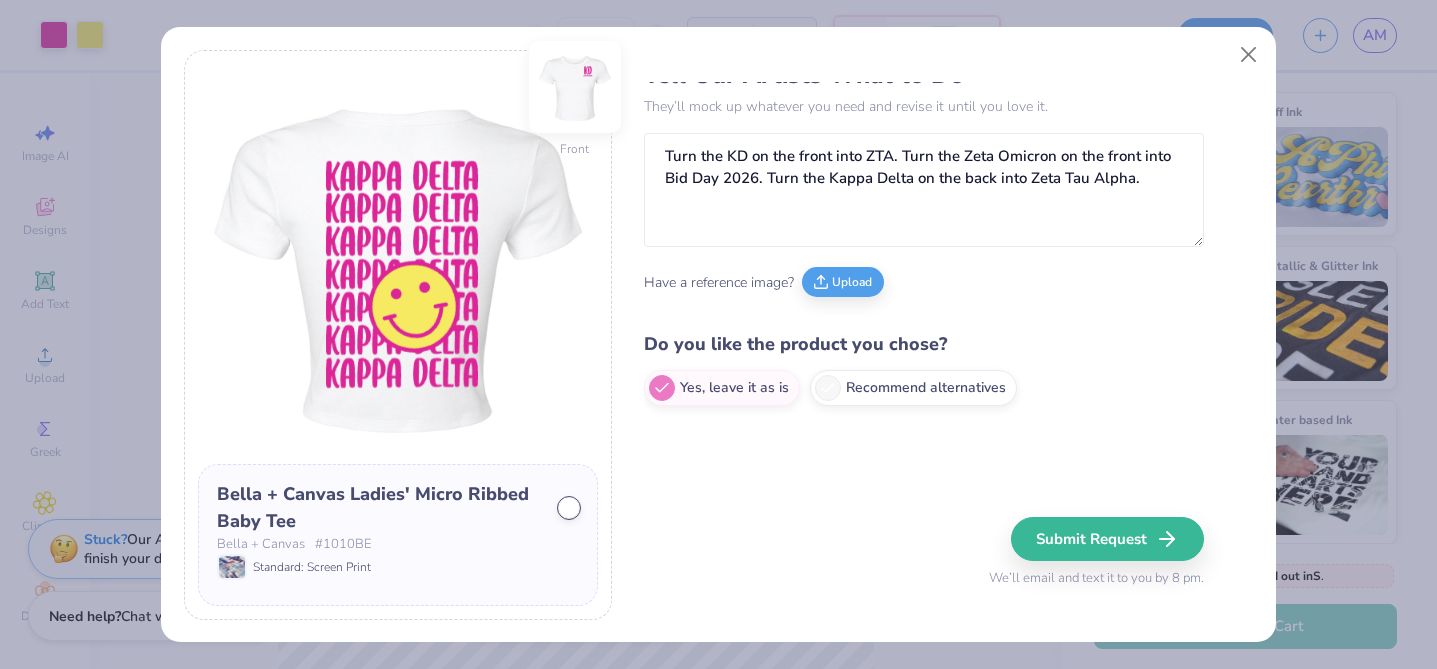 click at bounding box center [575, 87] 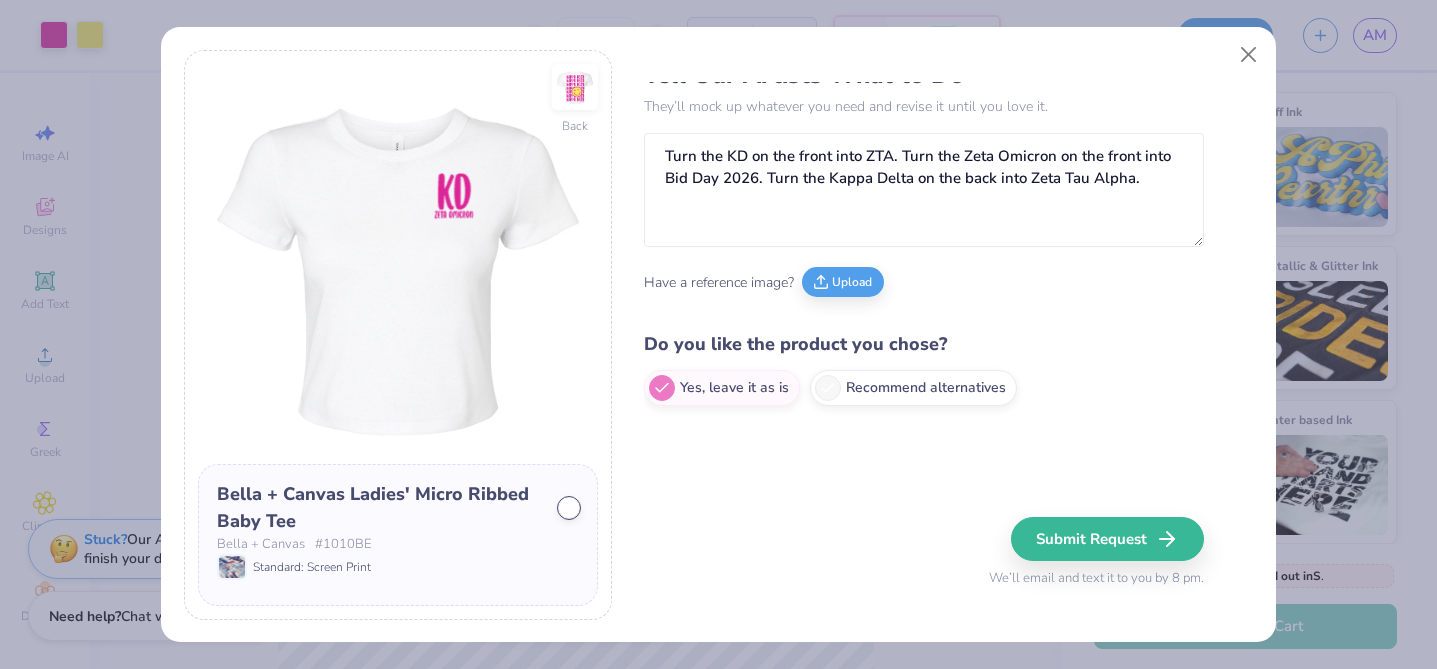 click at bounding box center (575, 87) 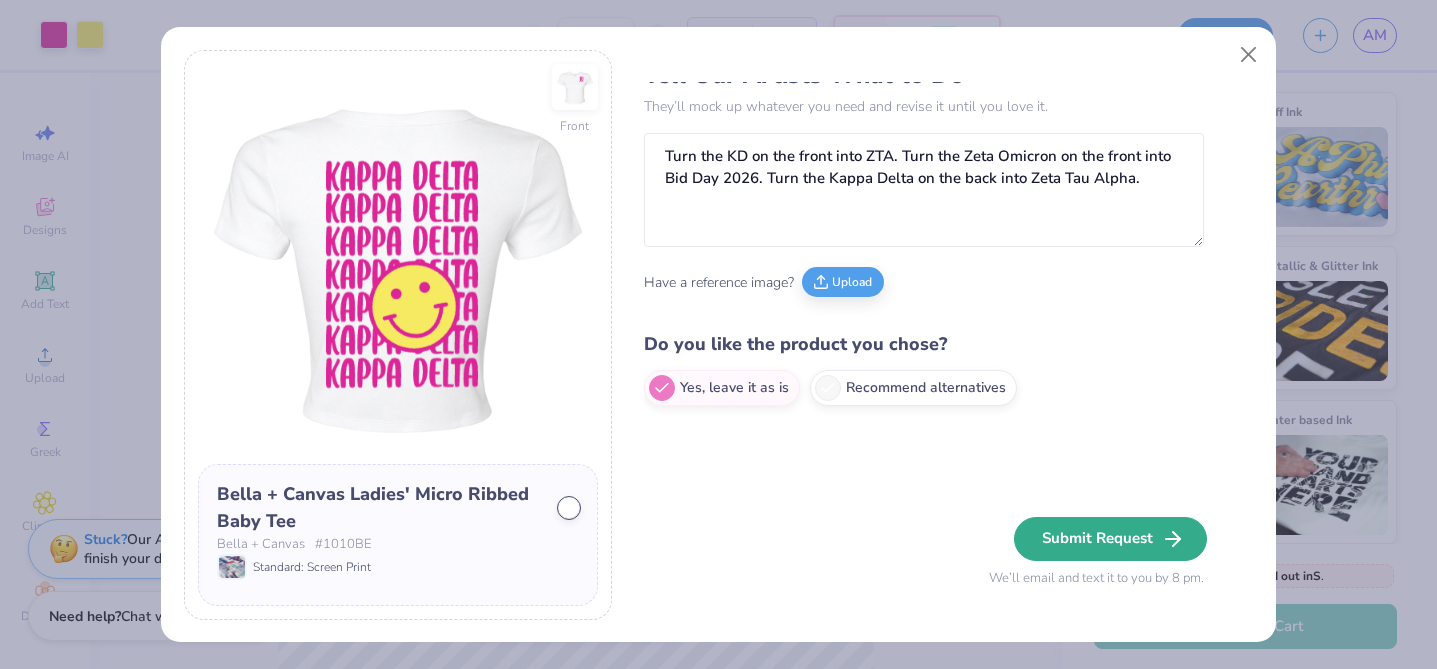click on "Submit Request" at bounding box center [1110, 539] 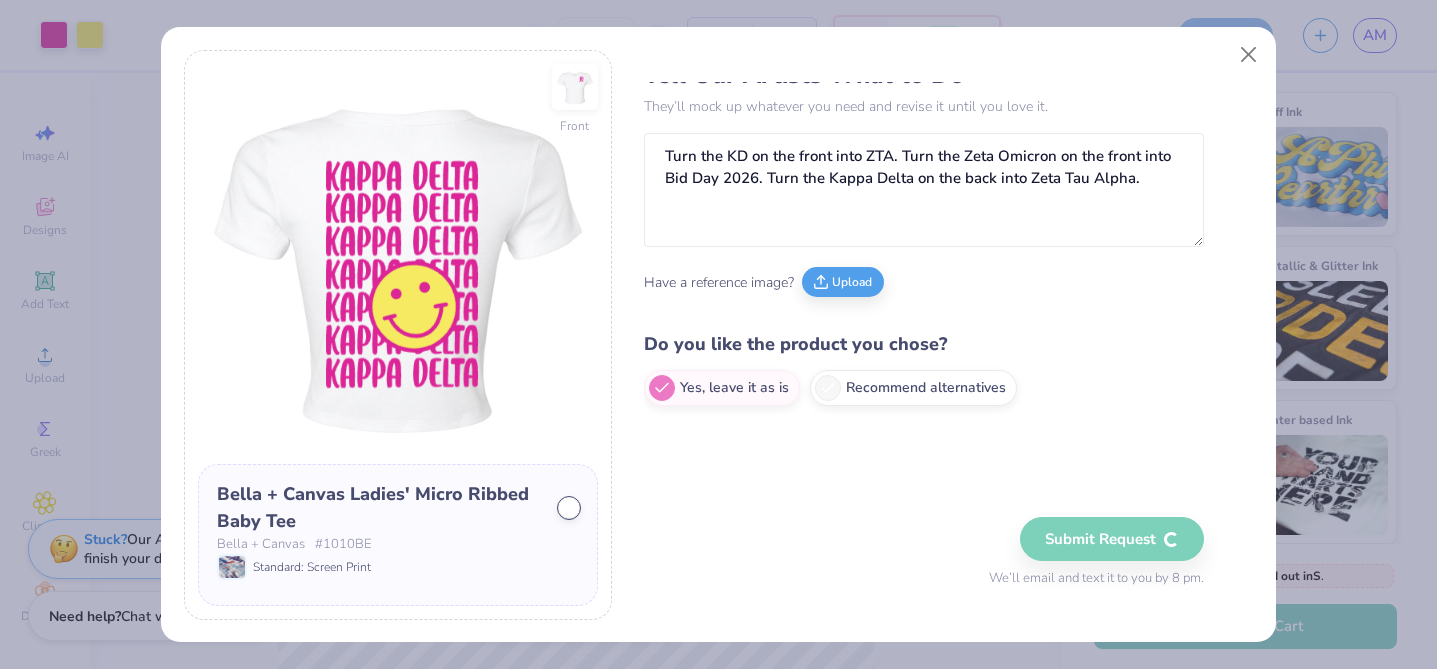 type 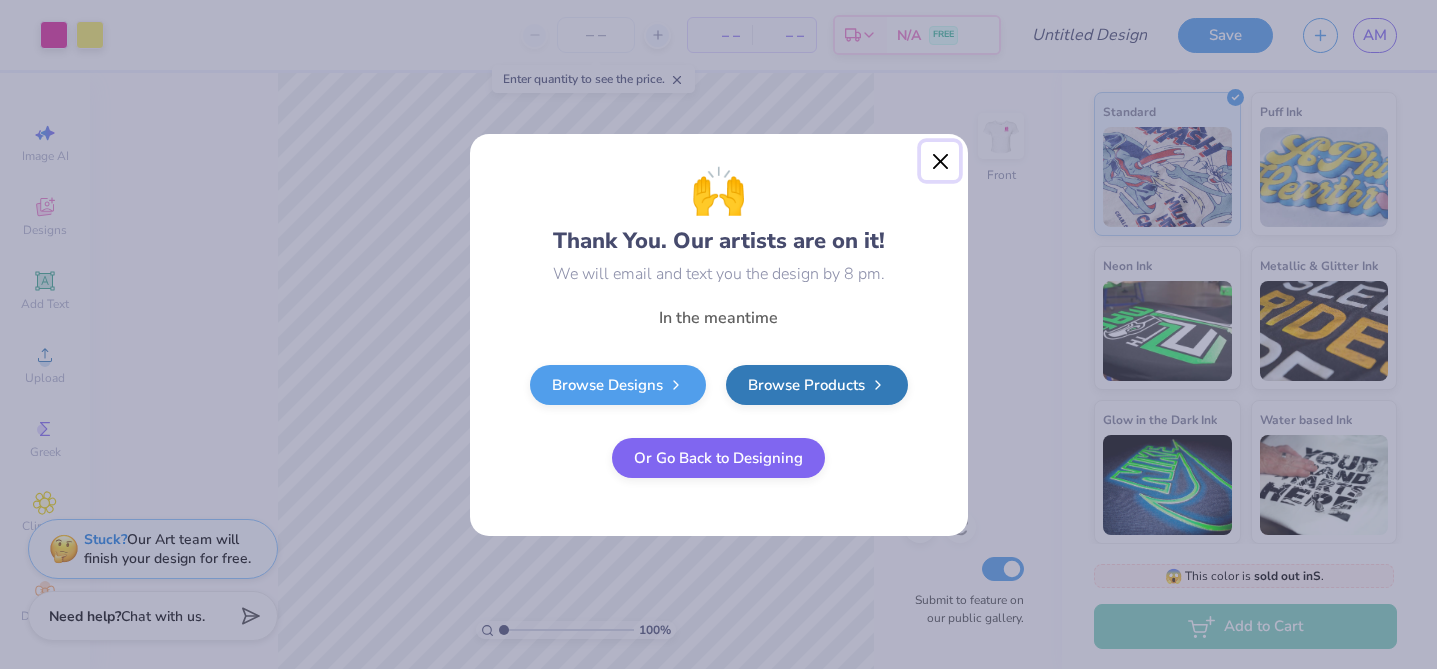 click at bounding box center (940, 161) 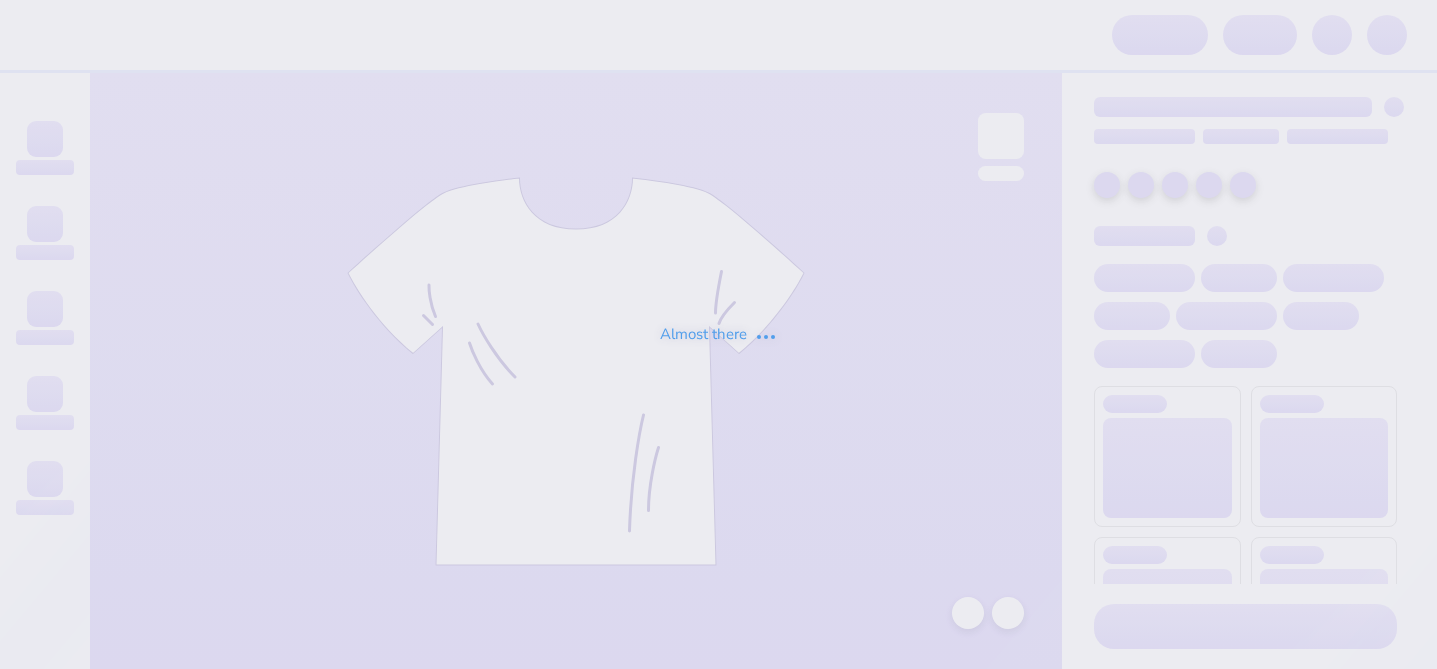 scroll, scrollTop: 0, scrollLeft: 0, axis: both 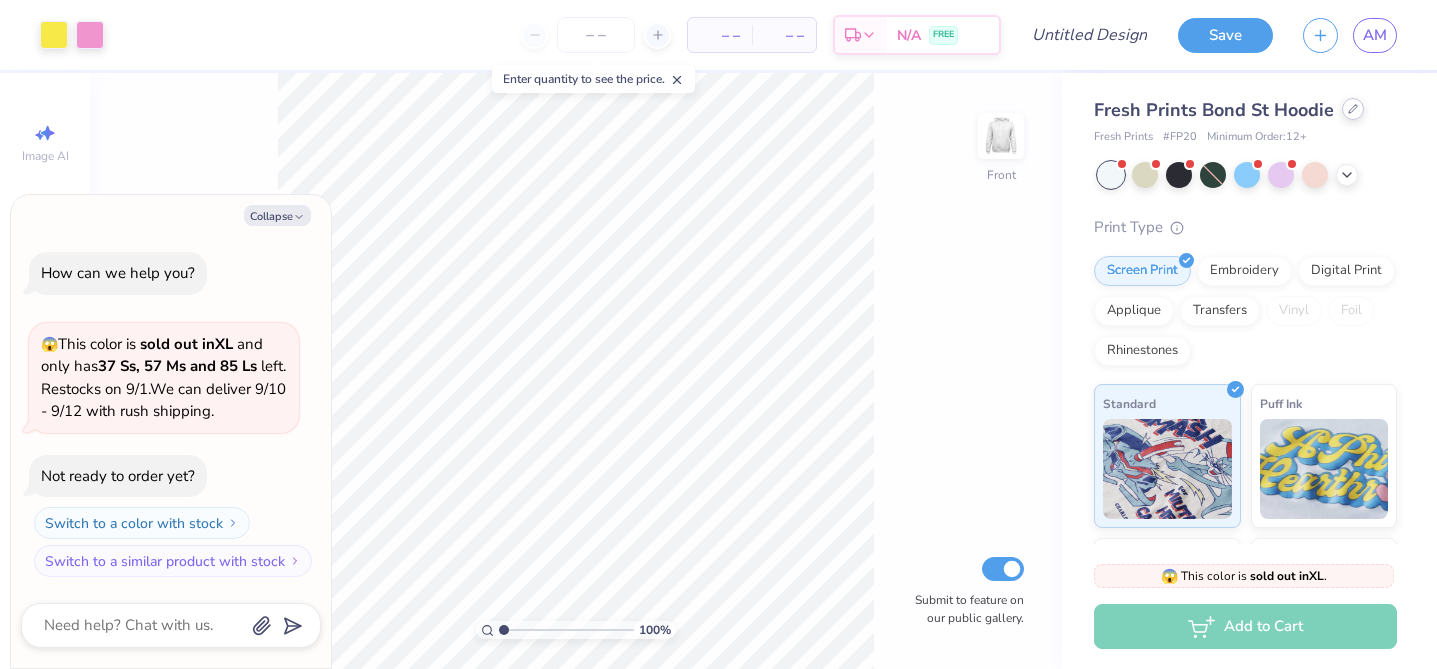 click at bounding box center (1353, 109) 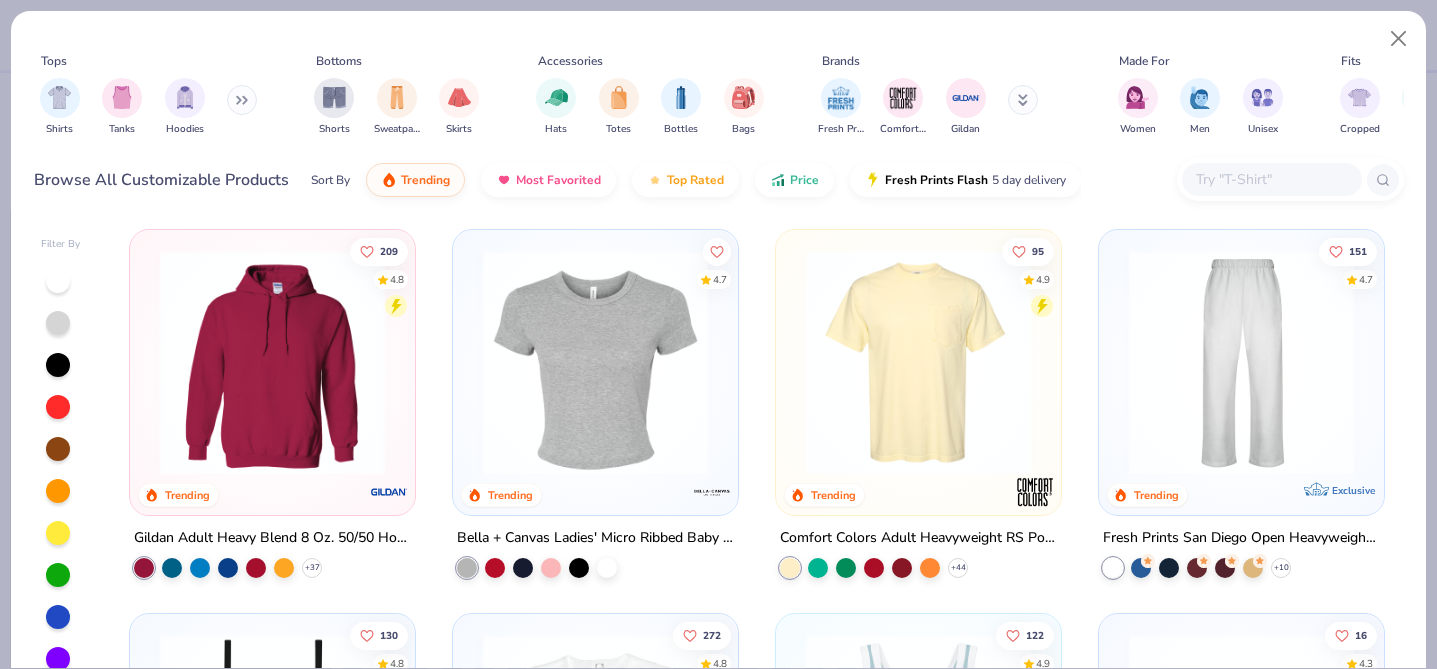 scroll, scrollTop: 779, scrollLeft: 0, axis: vertical 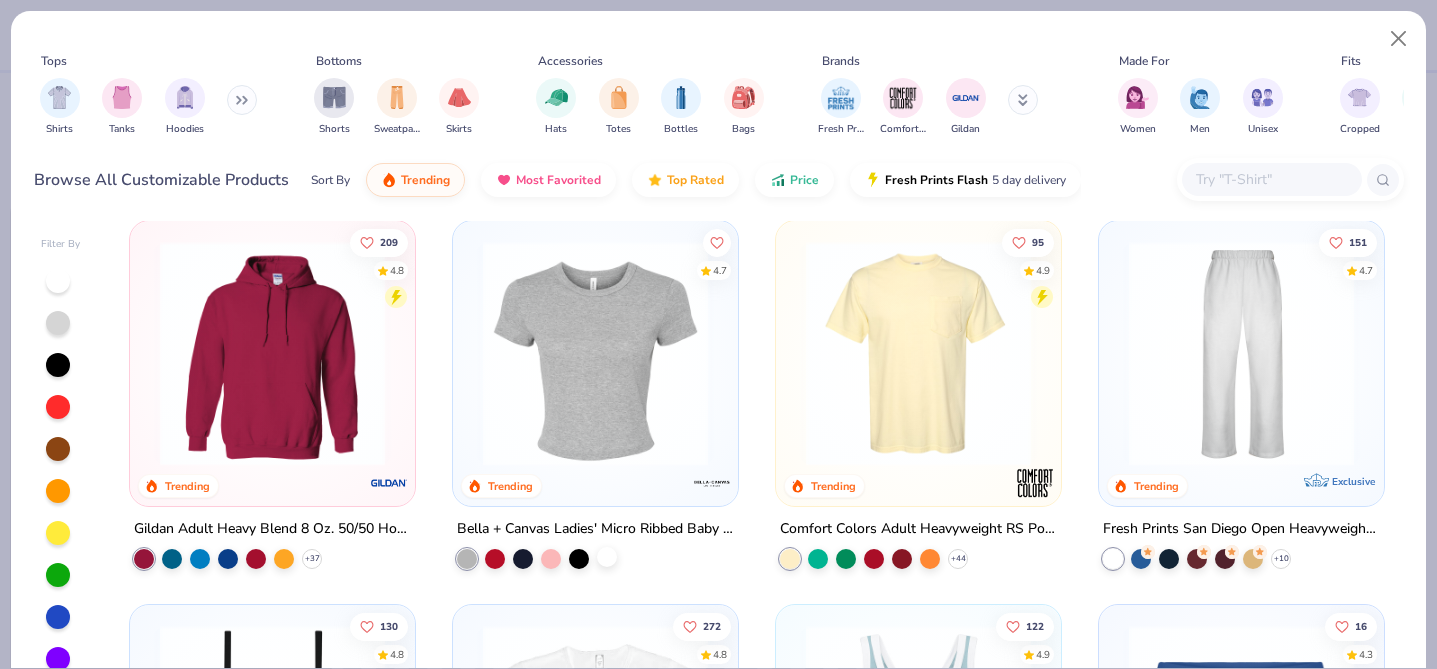 click at bounding box center (607, 557) 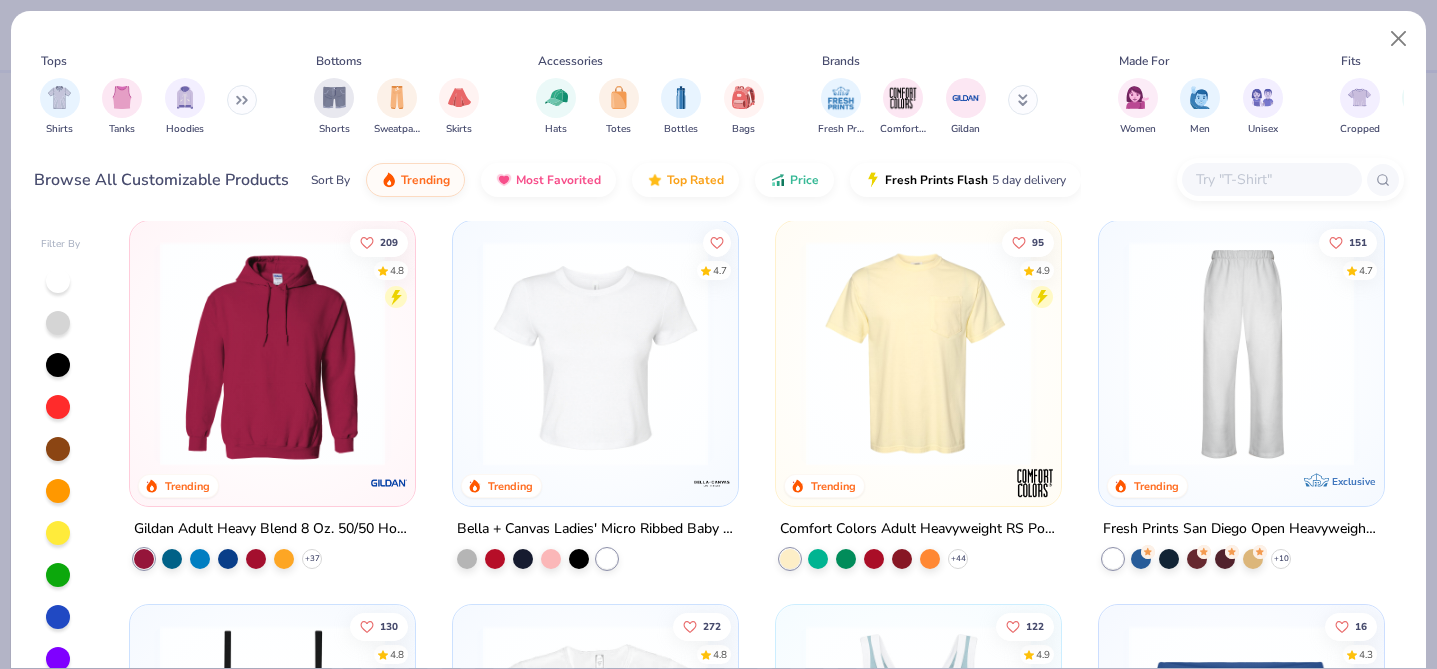click at bounding box center (595, 353) 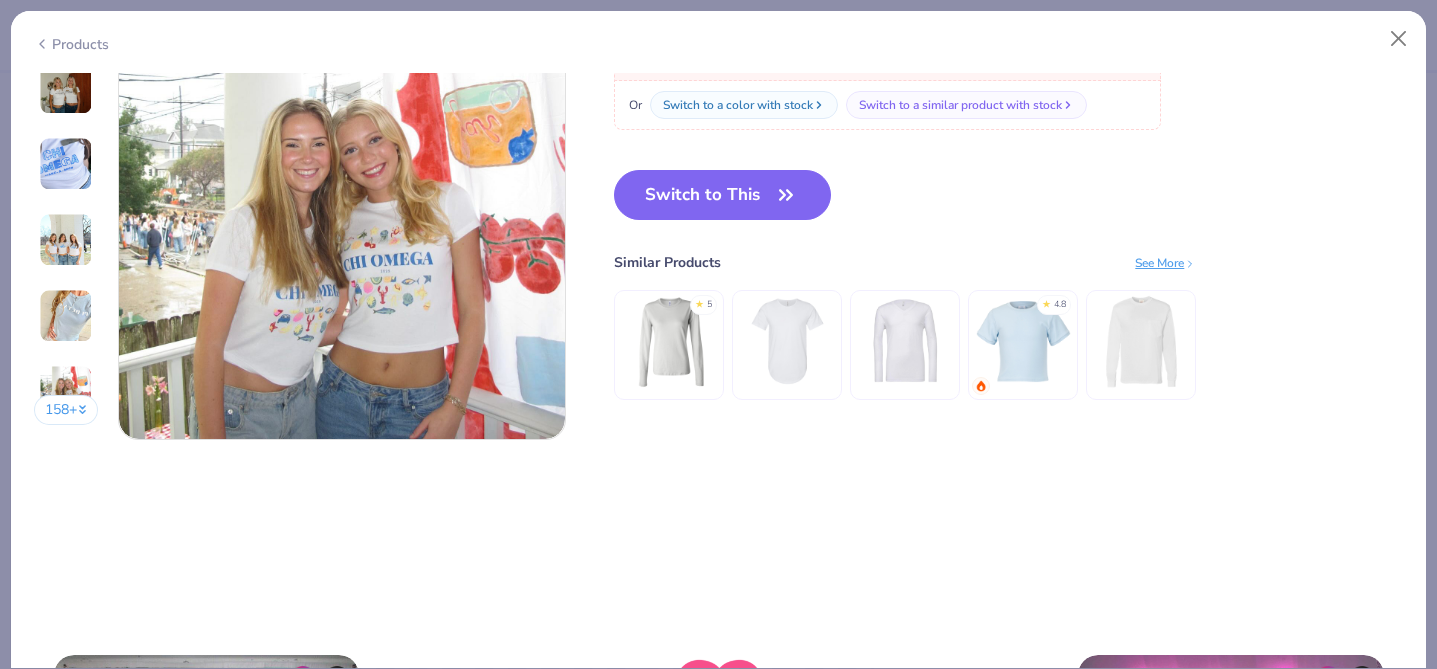 scroll, scrollTop: 3105, scrollLeft: 0, axis: vertical 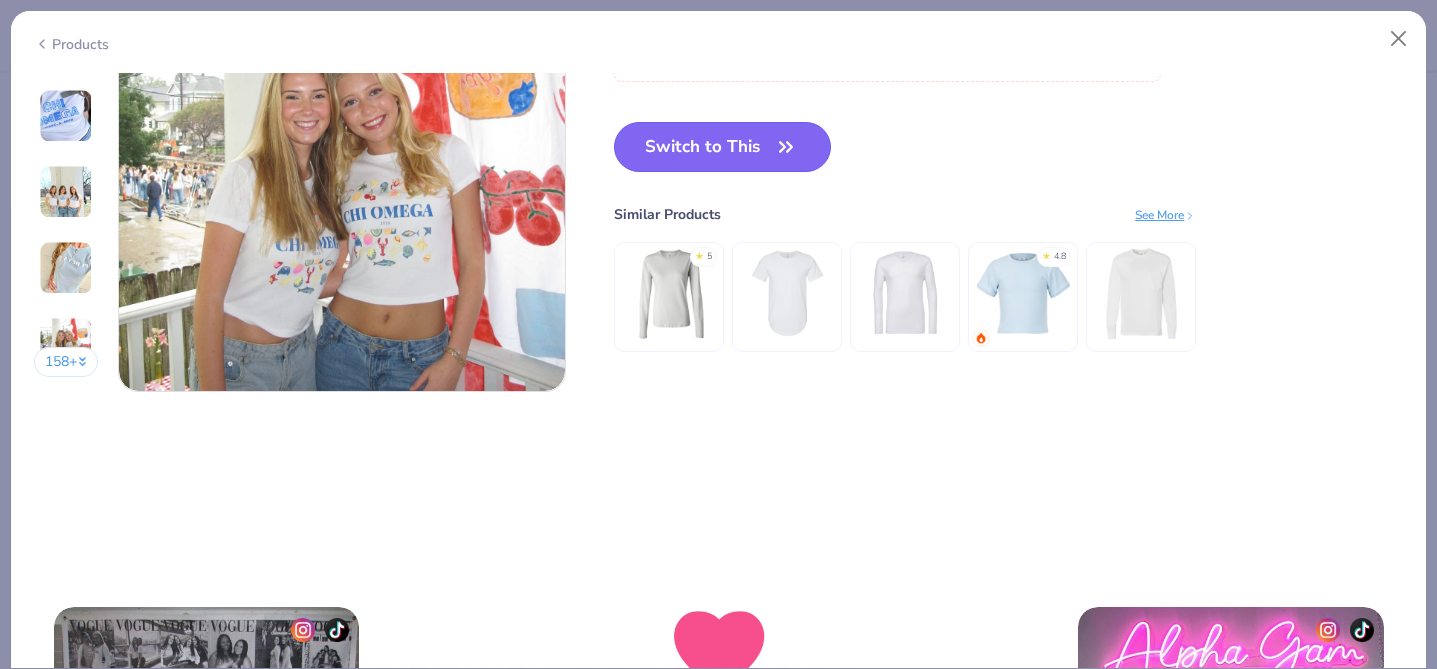 click on "Switch to This" at bounding box center [722, 147] 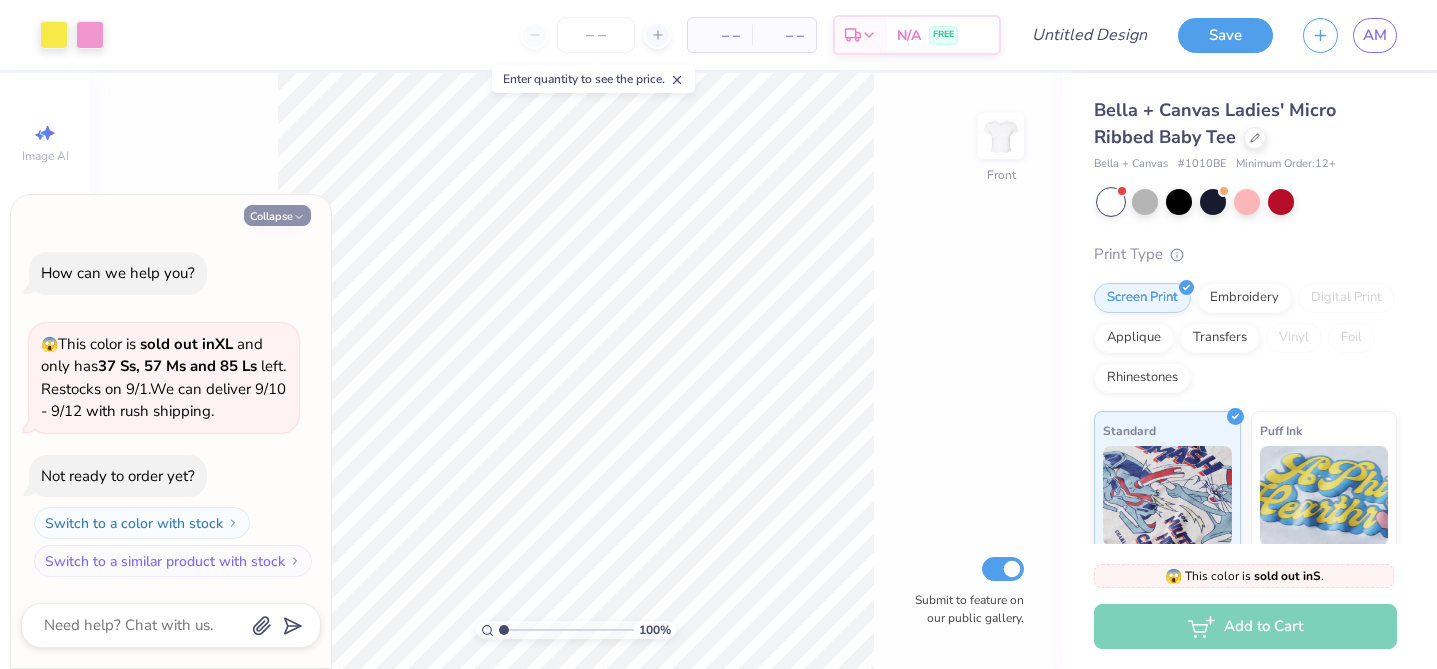 click 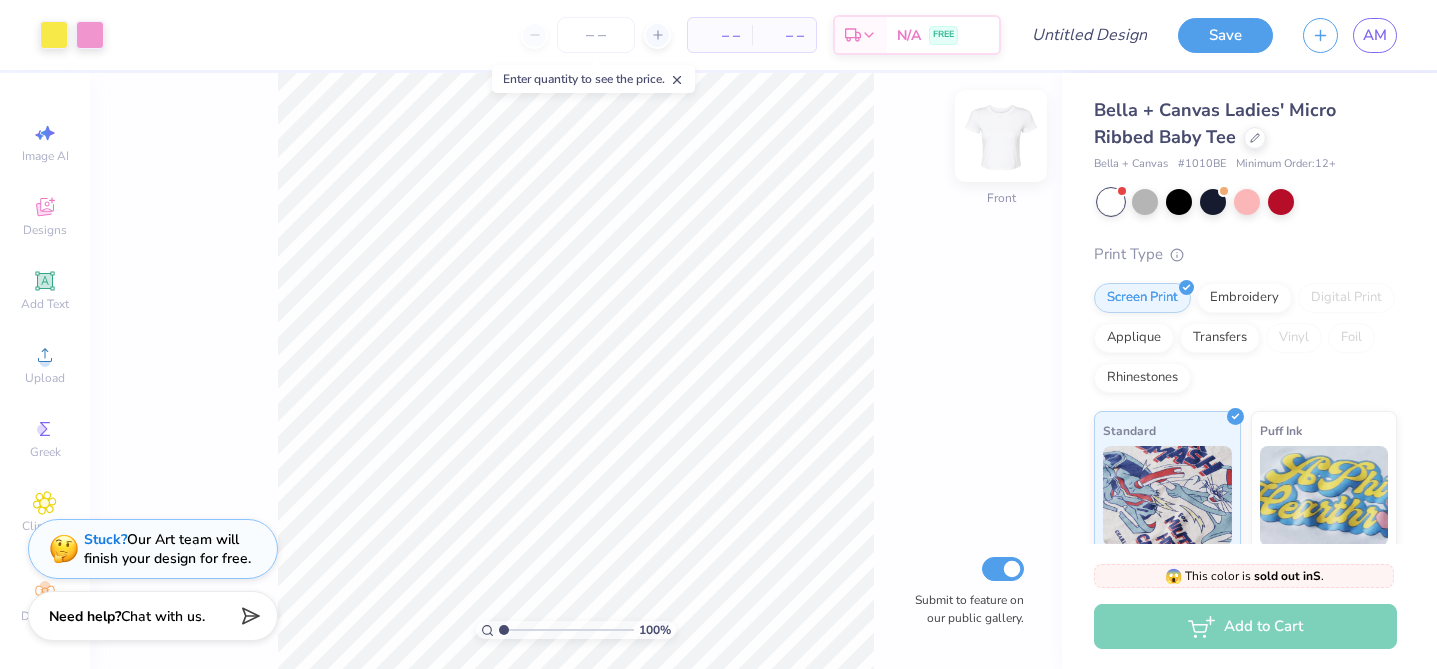 click at bounding box center [1001, 136] 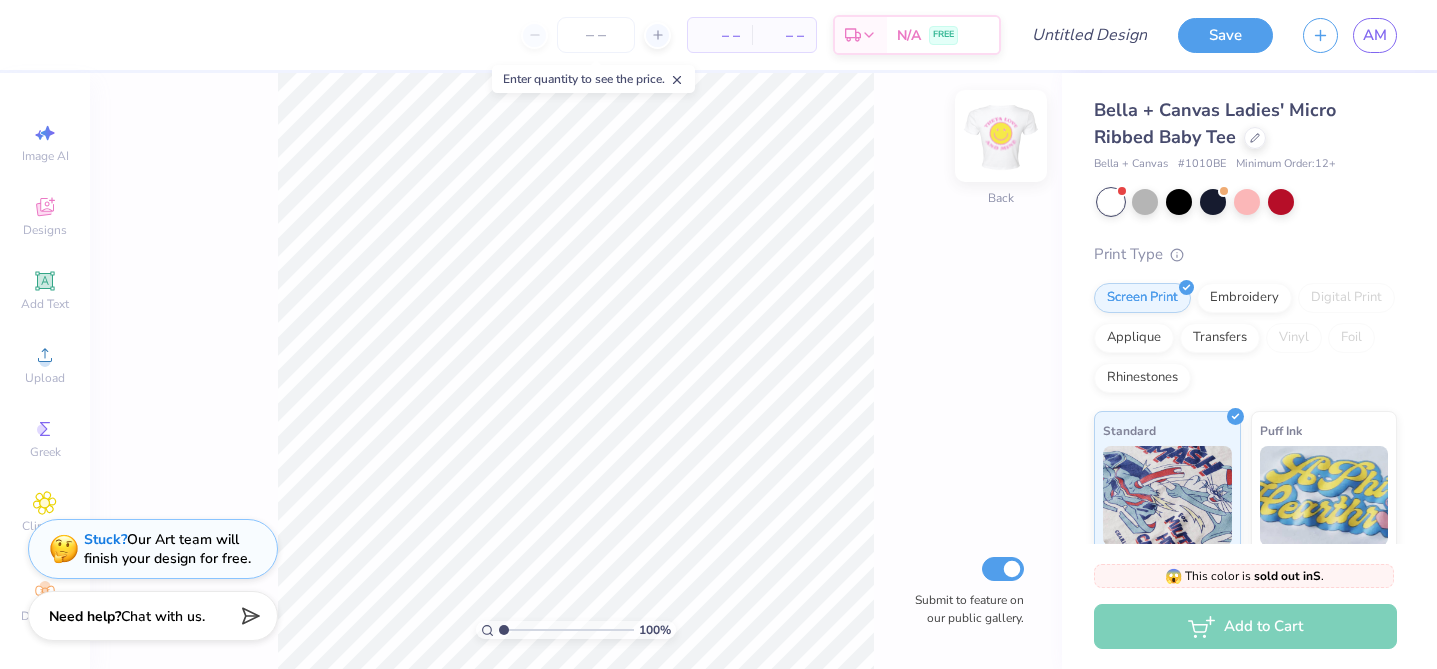 click at bounding box center [1001, 136] 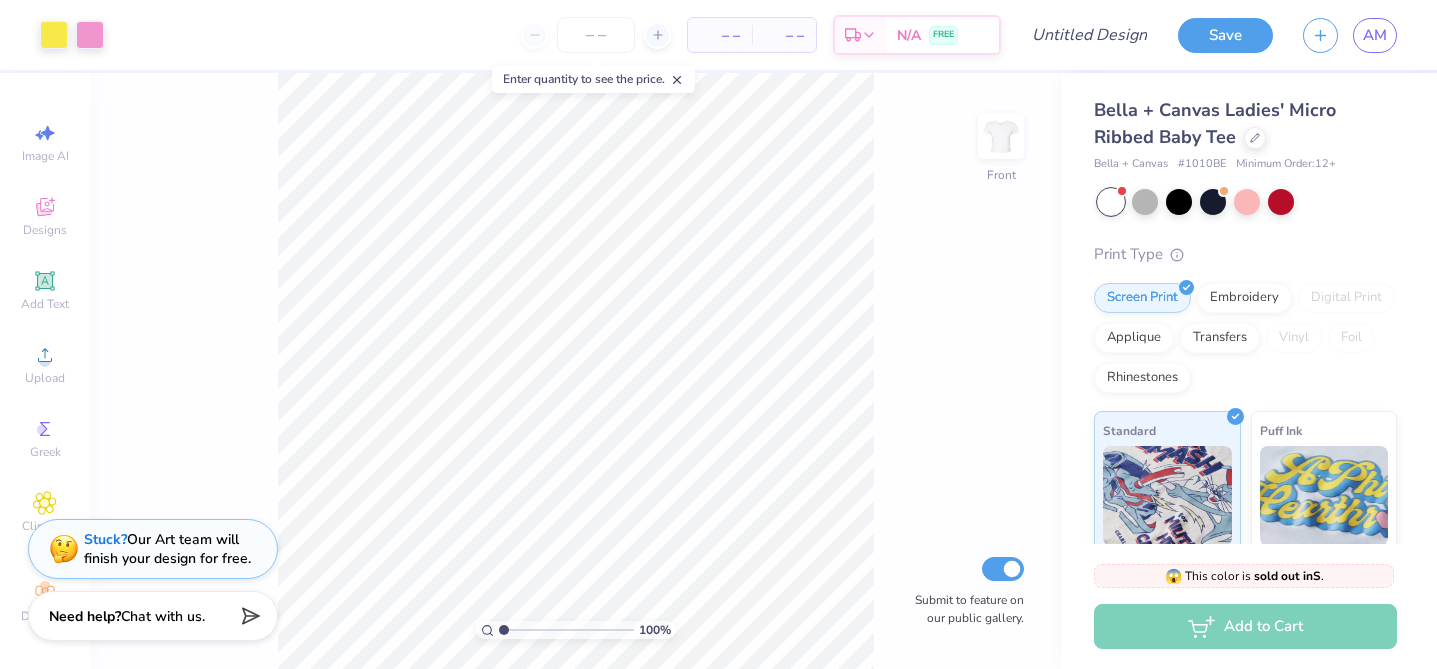 click at bounding box center (1001, 136) 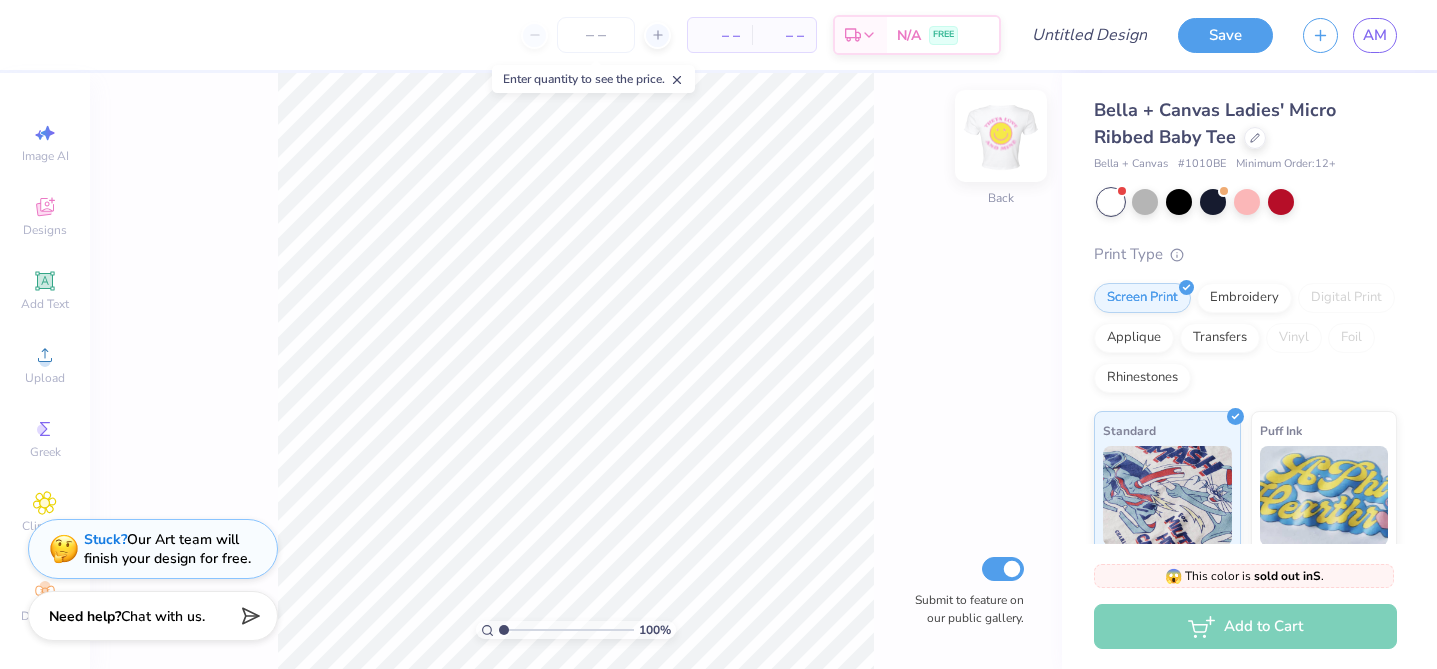 click at bounding box center (1001, 136) 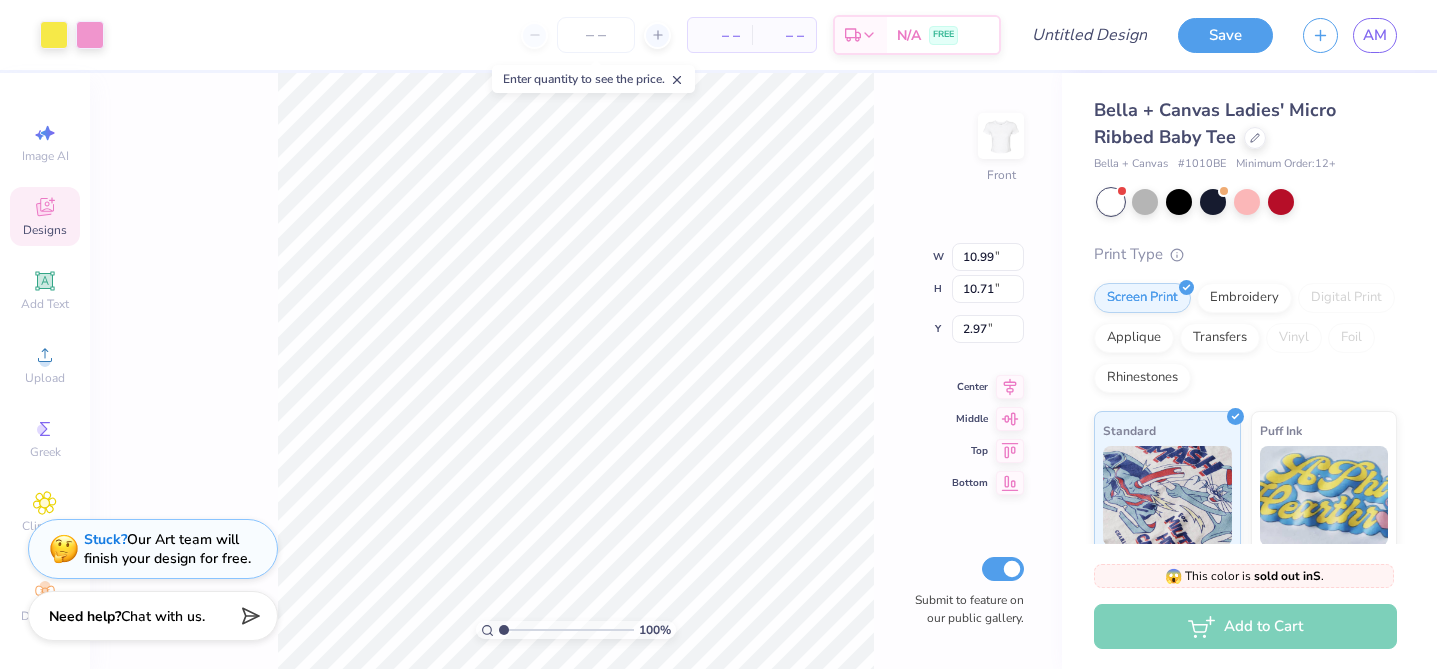 type on "3.00" 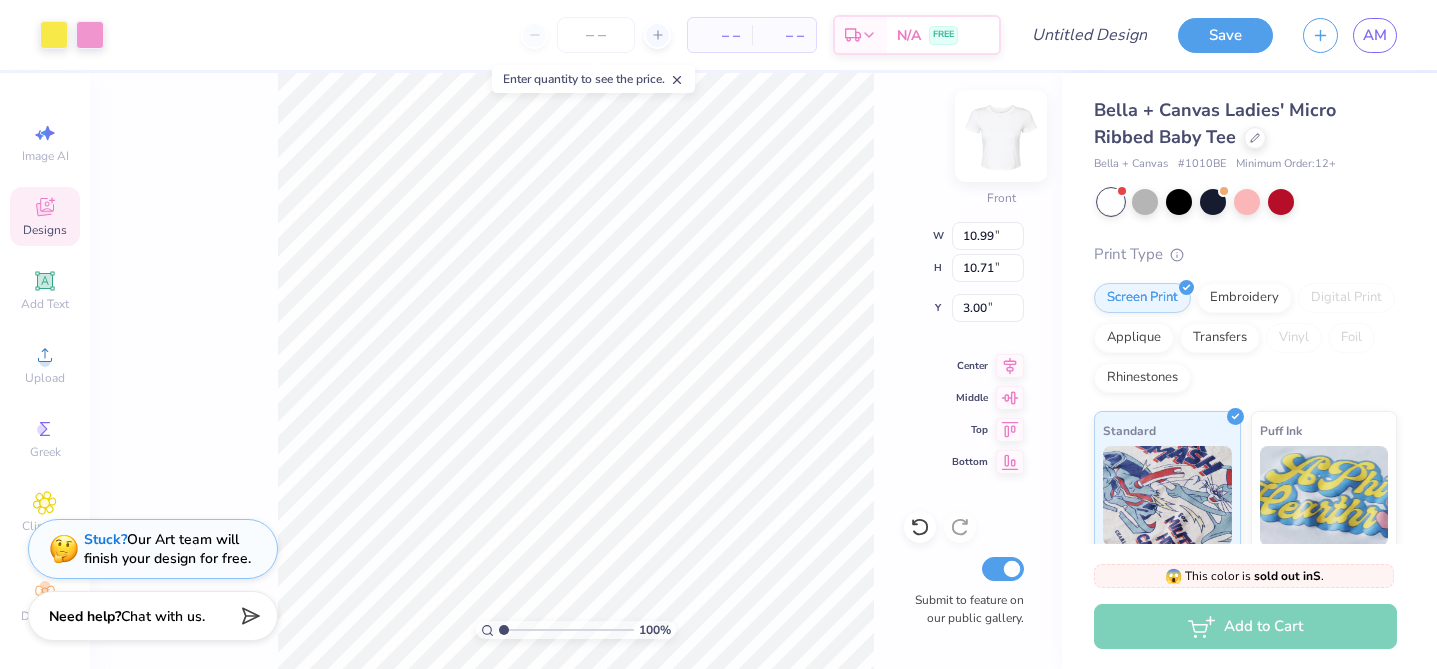 click at bounding box center [1001, 136] 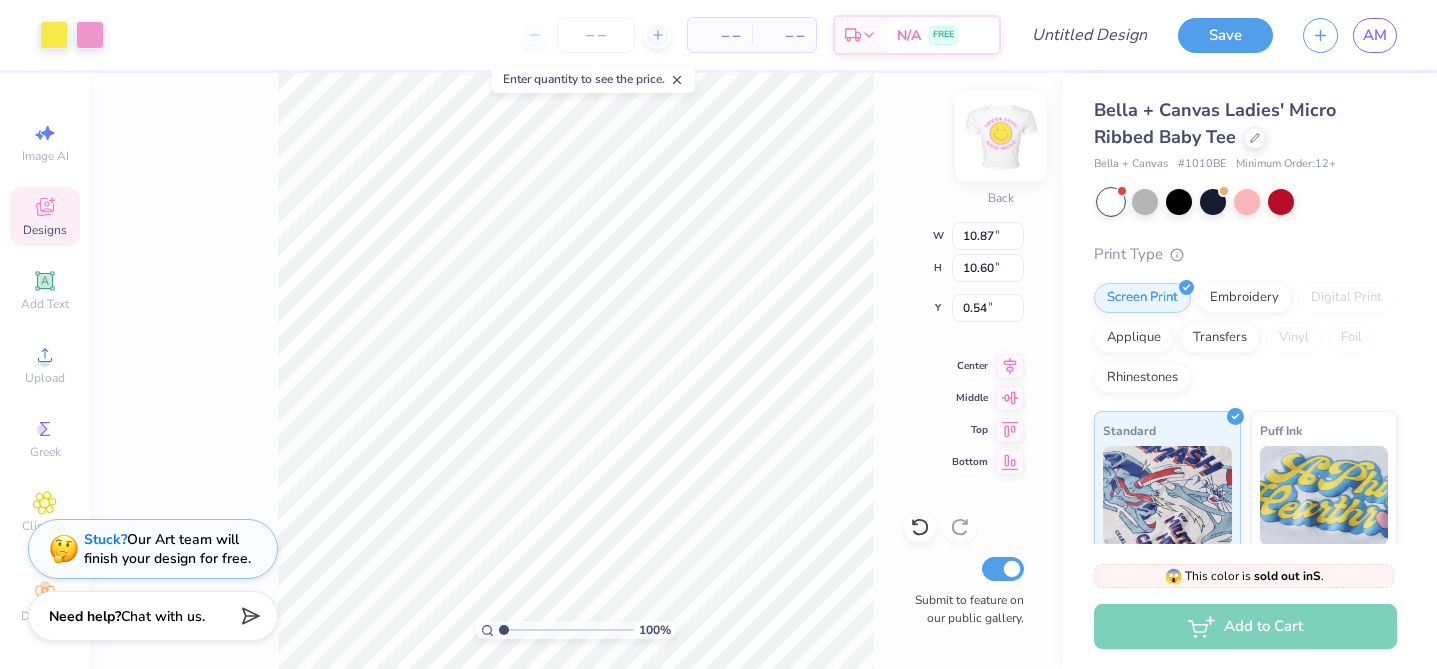 click at bounding box center [1001, 136] 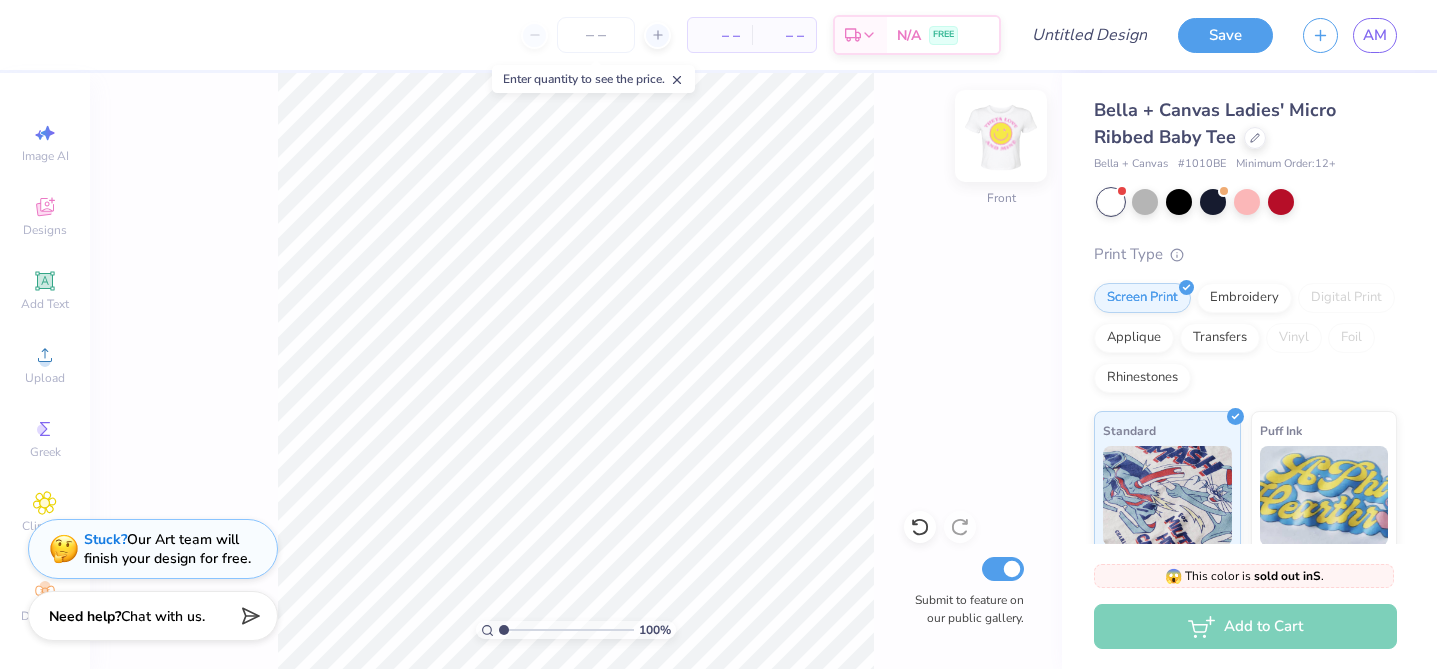 click at bounding box center [1001, 136] 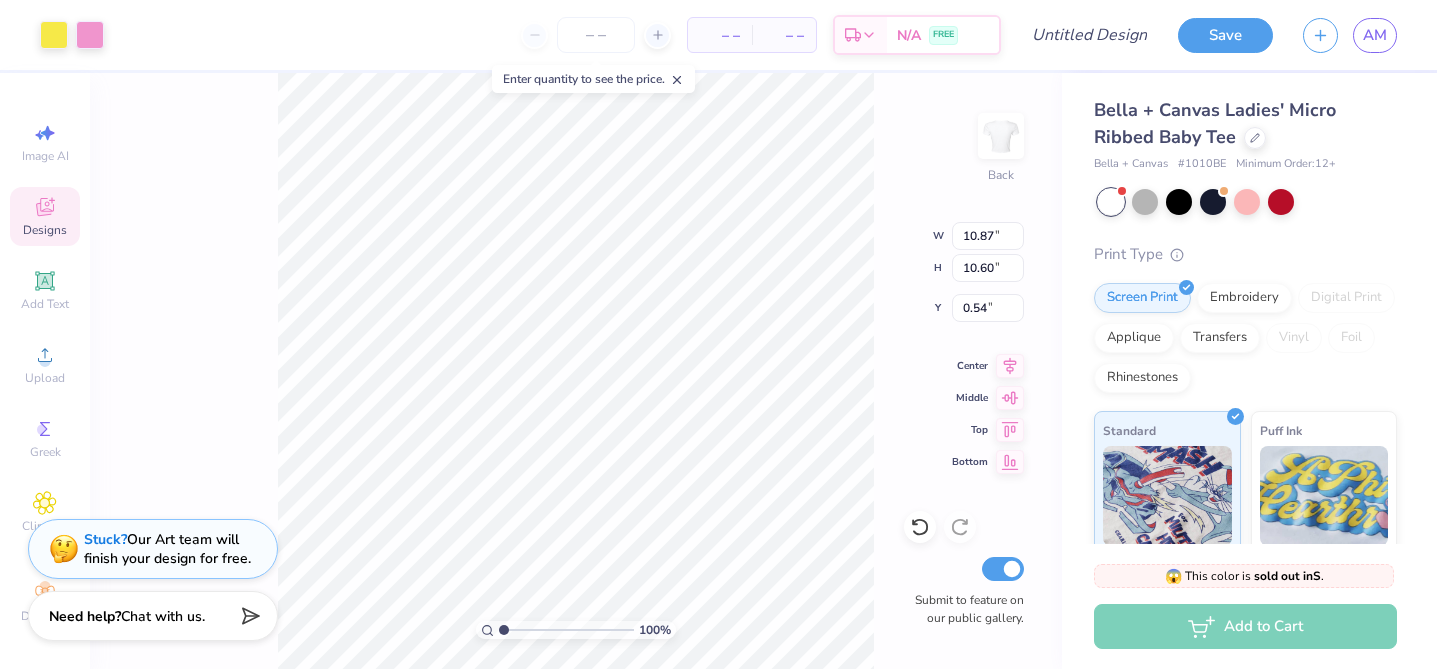 type on "0.50" 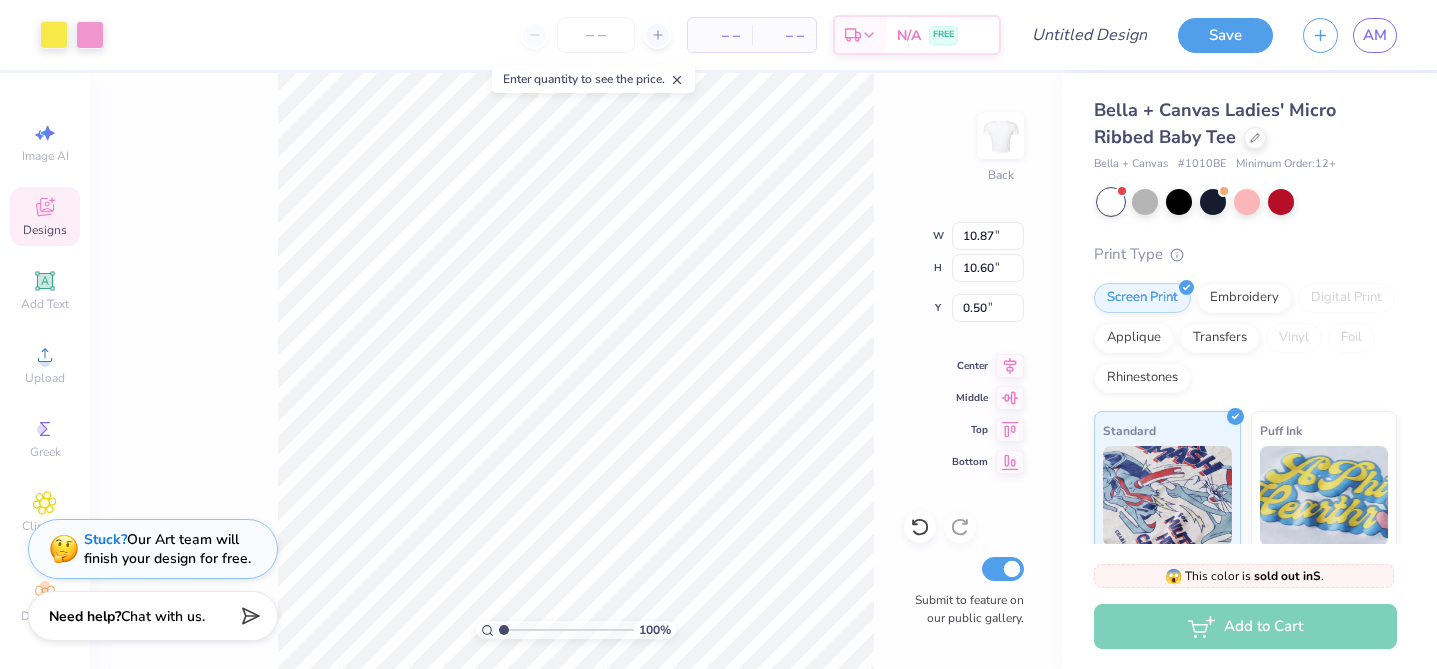 type on "9.42" 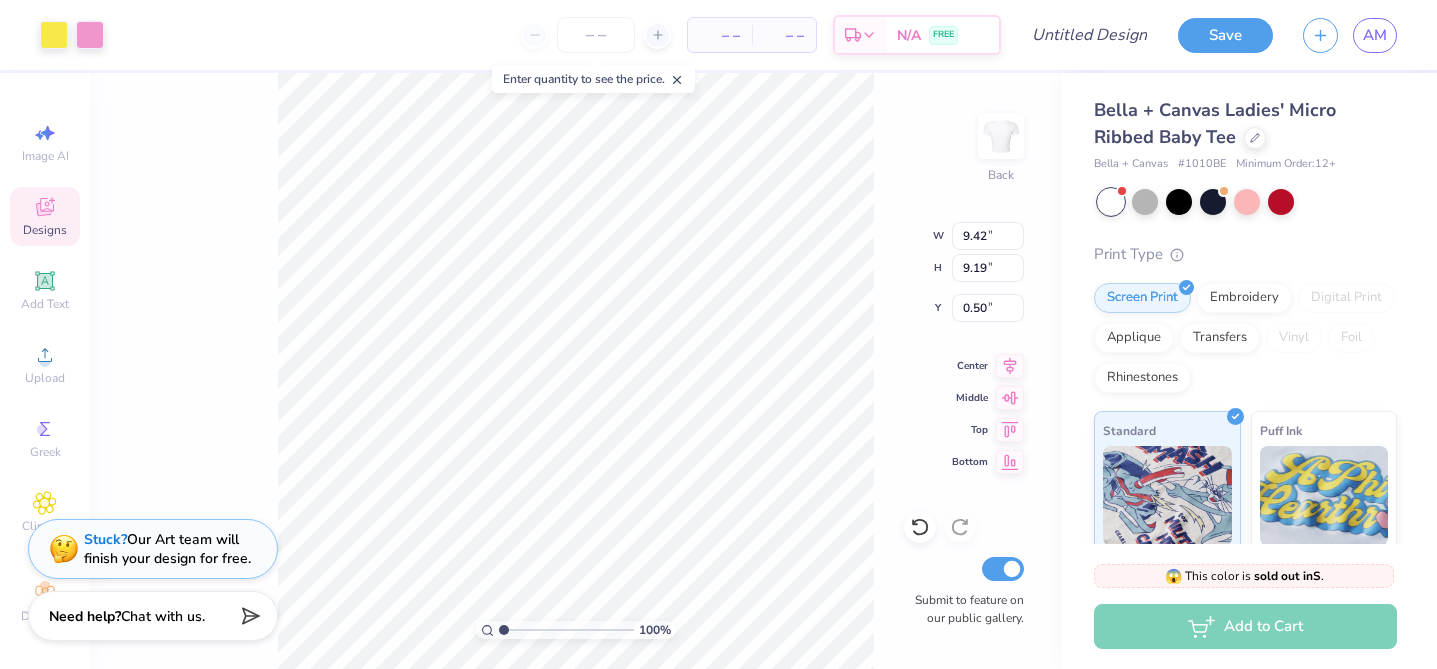 type on "1.26" 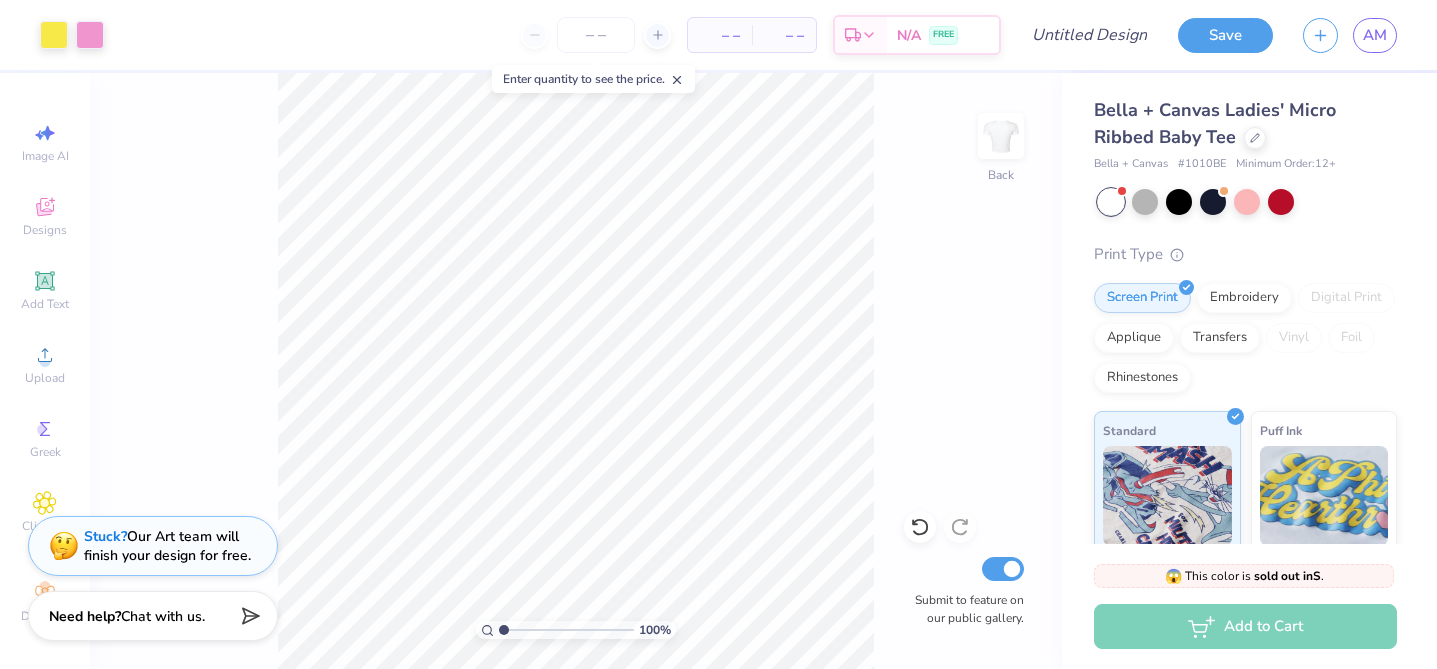 click on "Stuck?  Our Art team will finish your design for free." at bounding box center (167, 546) 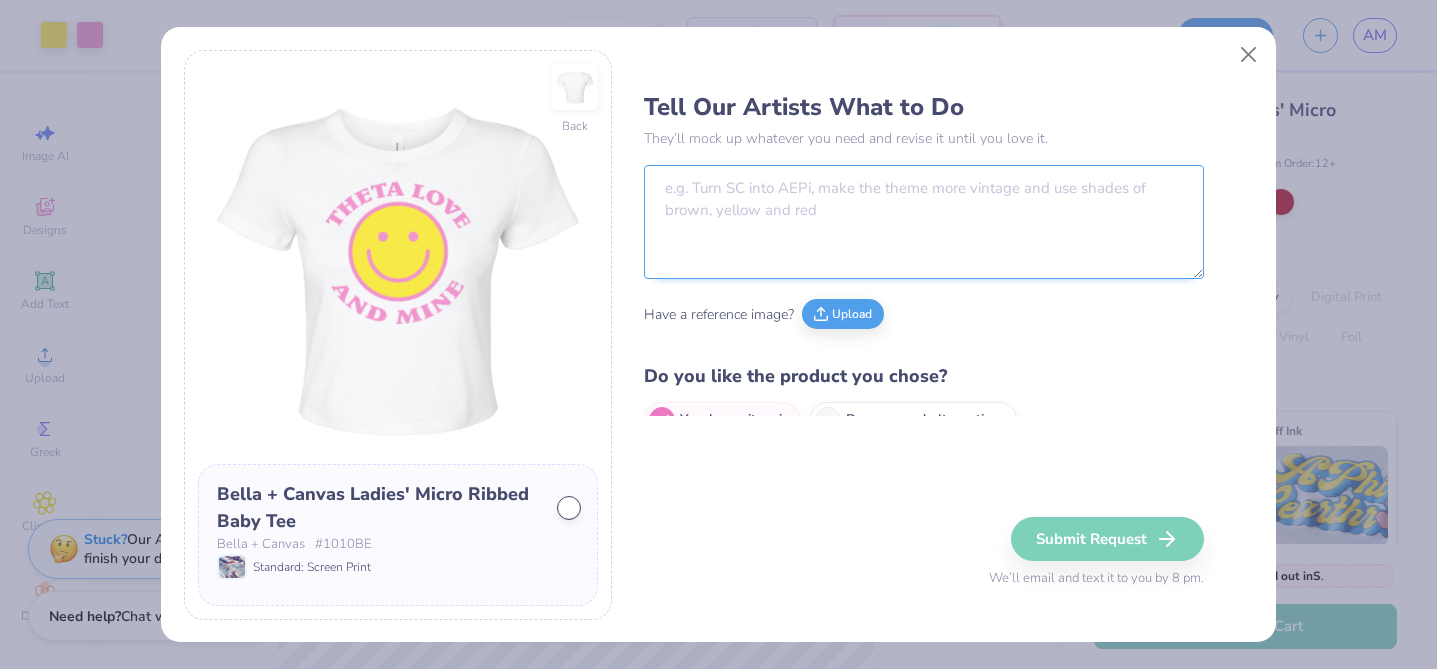 click at bounding box center (924, 222) 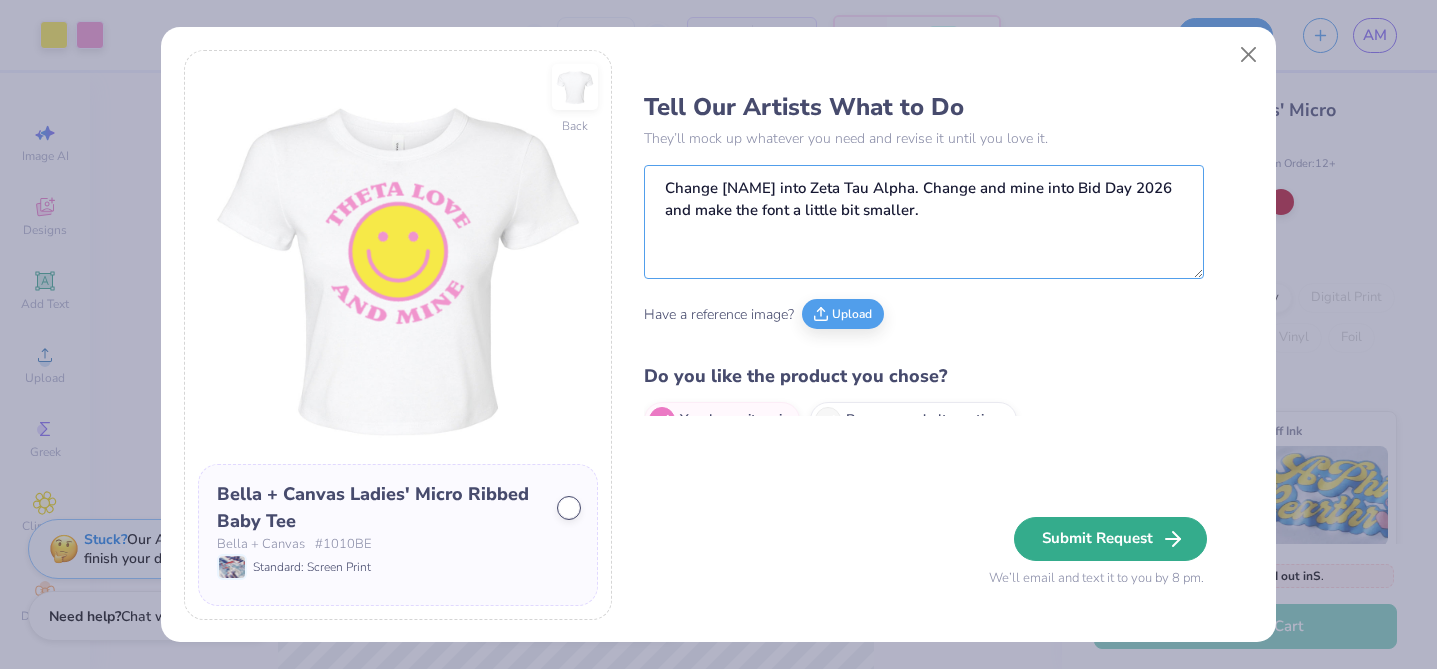 type on "Change [NAME] into Zeta Tau Alpha. Change and mine into Bid Day 2026 and make the font a little bit smaller." 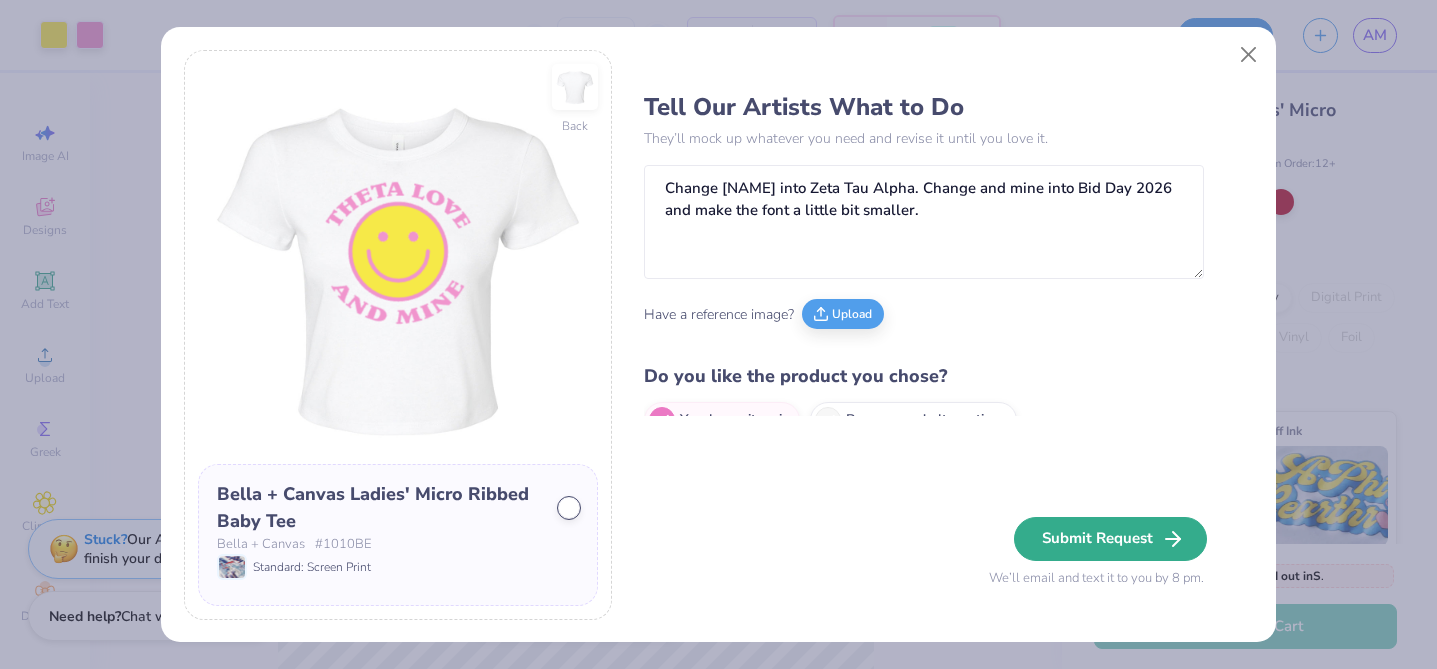 click on "Submit Request" at bounding box center (1110, 539) 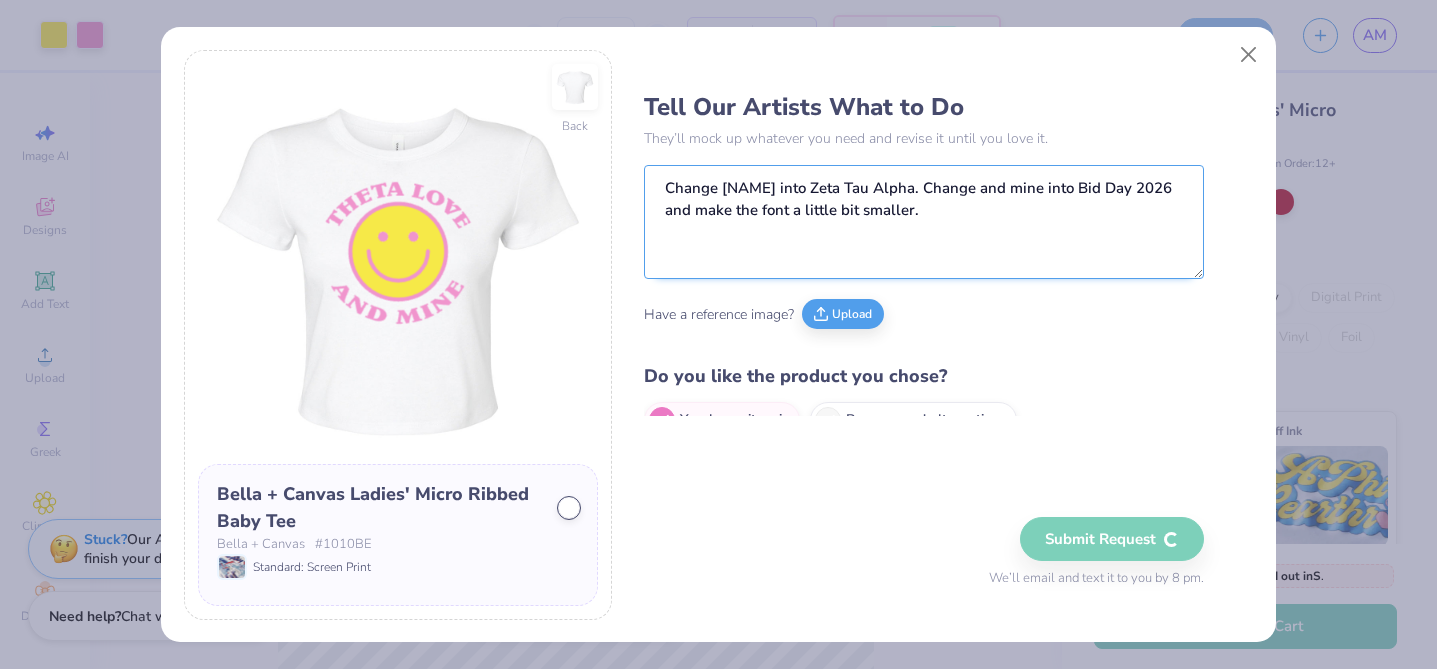 type 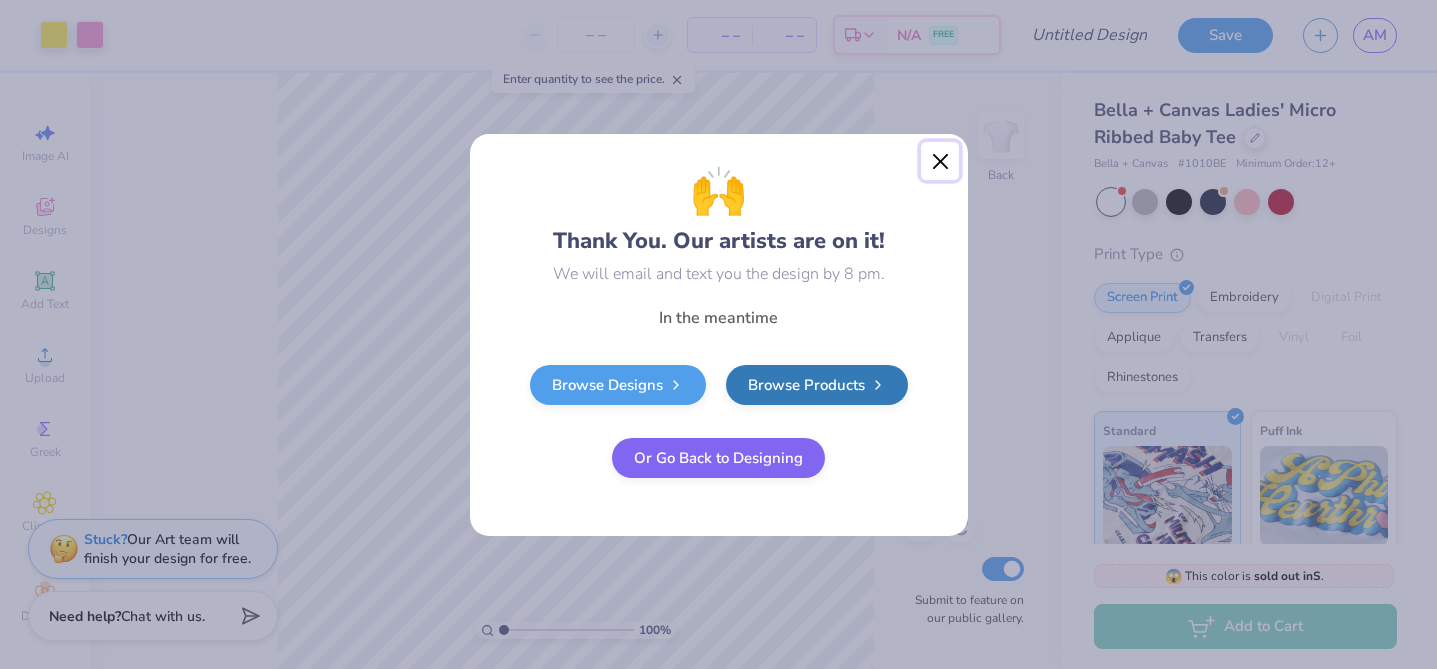 click at bounding box center [940, 161] 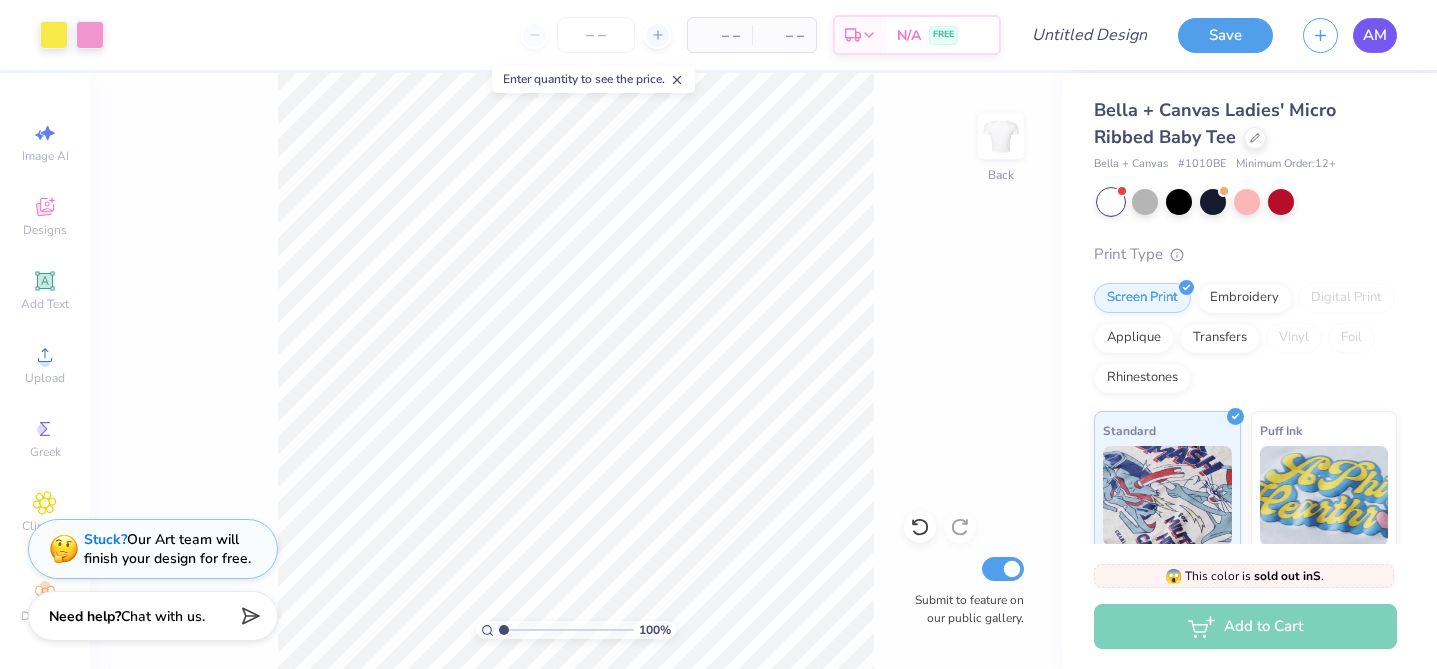 click on "AM" at bounding box center [1375, 35] 